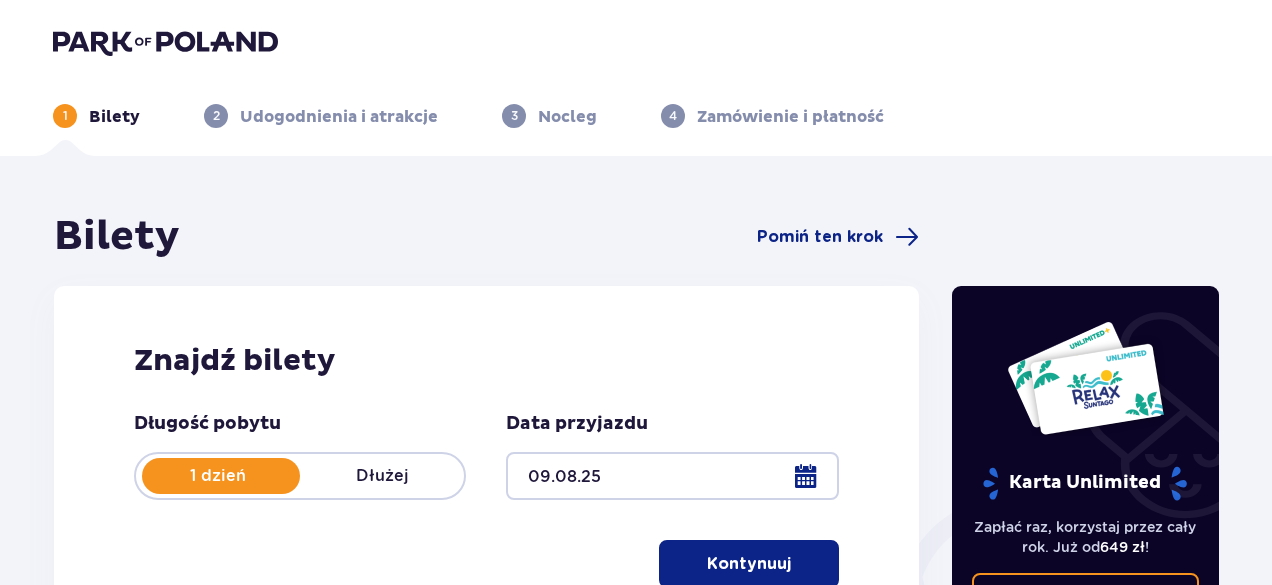 scroll, scrollTop: 0, scrollLeft: 0, axis: both 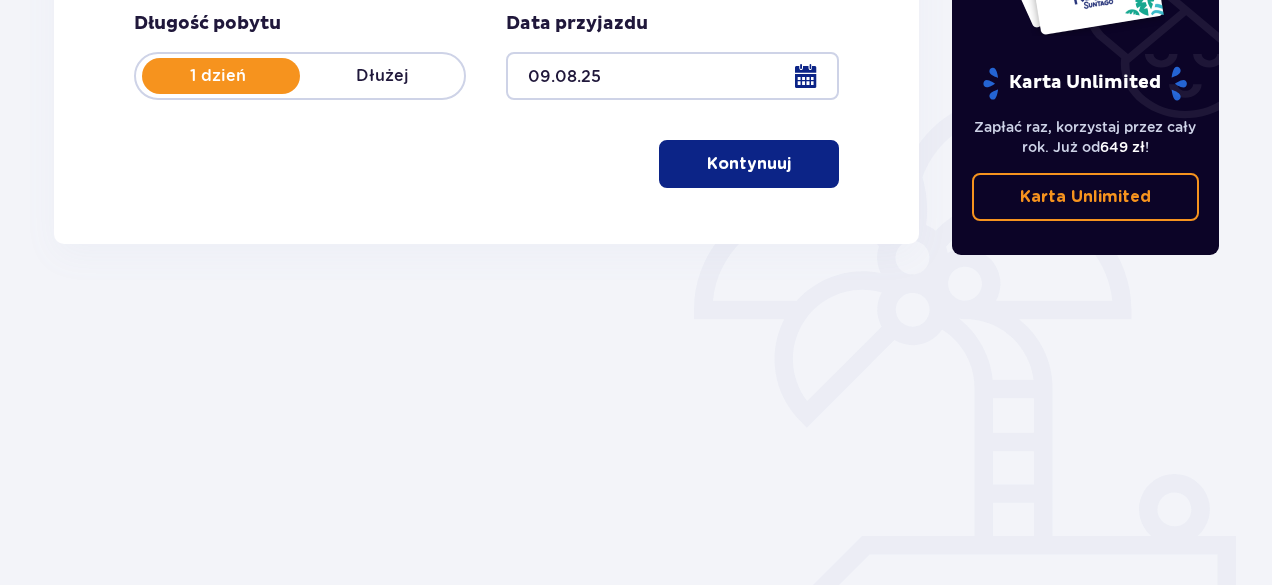 click on "Kontynuuj" at bounding box center (749, 164) 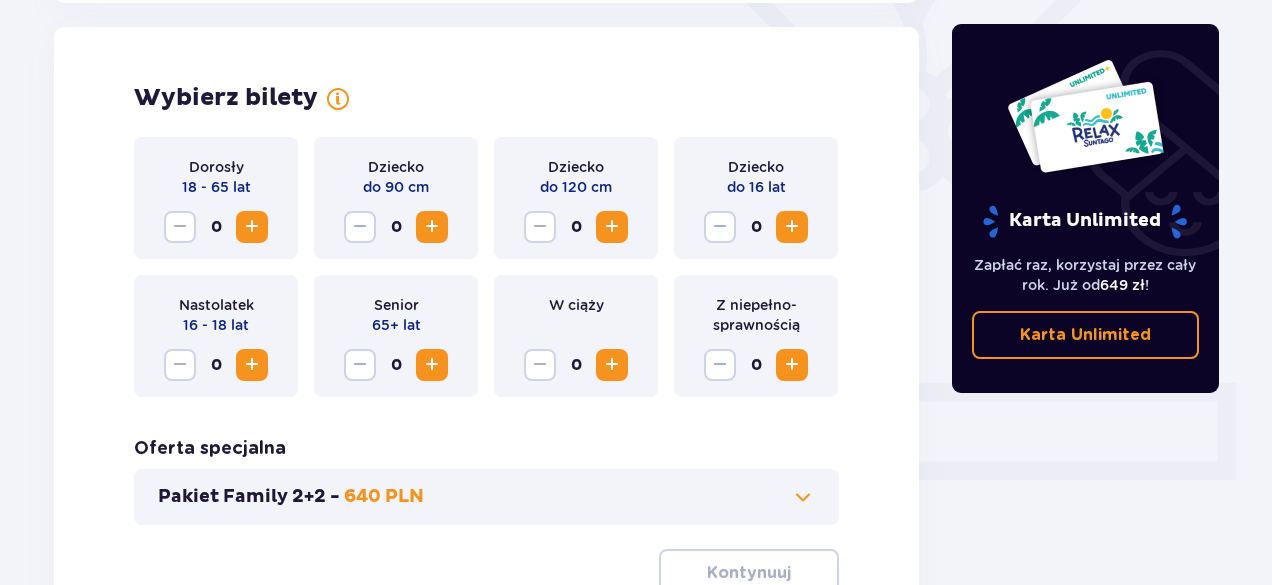 scroll, scrollTop: 556, scrollLeft: 0, axis: vertical 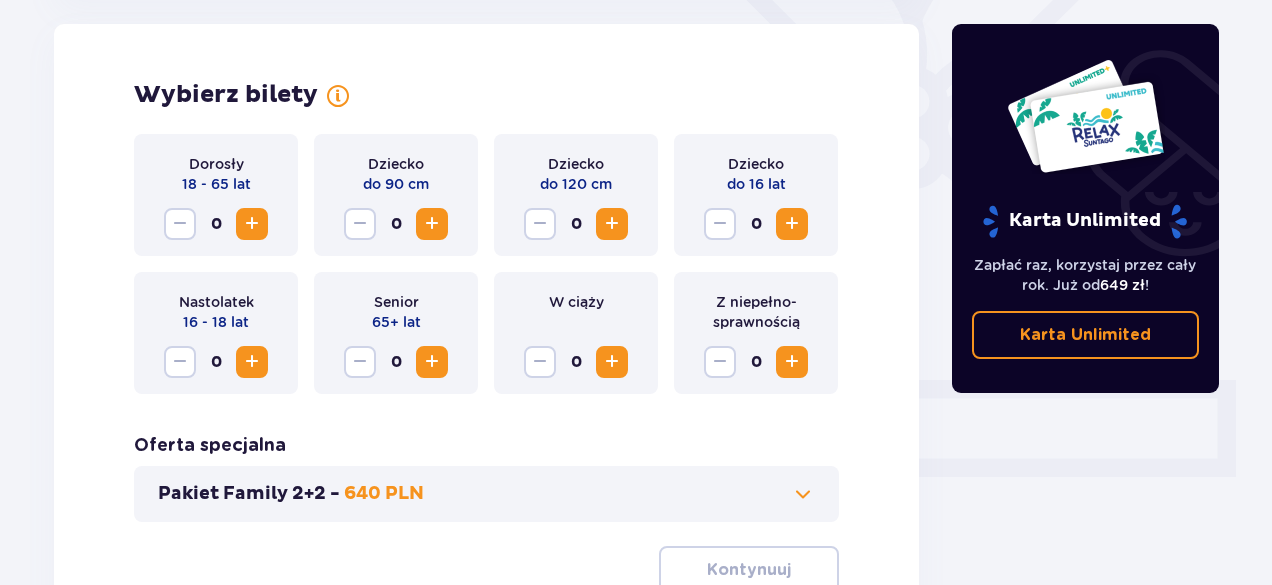 click at bounding box center (252, 224) 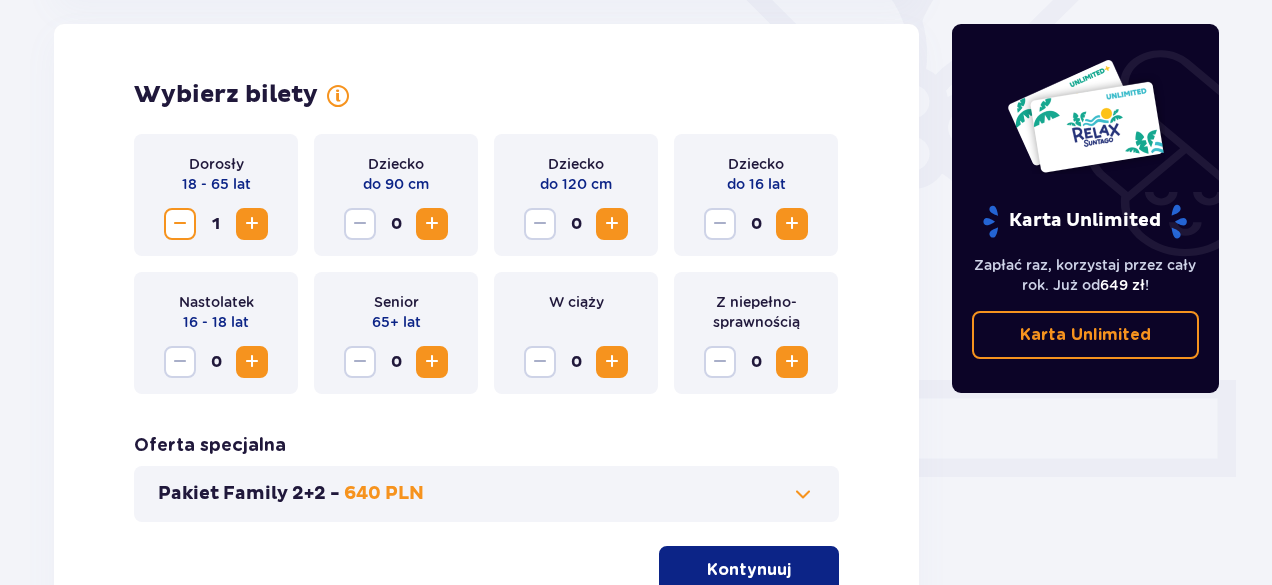 click at bounding box center [792, 224] 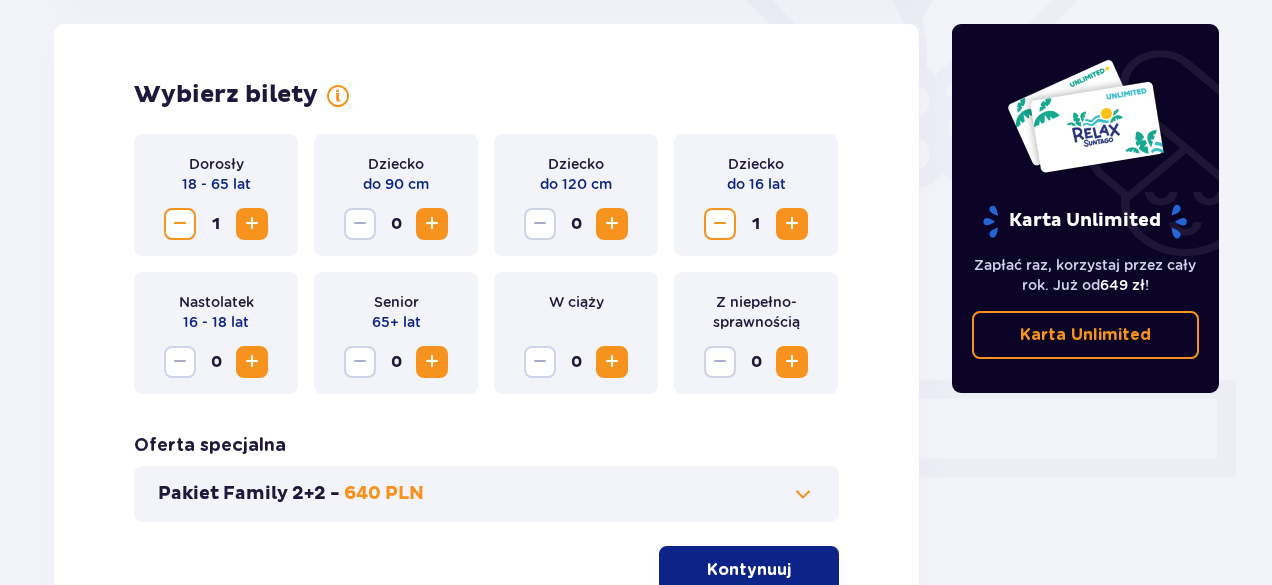 click at bounding box center [792, 224] 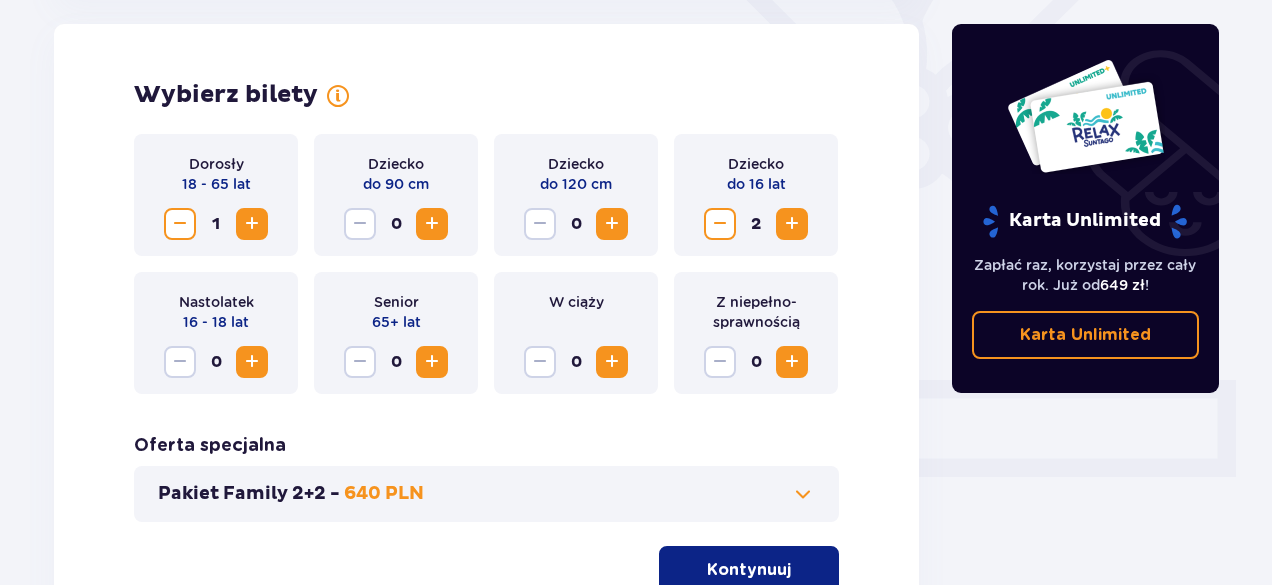 scroll, scrollTop: 656, scrollLeft: 0, axis: vertical 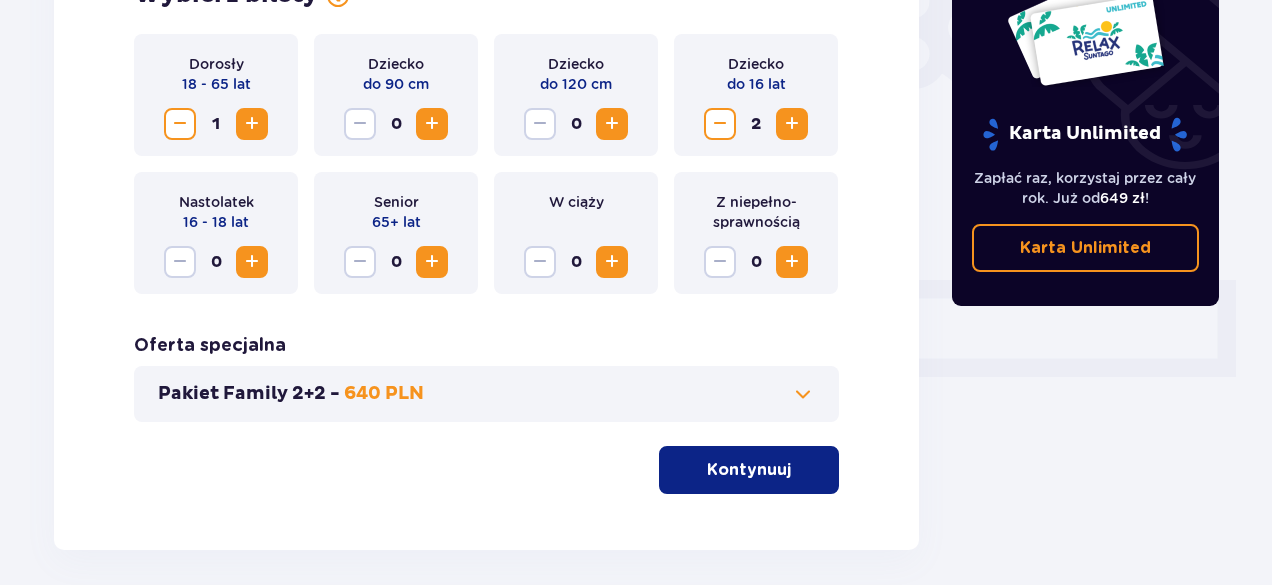 click on "Kontynuuj" at bounding box center [749, 470] 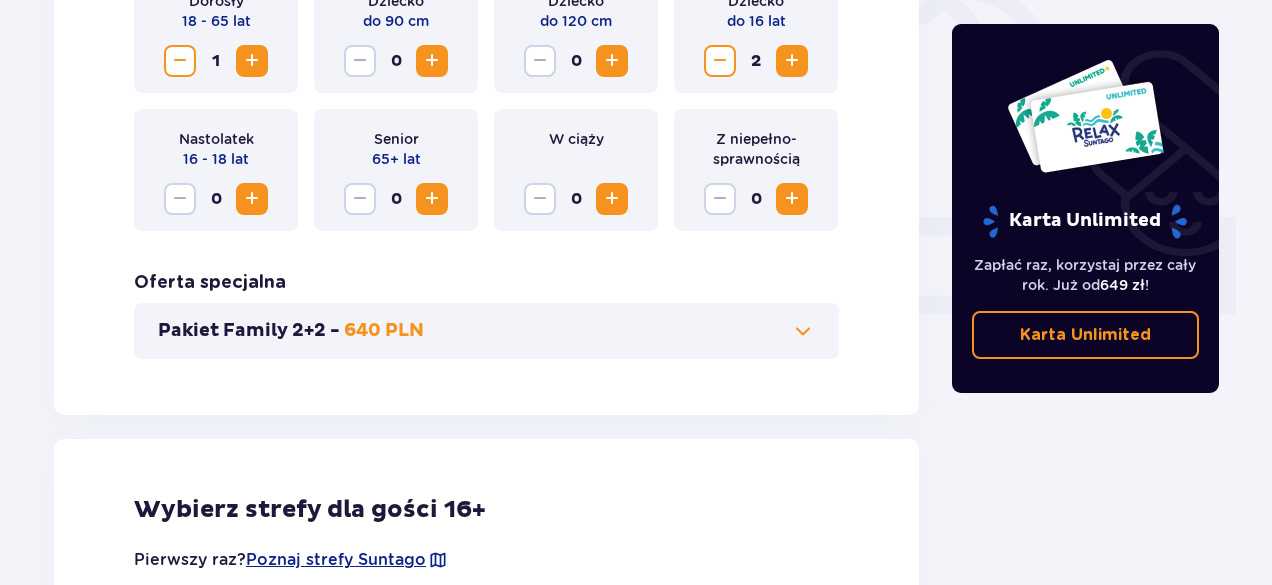 scroll, scrollTop: 710, scrollLeft: 0, axis: vertical 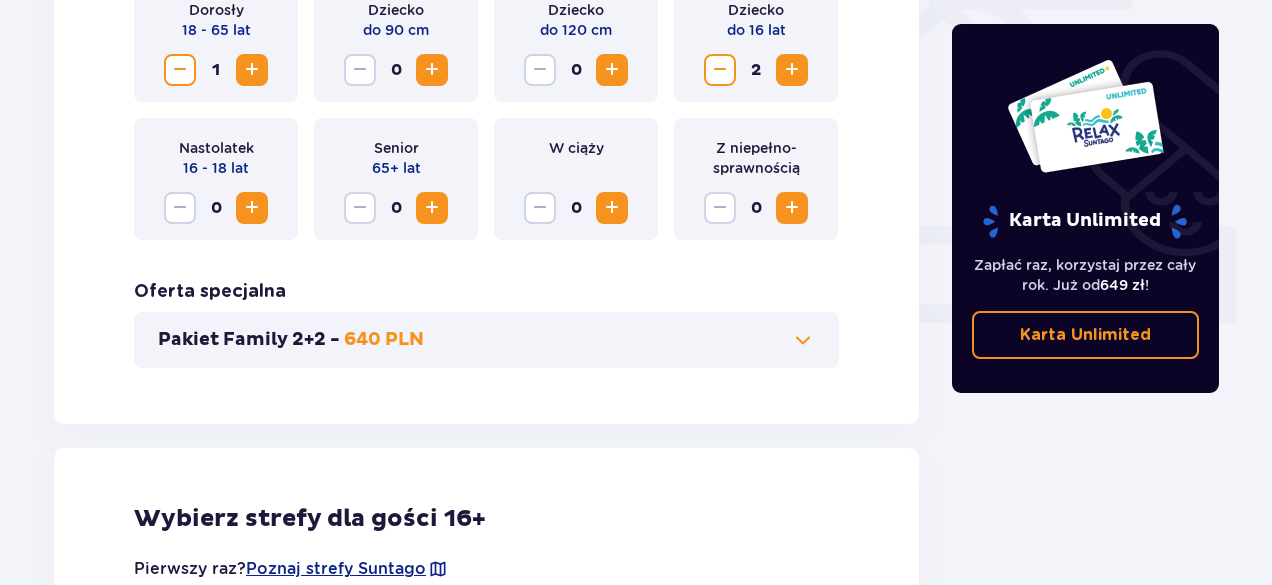 click on "Pakiet Family 2+2 -  640 PLN" at bounding box center [486, 340] 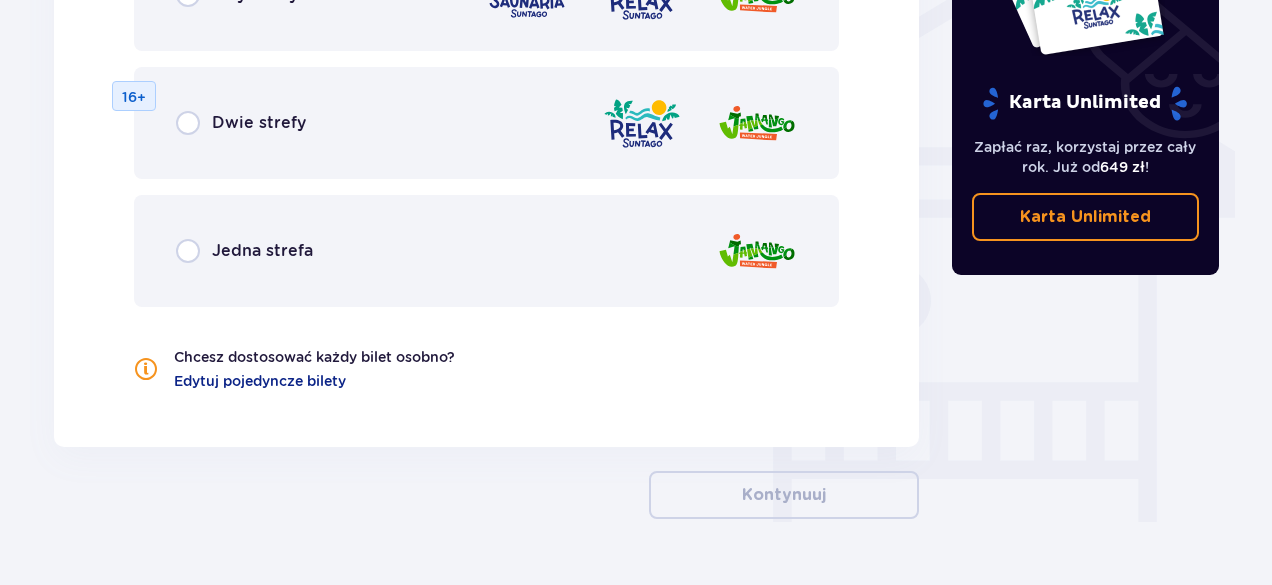 scroll, scrollTop: 1688, scrollLeft: 0, axis: vertical 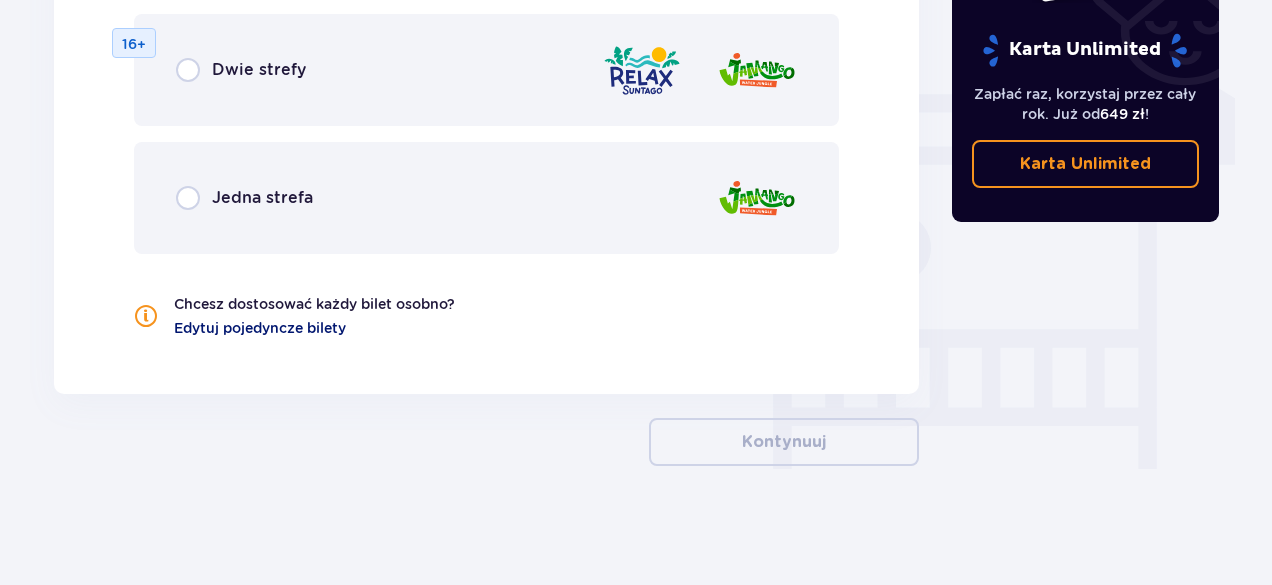 click on "Edytuj pojedyncze bilety" at bounding box center [260, 328] 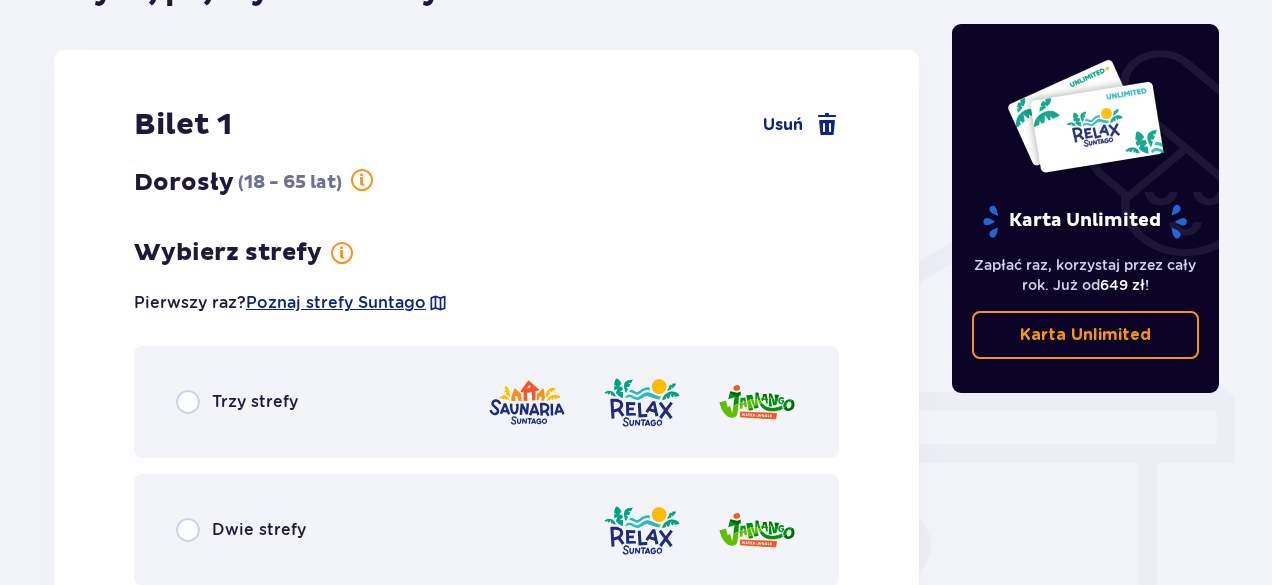 scroll, scrollTop: 1490, scrollLeft: 0, axis: vertical 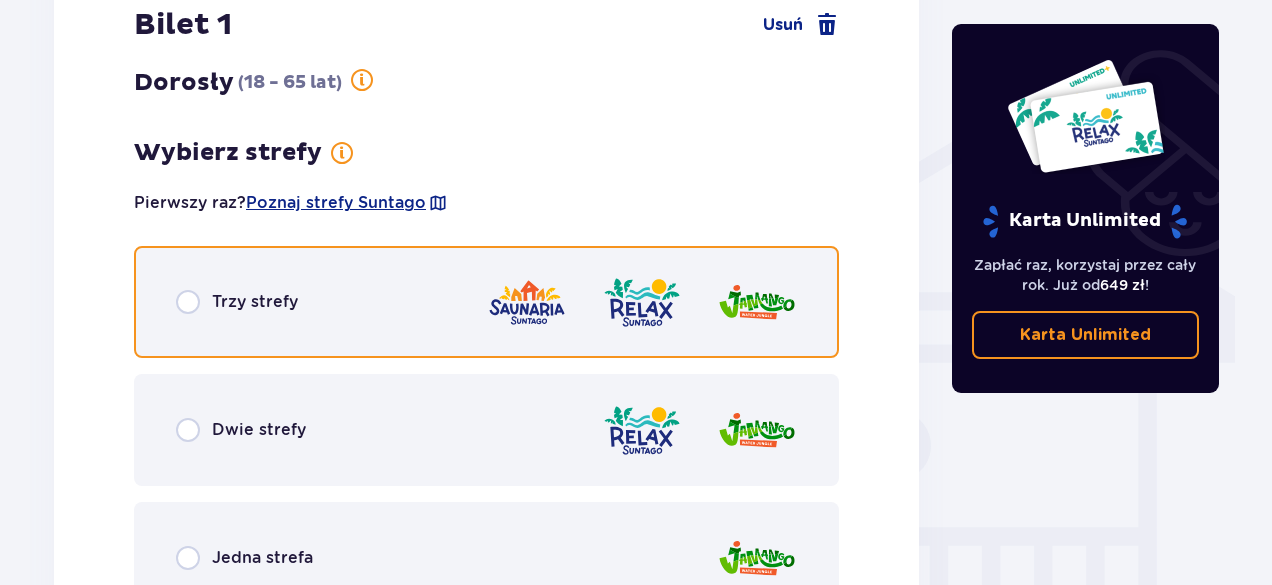 click at bounding box center (188, 302) 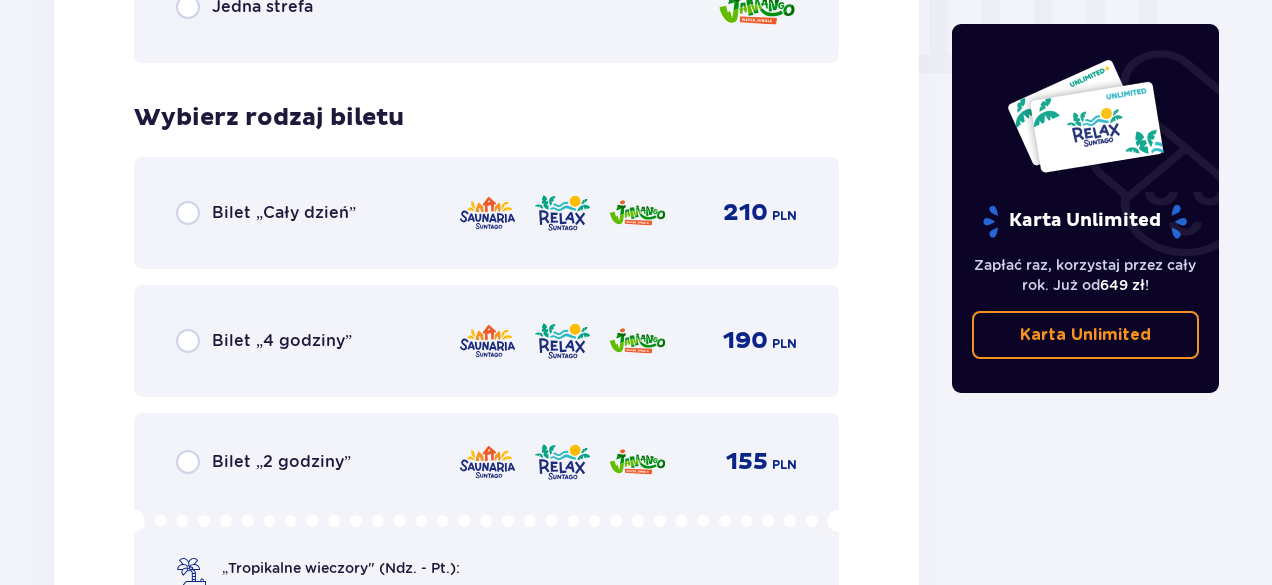 scroll, scrollTop: 2120, scrollLeft: 0, axis: vertical 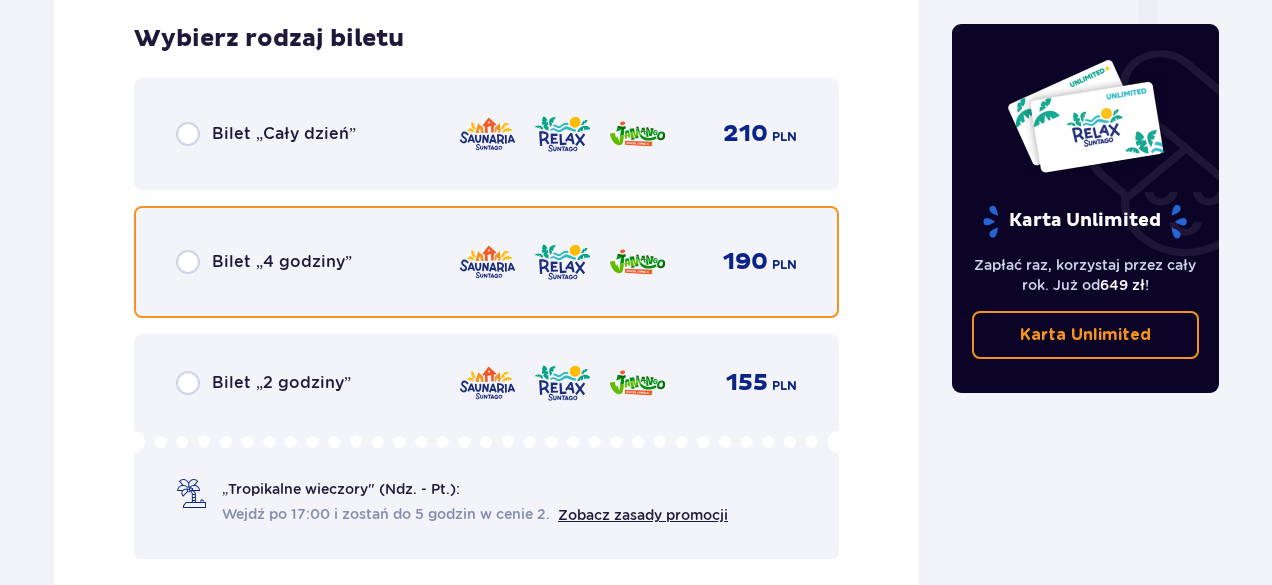 click at bounding box center (188, 262) 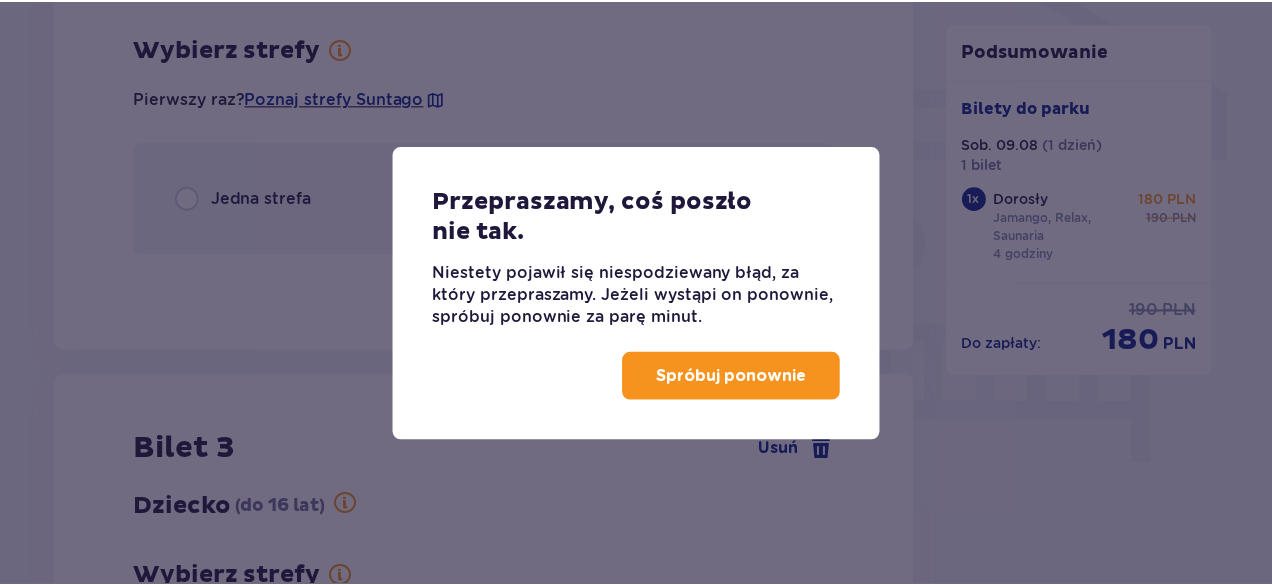 scroll, scrollTop: 1416, scrollLeft: 0, axis: vertical 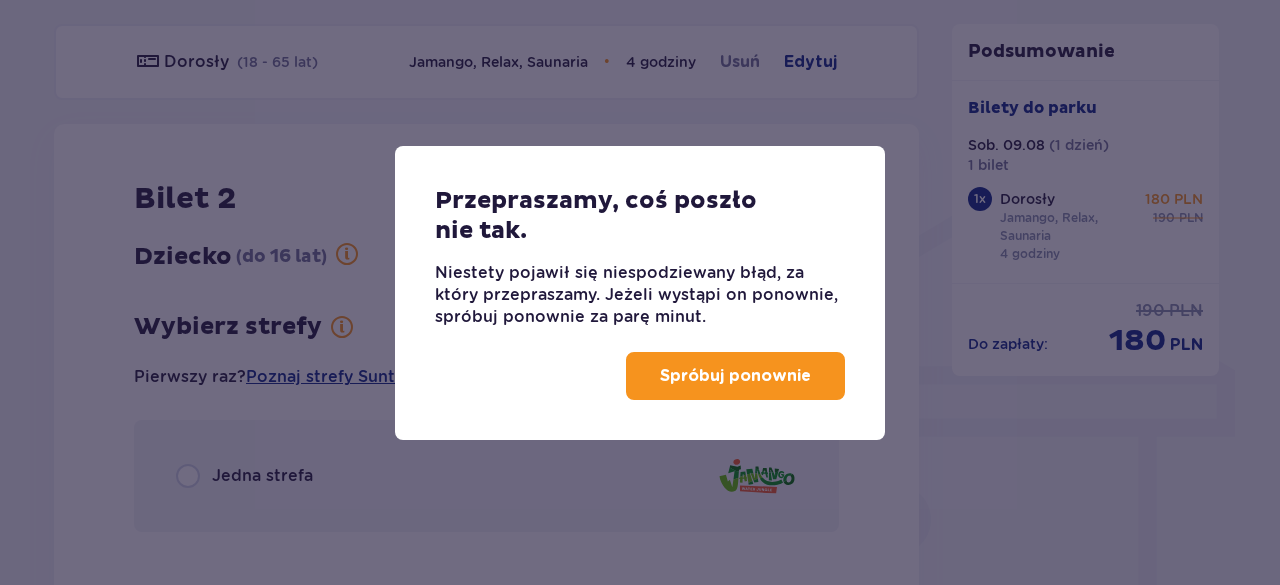 click on "Spróbuj ponownie" at bounding box center (735, 376) 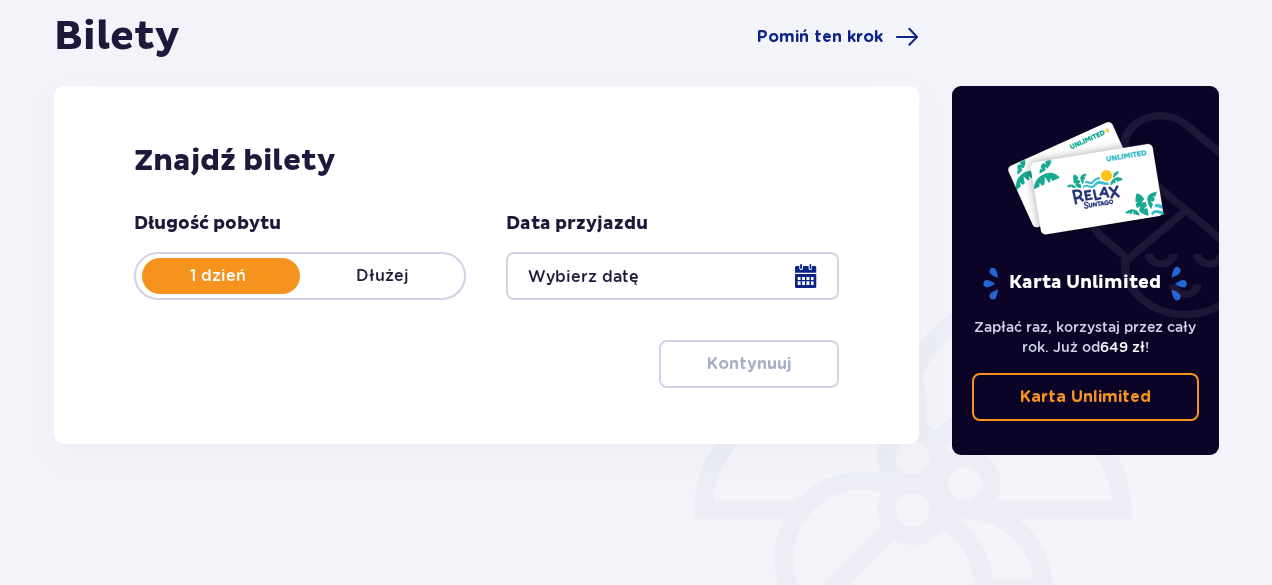 scroll, scrollTop: 200, scrollLeft: 0, axis: vertical 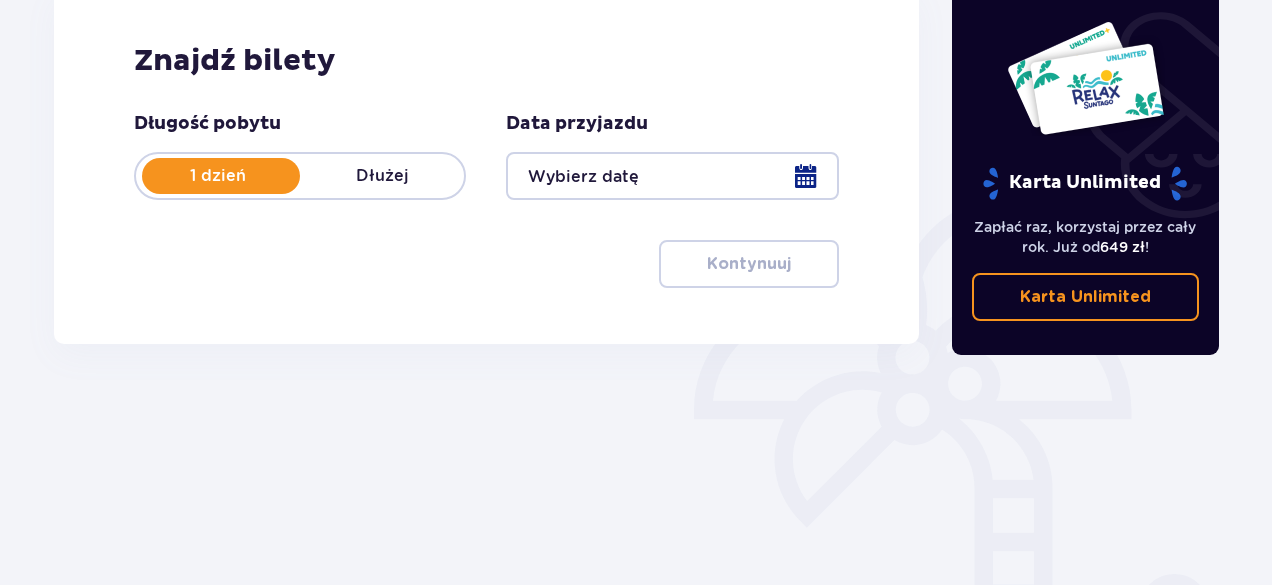 click at bounding box center [672, 176] 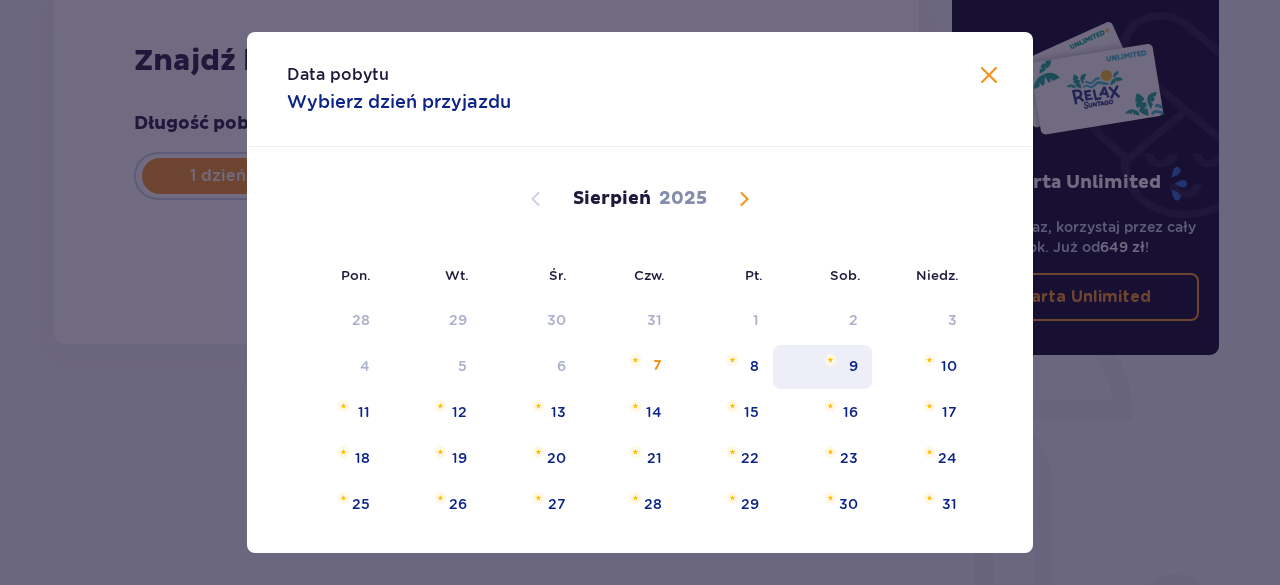 click on "9" at bounding box center (822, 367) 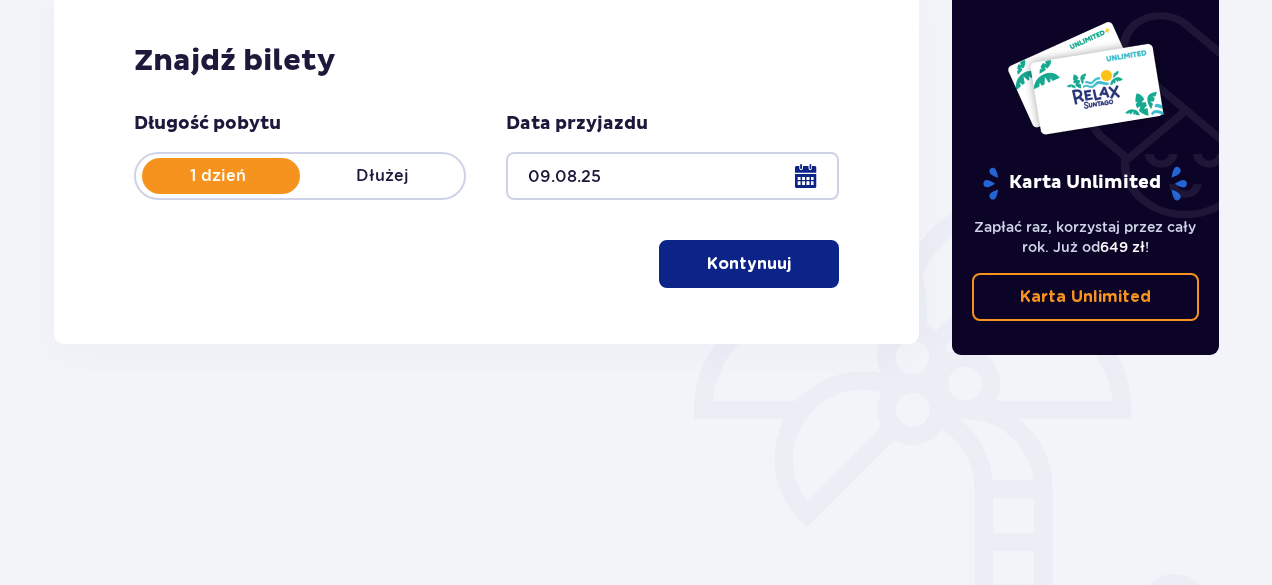 click on "Kontynuuj" at bounding box center [749, 264] 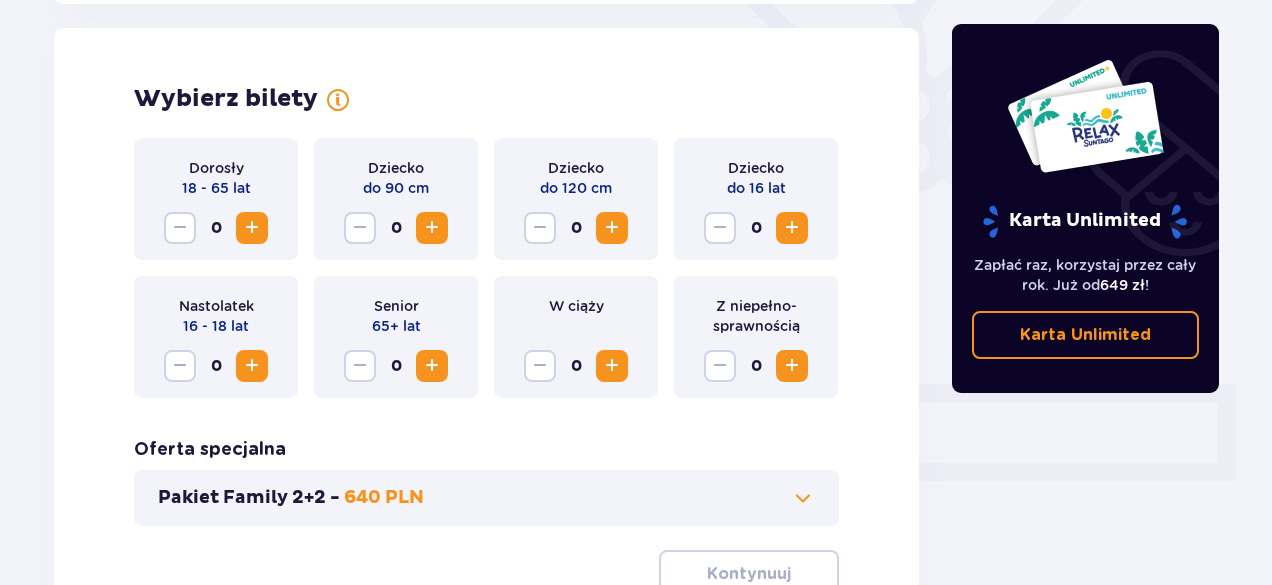 scroll, scrollTop: 556, scrollLeft: 0, axis: vertical 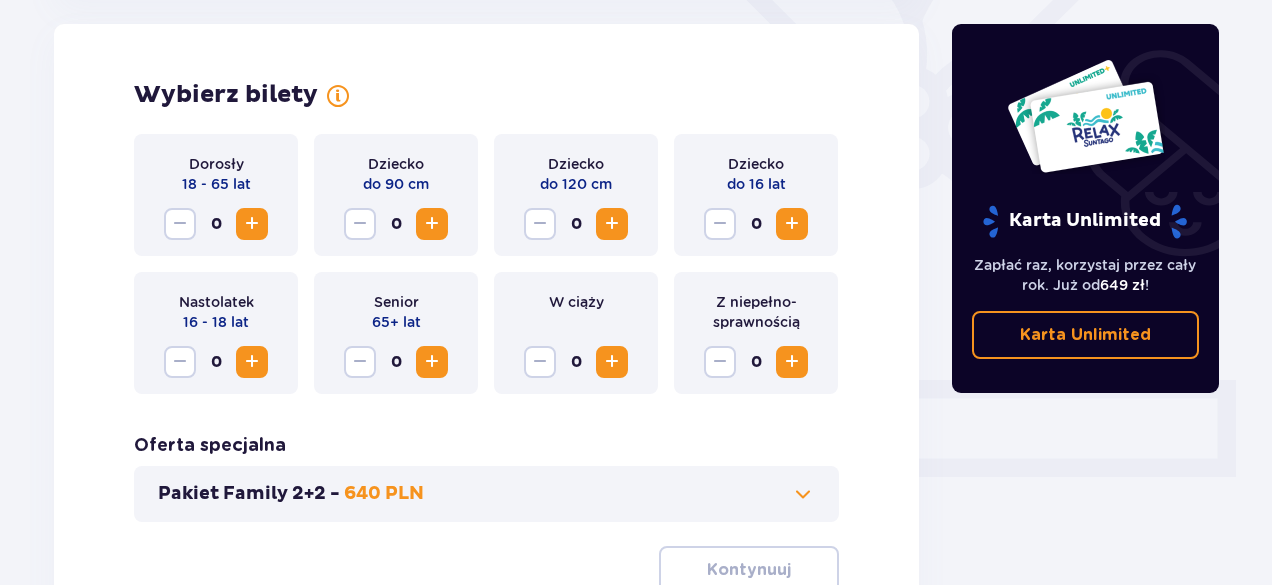 click at bounding box center (792, 224) 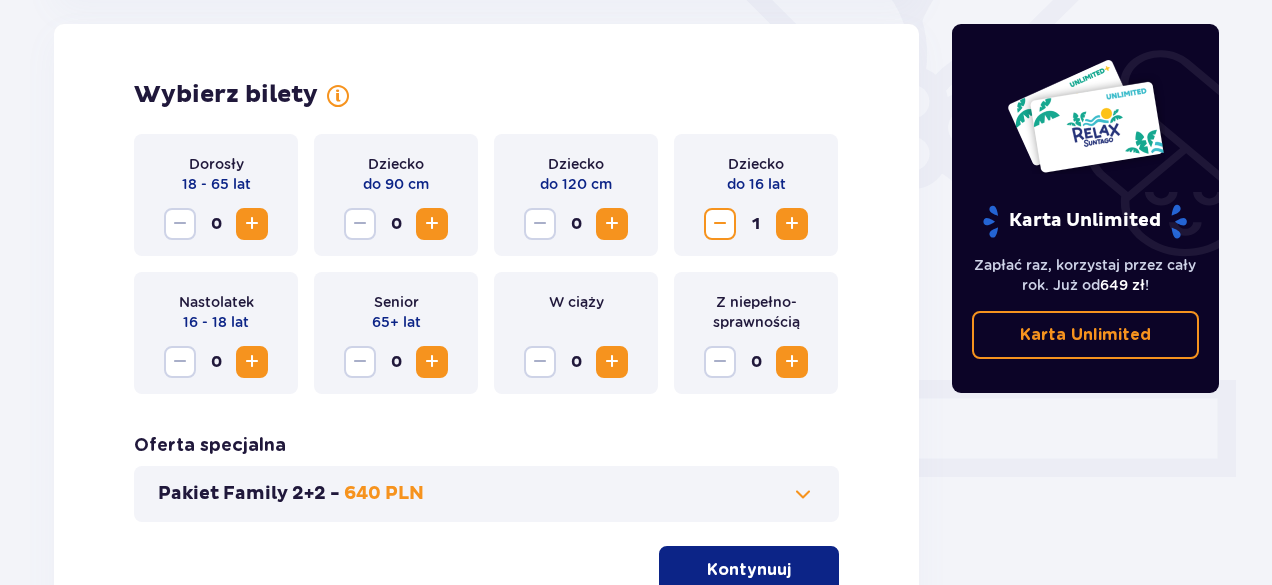 click at bounding box center (792, 224) 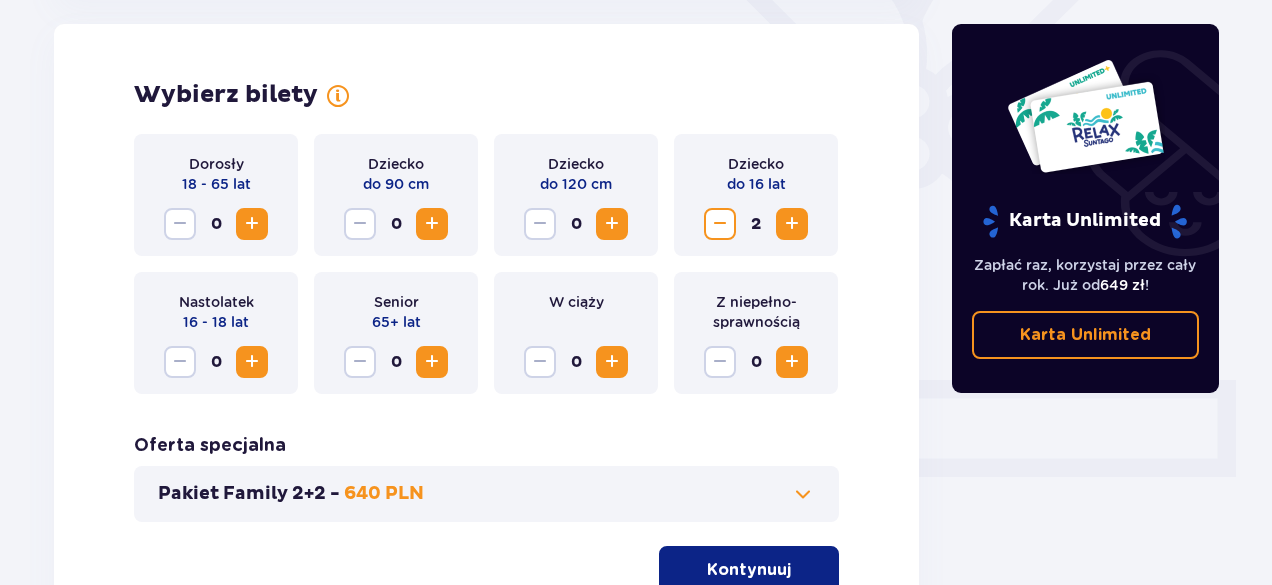 click on "Kontynuuj" at bounding box center [749, 570] 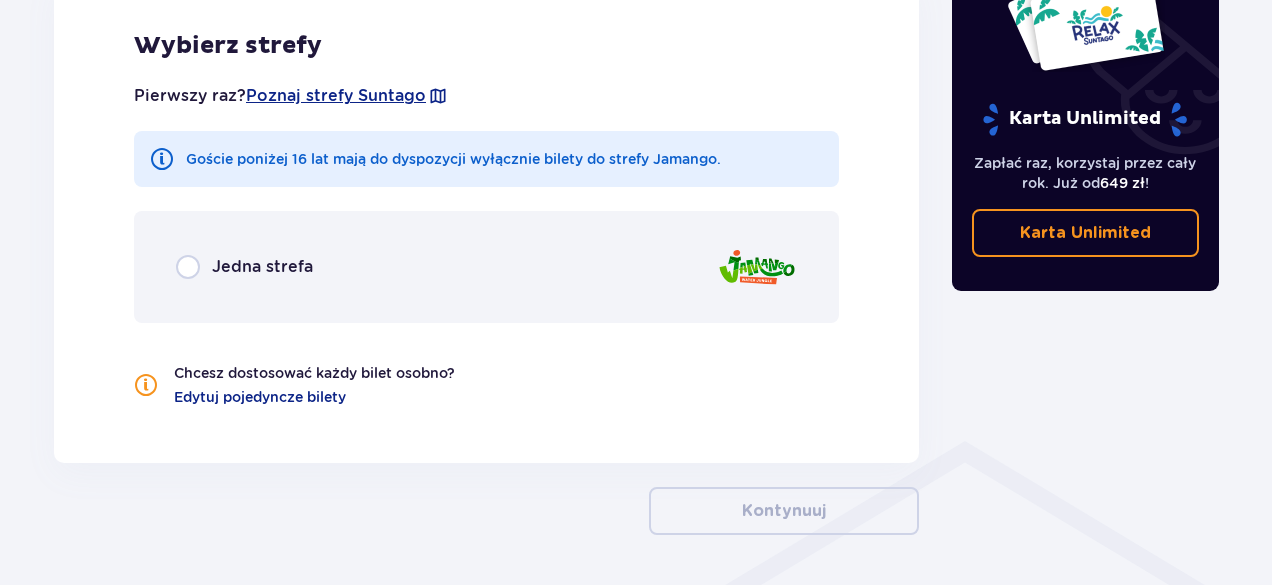 scroll, scrollTop: 1152, scrollLeft: 0, axis: vertical 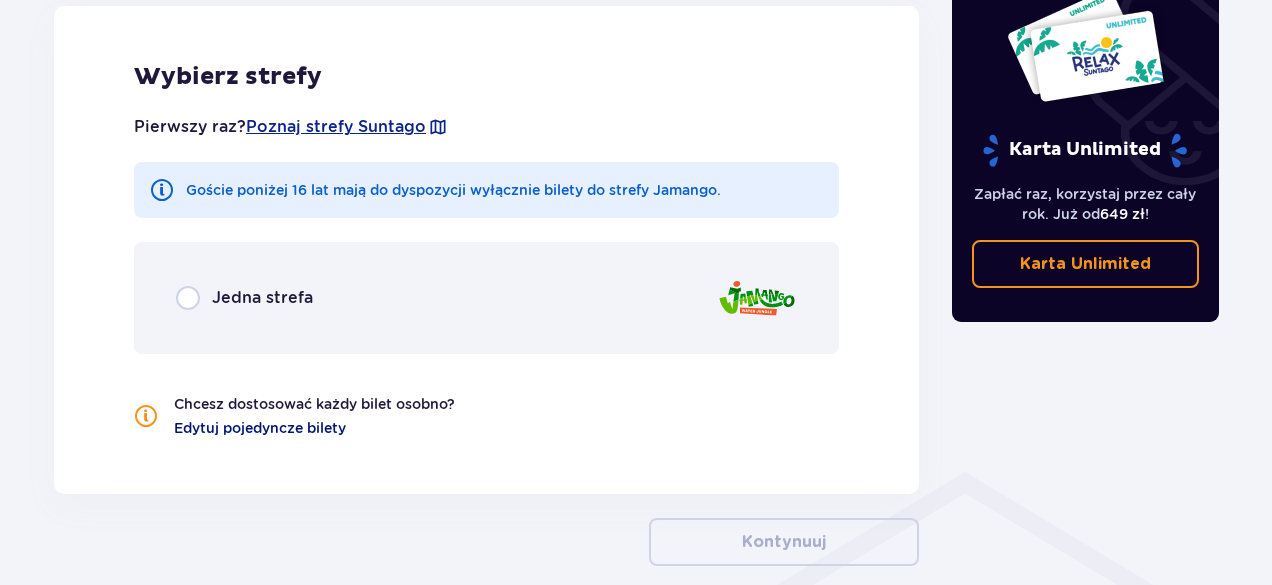 click on "Edytuj pojedyncze bilety" at bounding box center (260, 428) 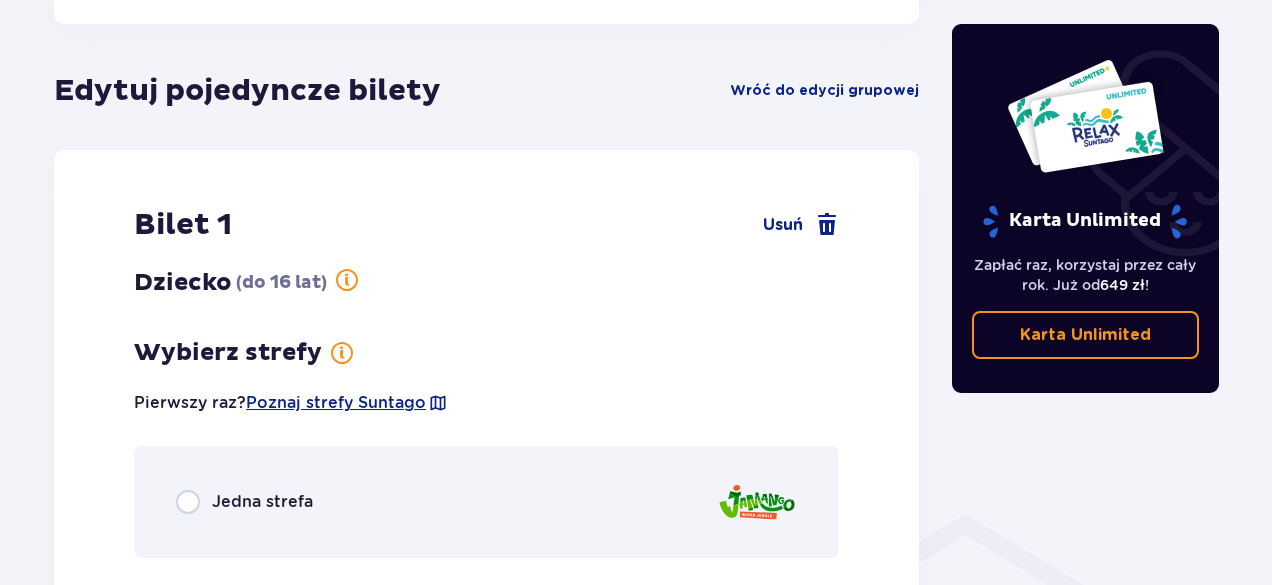 scroll, scrollTop: 1310, scrollLeft: 0, axis: vertical 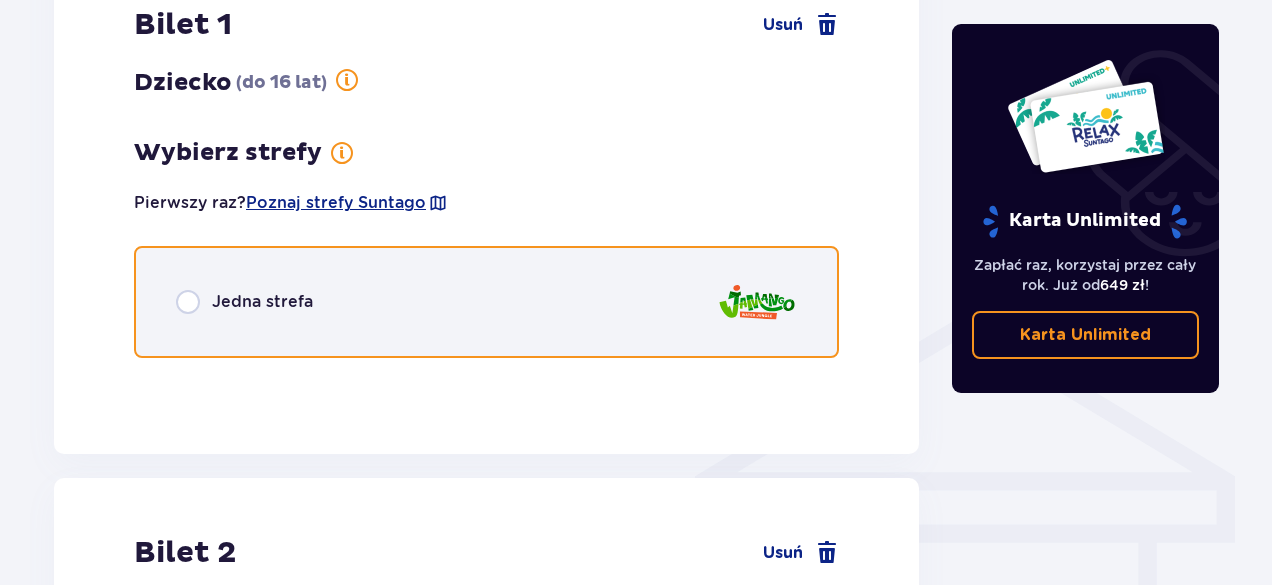 click at bounding box center [188, 302] 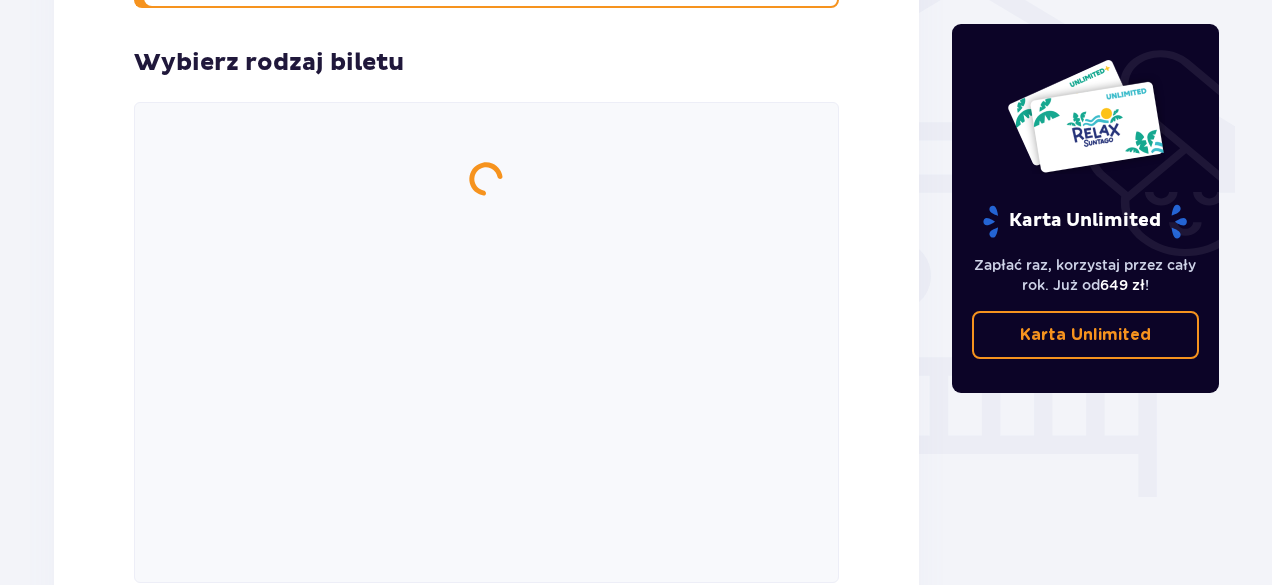 scroll, scrollTop: 1684, scrollLeft: 0, axis: vertical 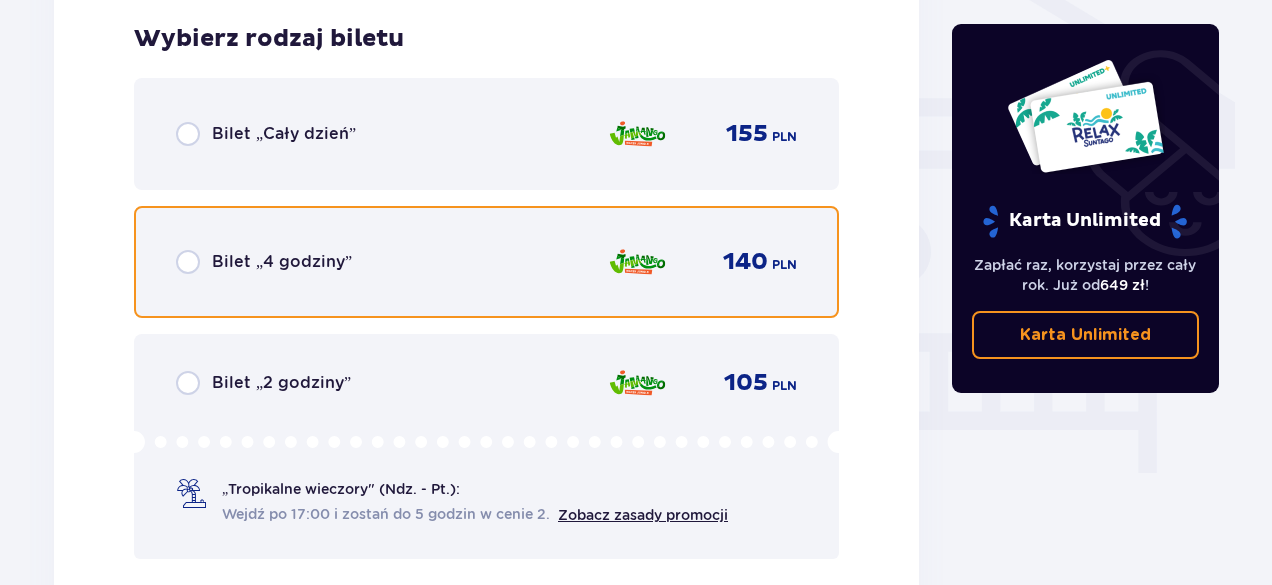 click at bounding box center [188, 262] 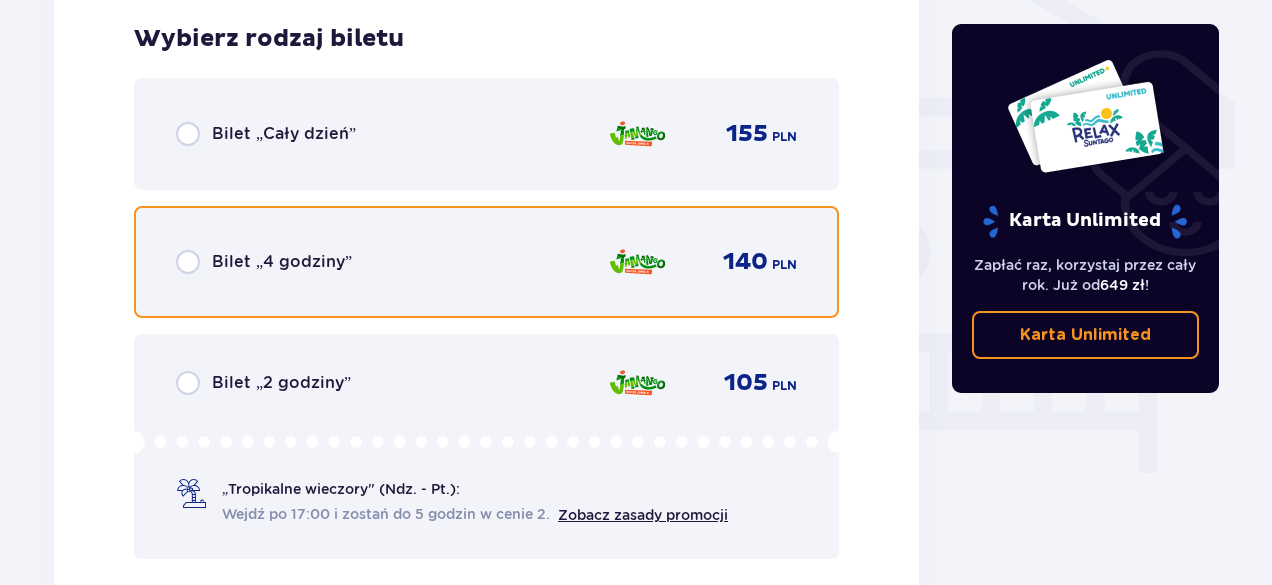 radio on "true" 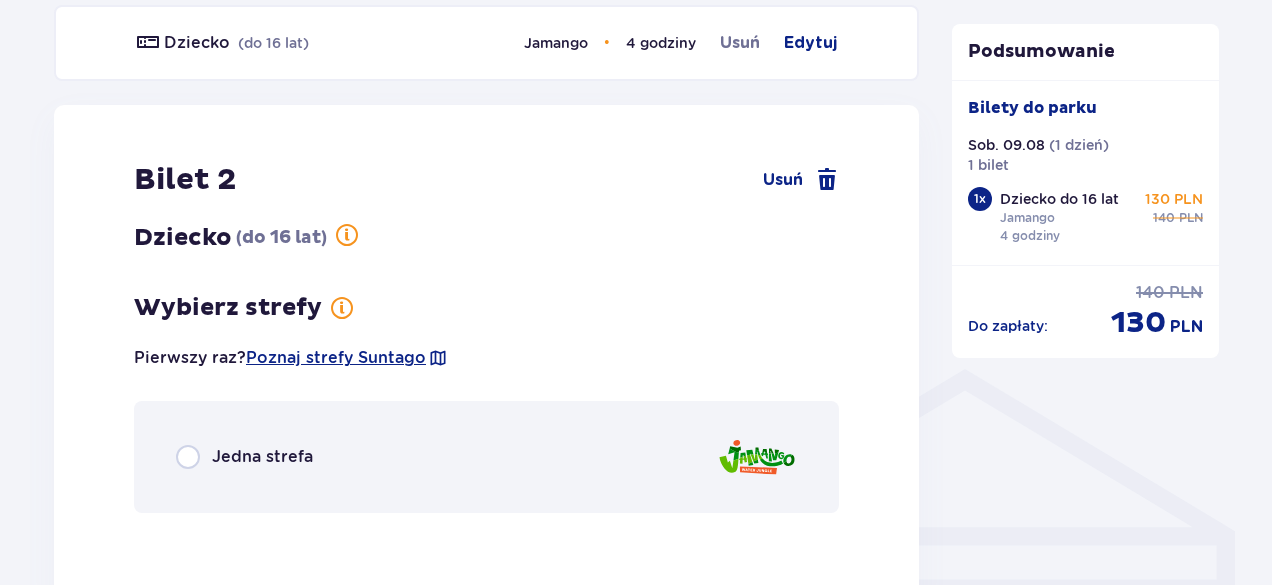 scroll, scrollTop: 1236, scrollLeft: 0, axis: vertical 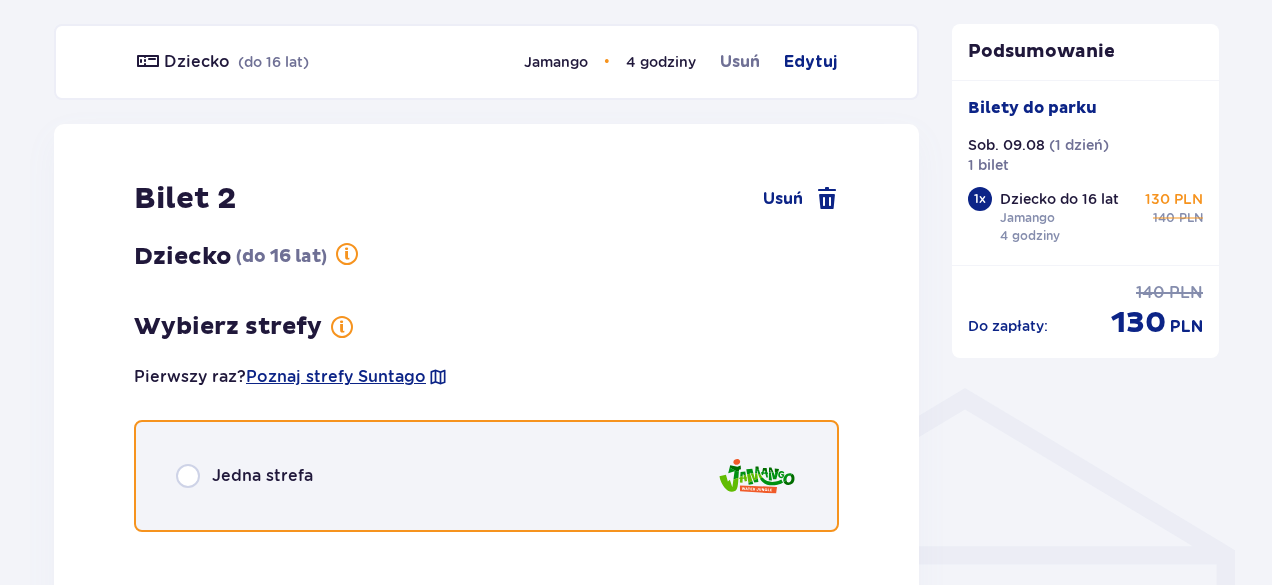 click at bounding box center [188, 476] 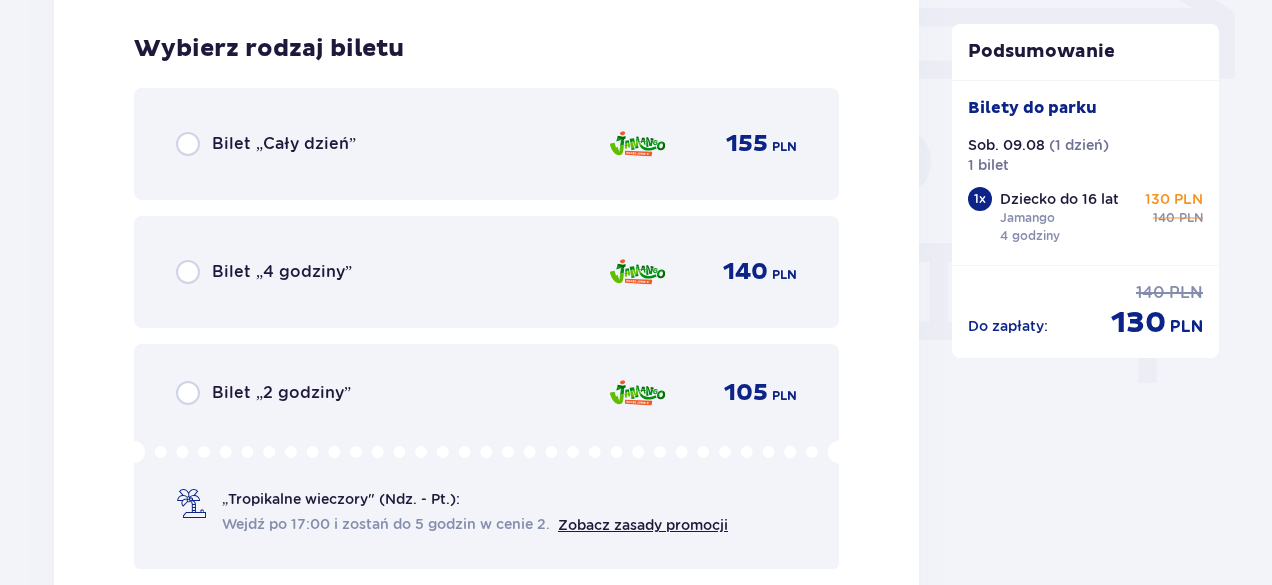scroll, scrollTop: 1784, scrollLeft: 0, axis: vertical 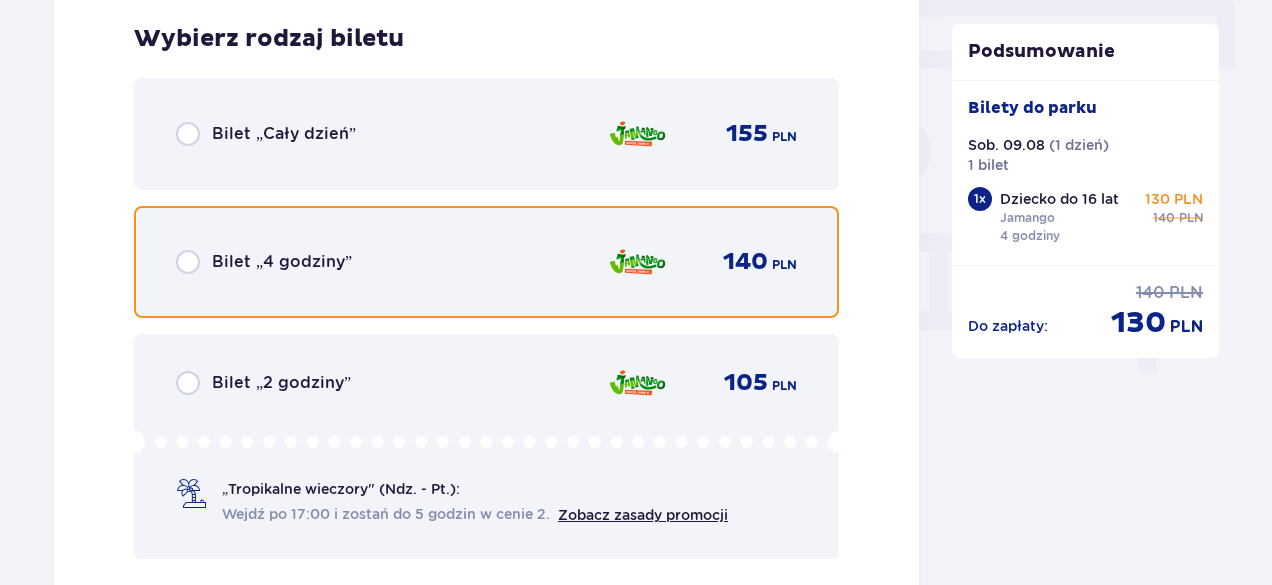 click at bounding box center (188, 262) 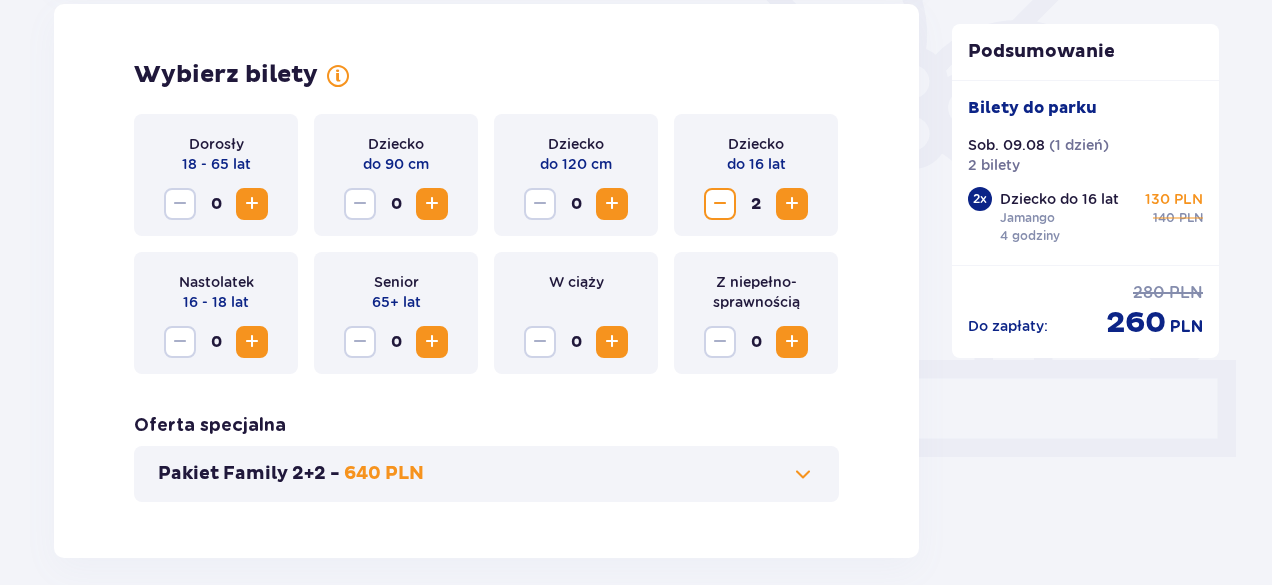 scroll, scrollTop: 554, scrollLeft: 0, axis: vertical 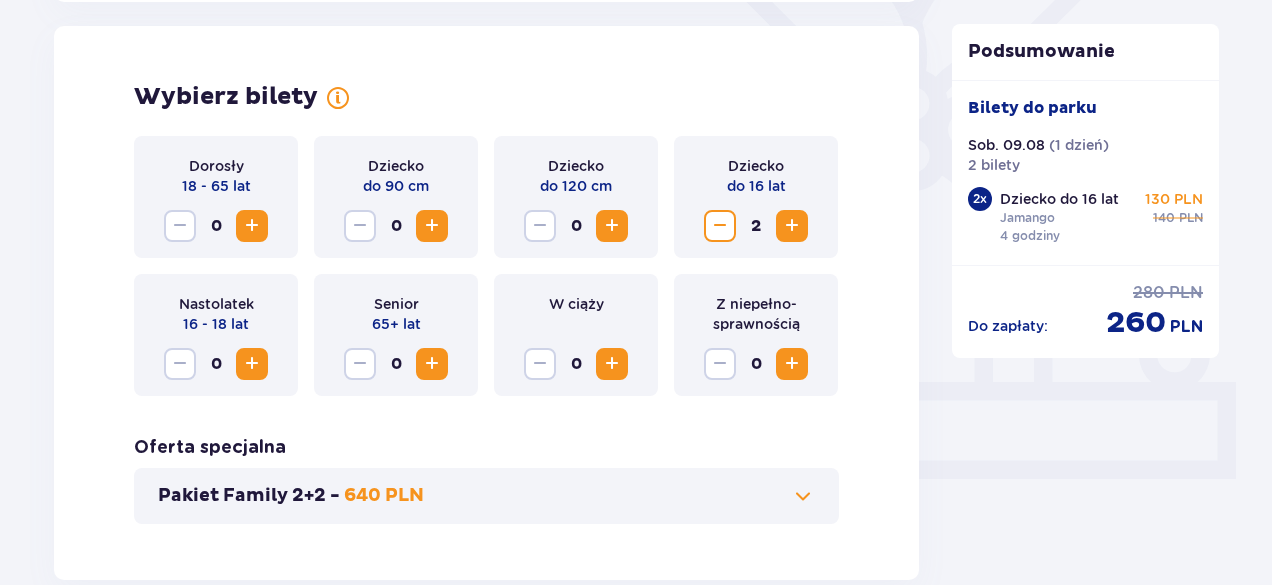 click at bounding box center (252, 226) 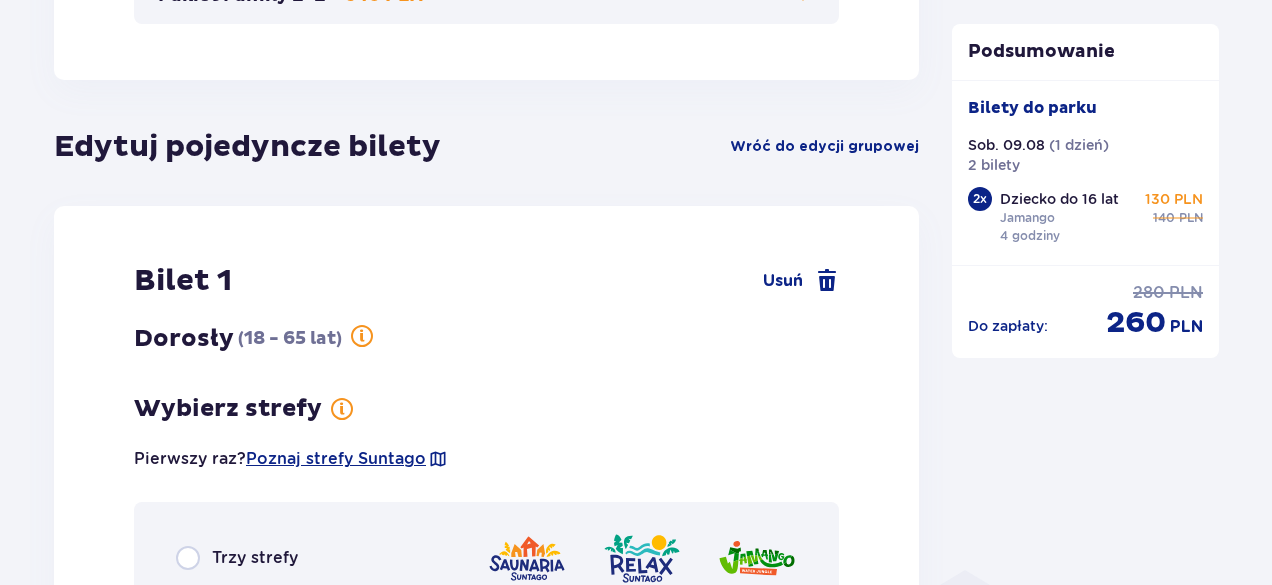 scroll, scrollTop: 1254, scrollLeft: 0, axis: vertical 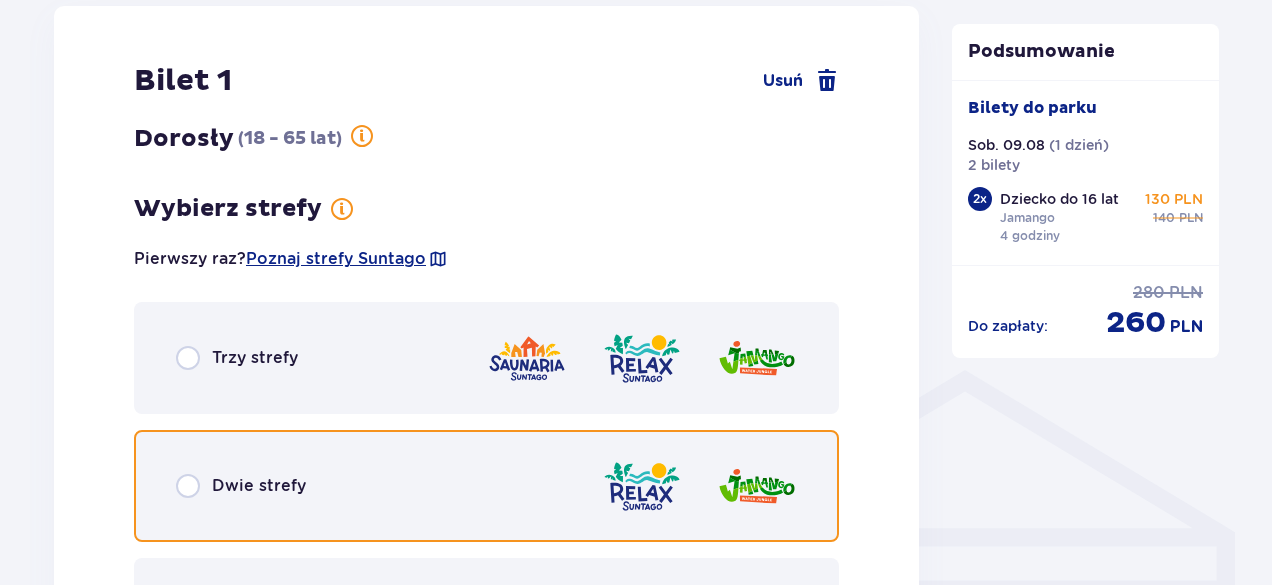 click at bounding box center [188, 486] 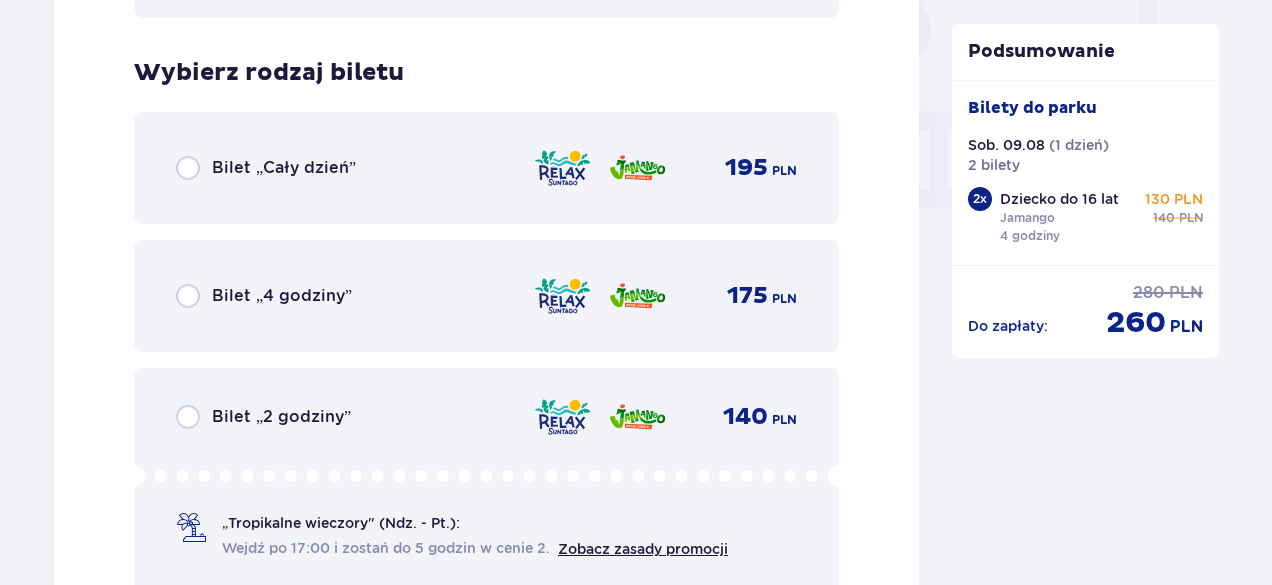 scroll, scrollTop: 1940, scrollLeft: 0, axis: vertical 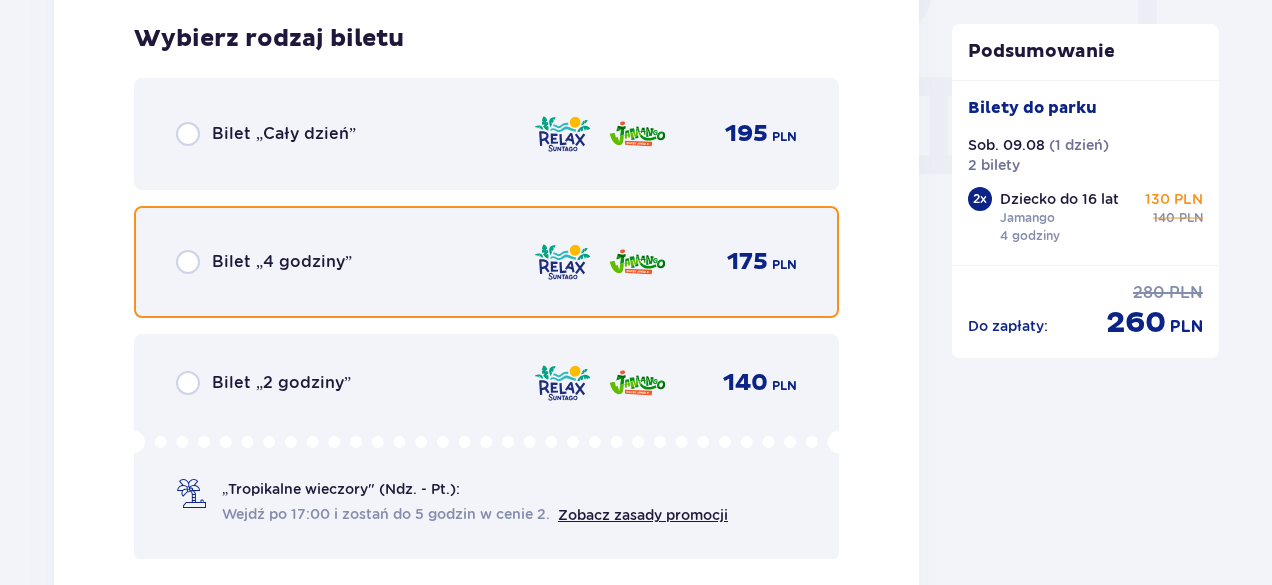 click at bounding box center [188, 262] 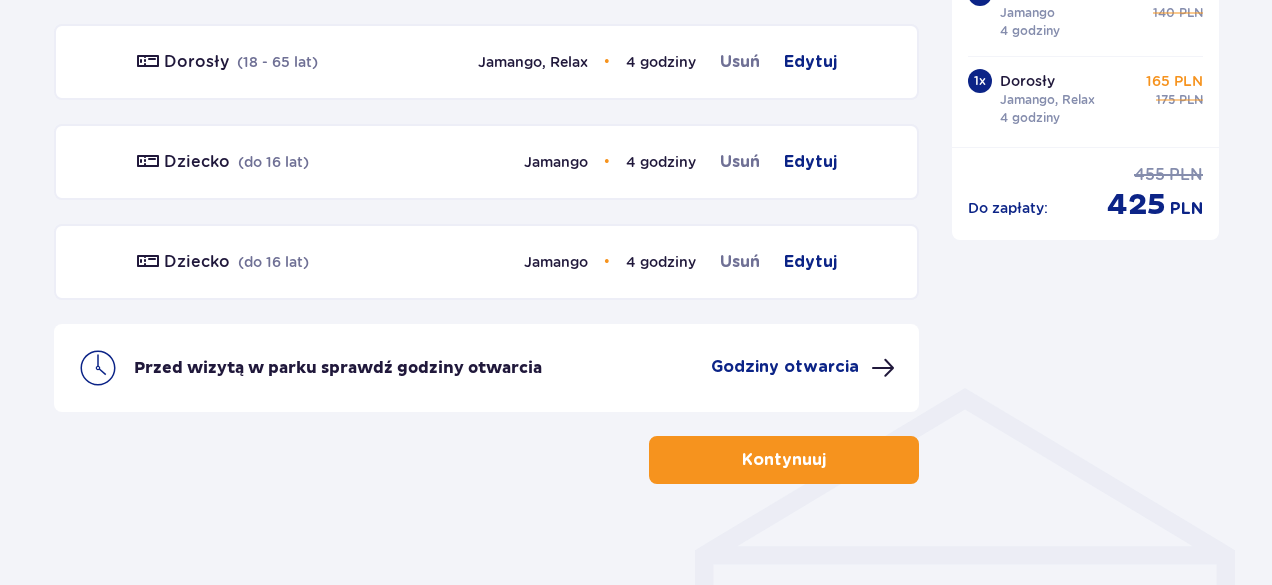 scroll, scrollTop: 1236, scrollLeft: 0, axis: vertical 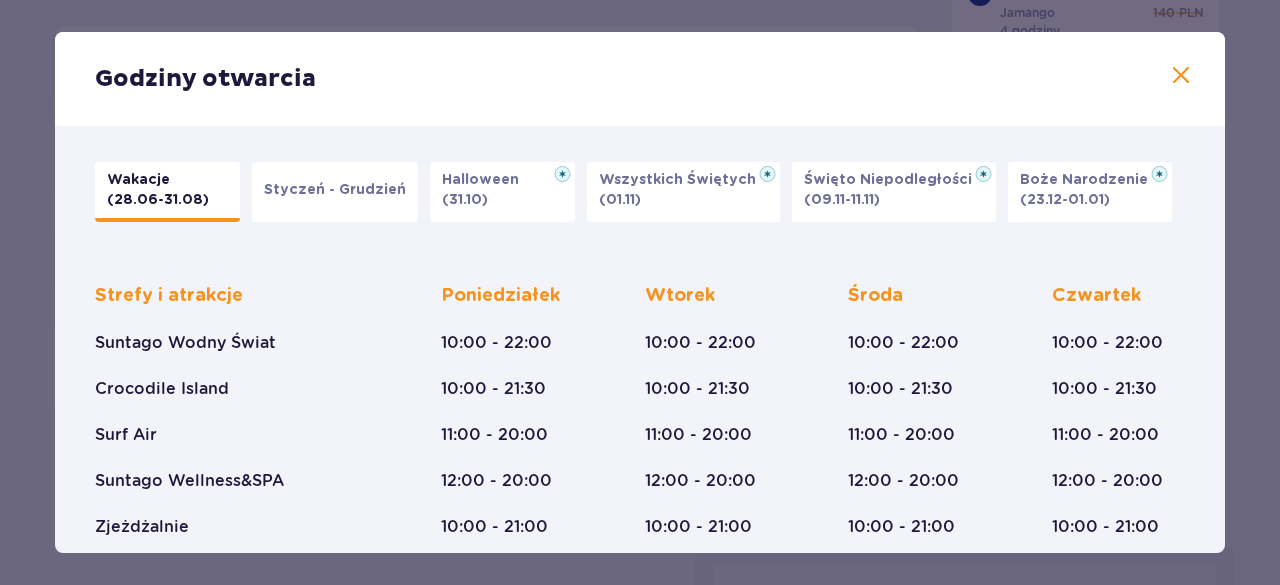 click at bounding box center (1181, 76) 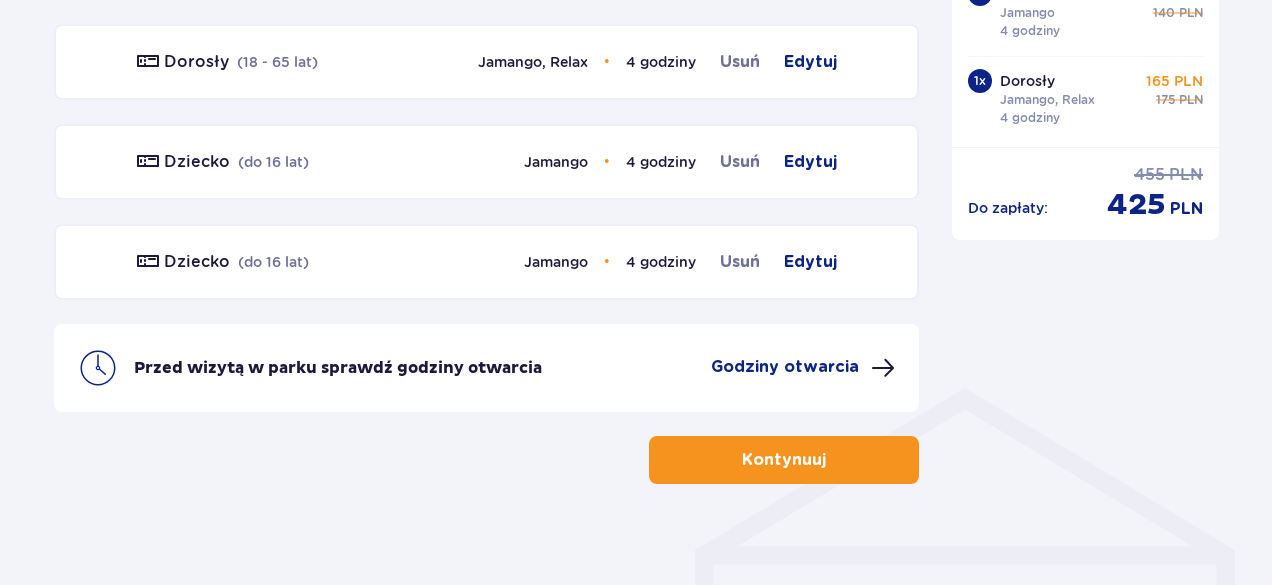 click on "Kontynuuj" at bounding box center (784, 460) 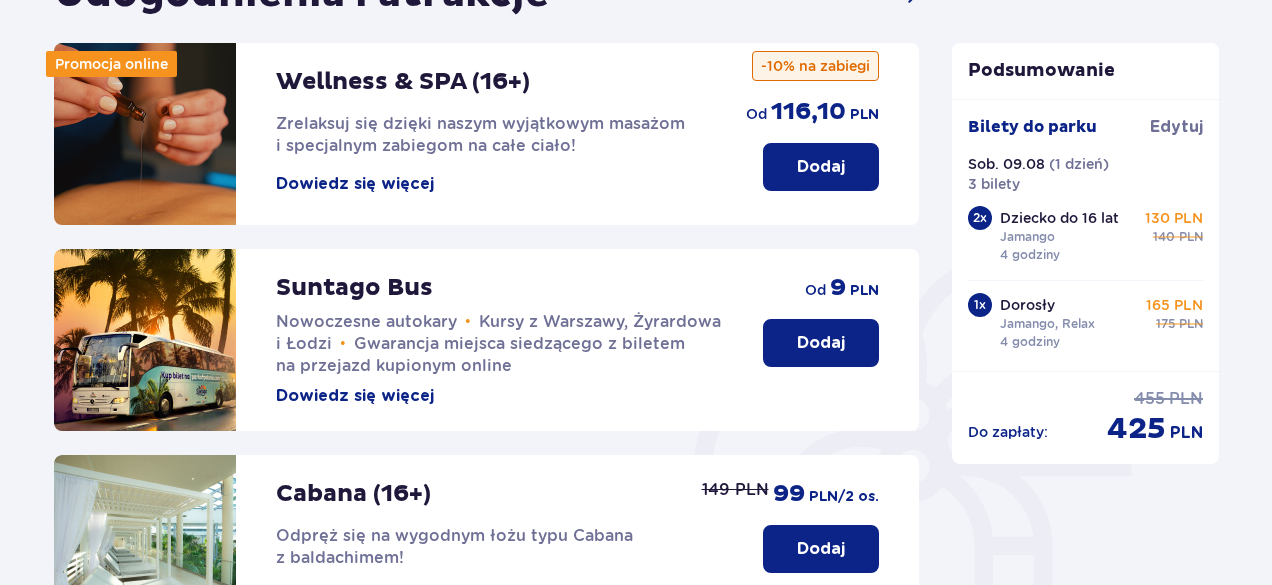 scroll, scrollTop: 200, scrollLeft: 0, axis: vertical 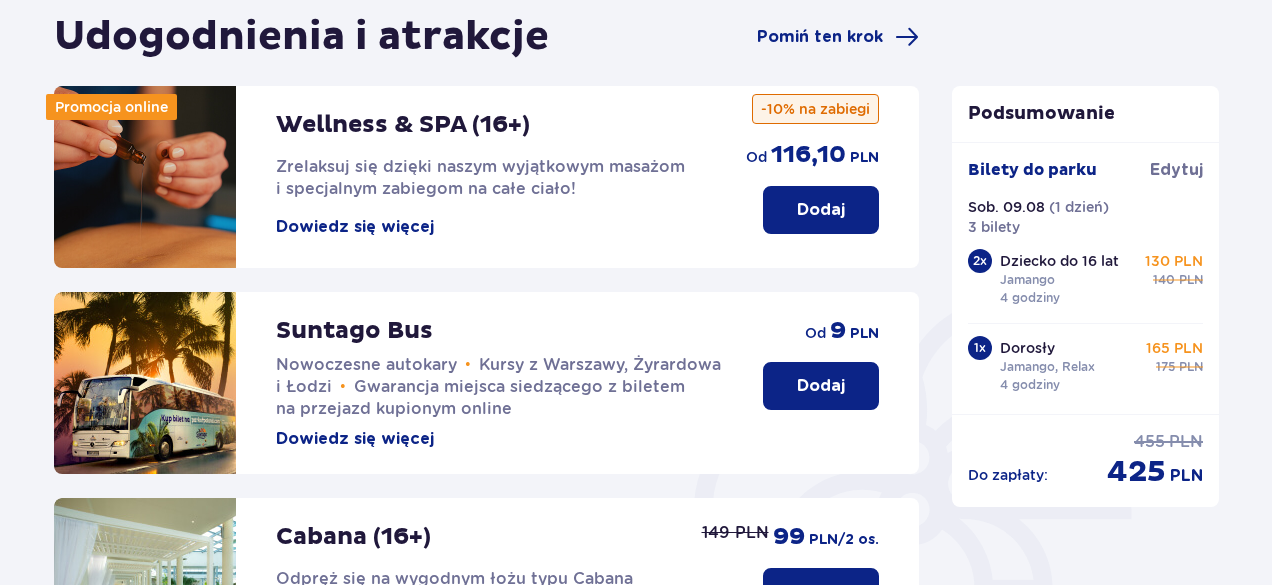 click on "Dowiedz się więcej" at bounding box center (355, 227) 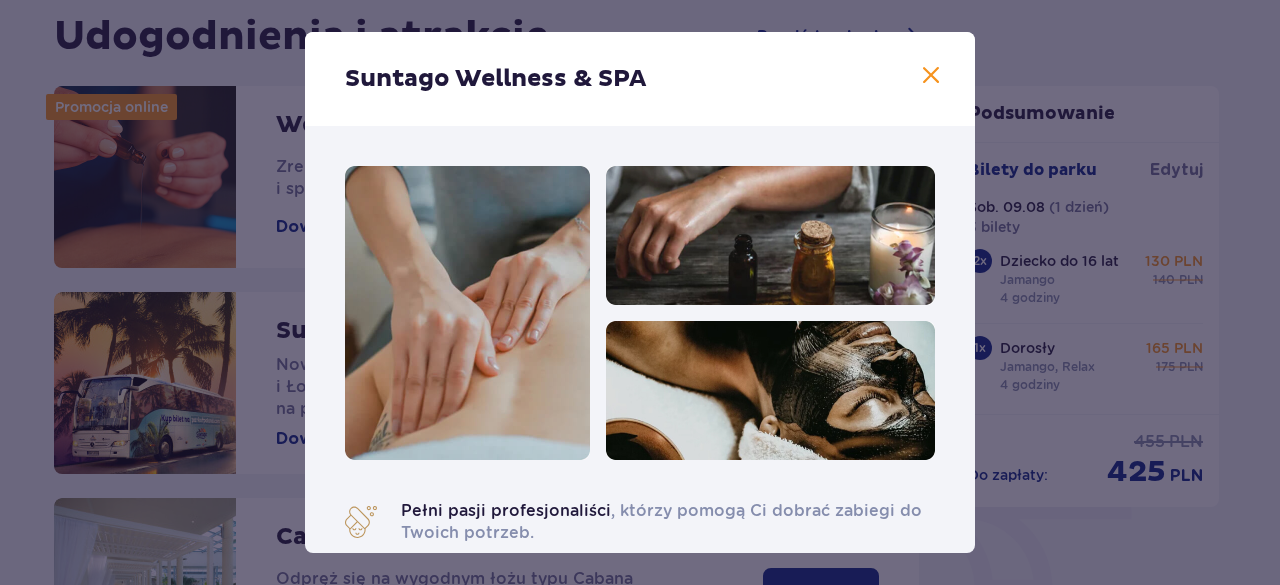 click at bounding box center (931, 76) 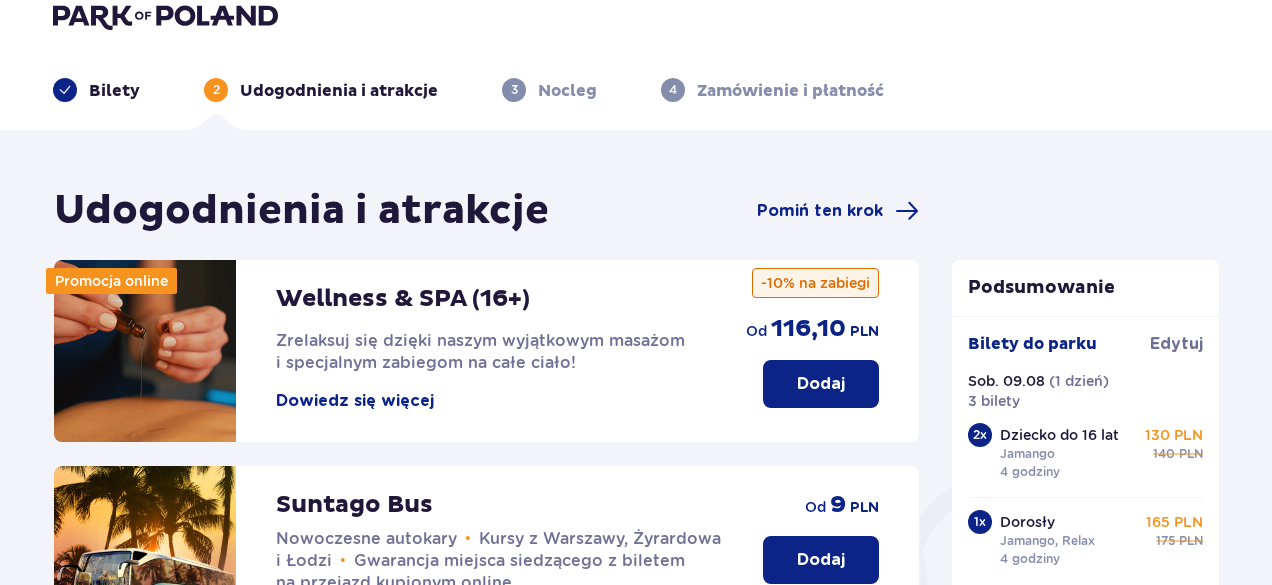 scroll, scrollTop: 0, scrollLeft: 0, axis: both 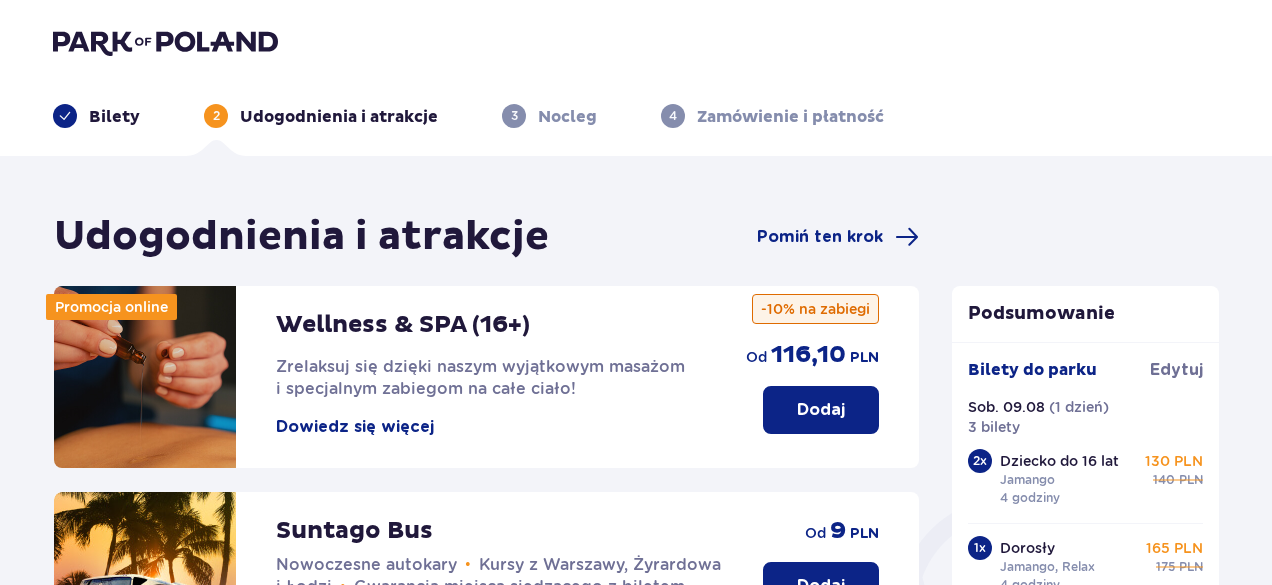 click on "Dodaj" at bounding box center [821, 410] 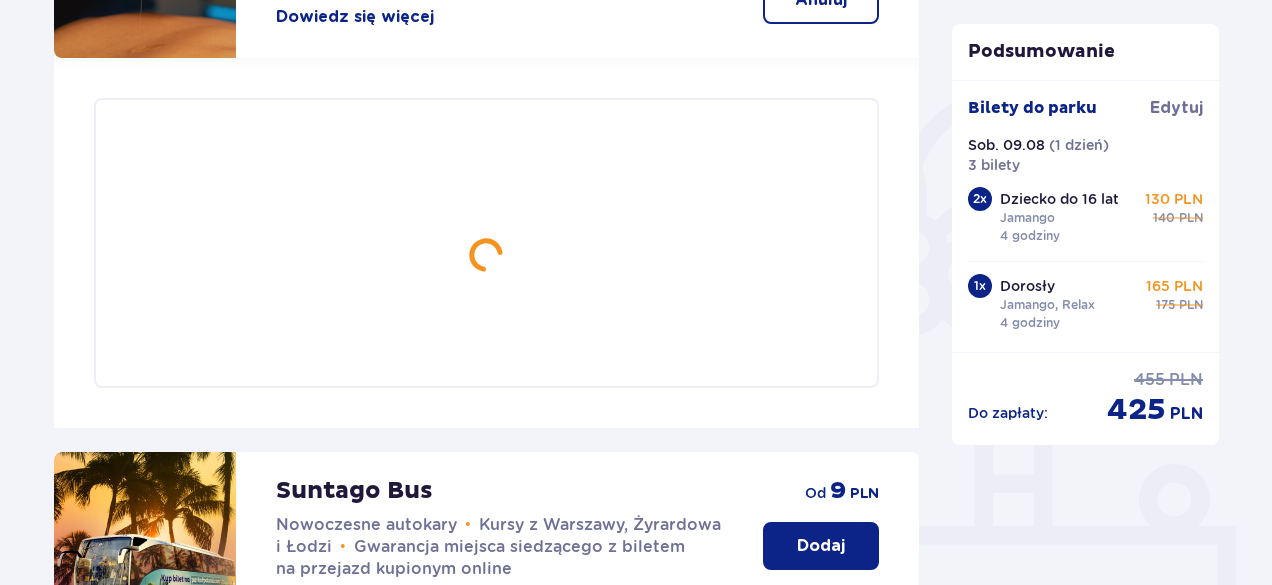 scroll, scrollTop: 484, scrollLeft: 0, axis: vertical 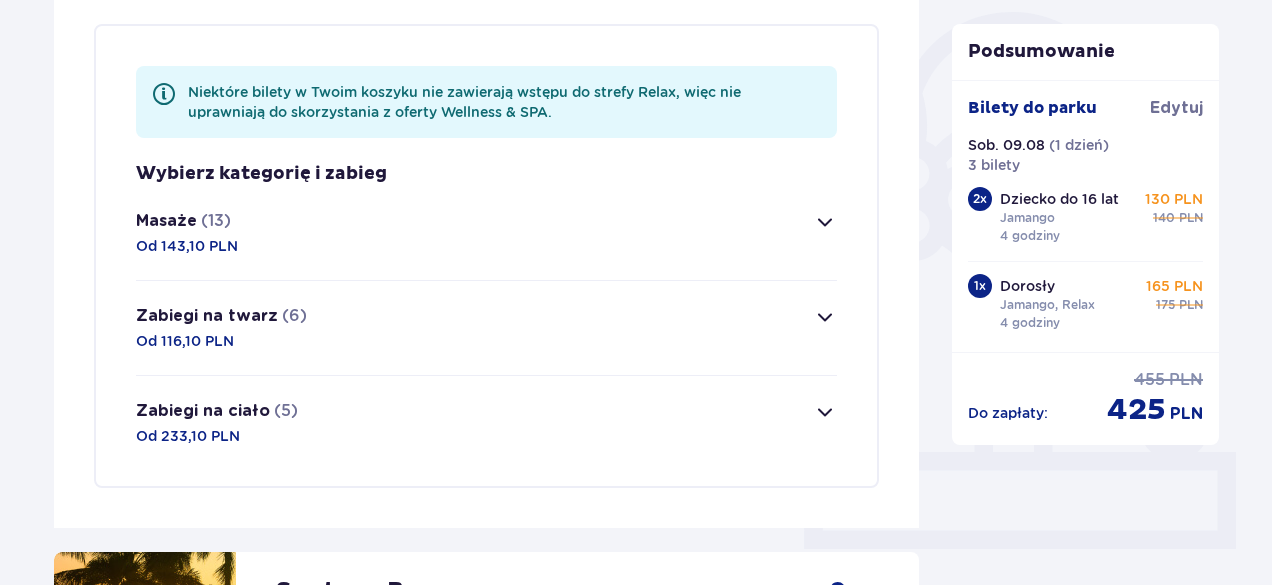 click on "Masaże" at bounding box center [166, 221] 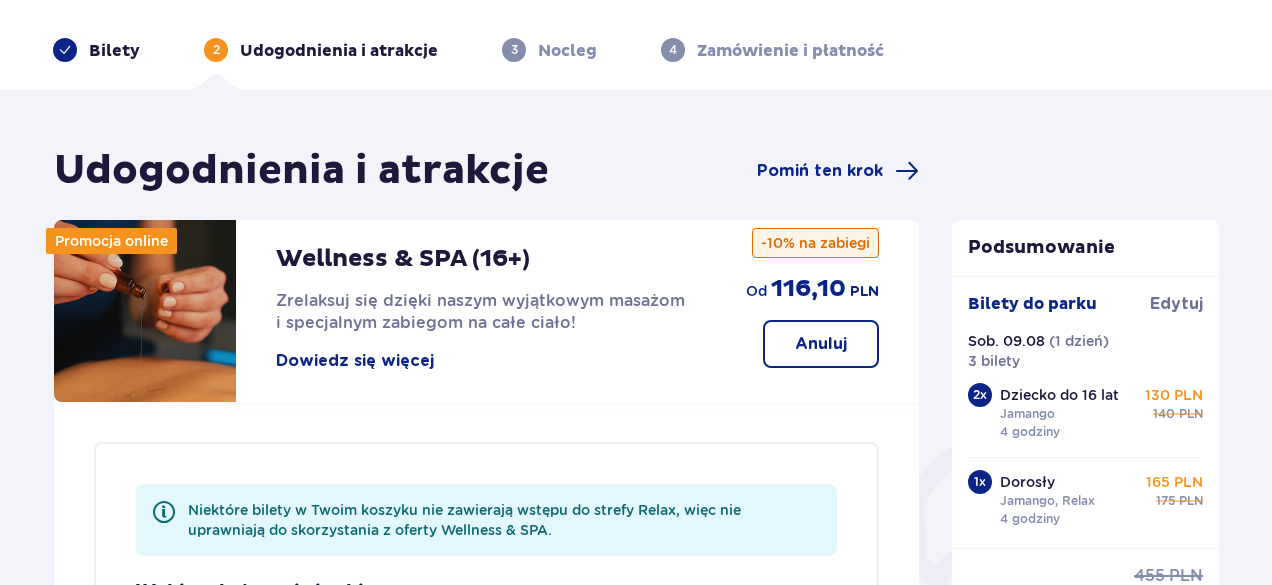 scroll, scrollTop: 0, scrollLeft: 0, axis: both 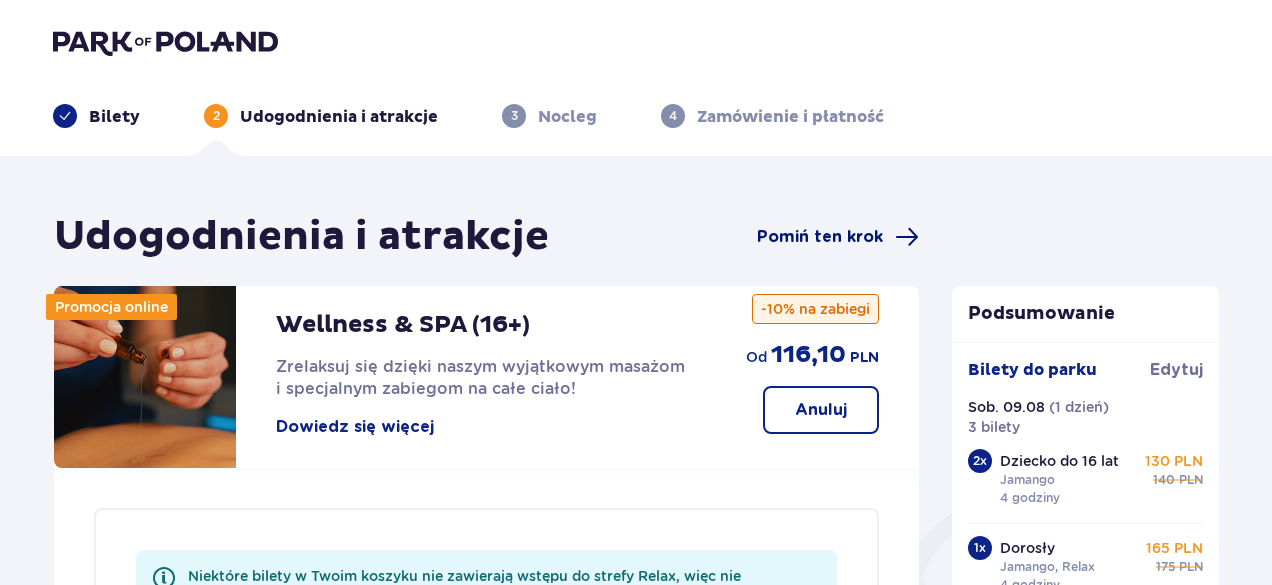 click on "Pomiń ten krok" at bounding box center [820, 237] 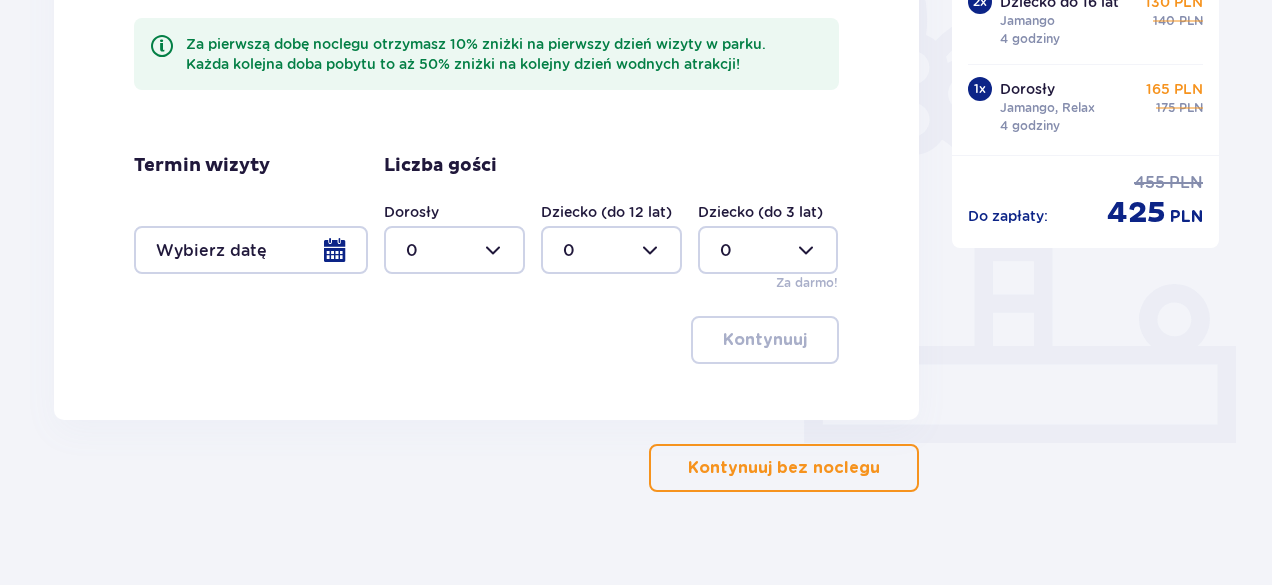 scroll, scrollTop: 616, scrollLeft: 0, axis: vertical 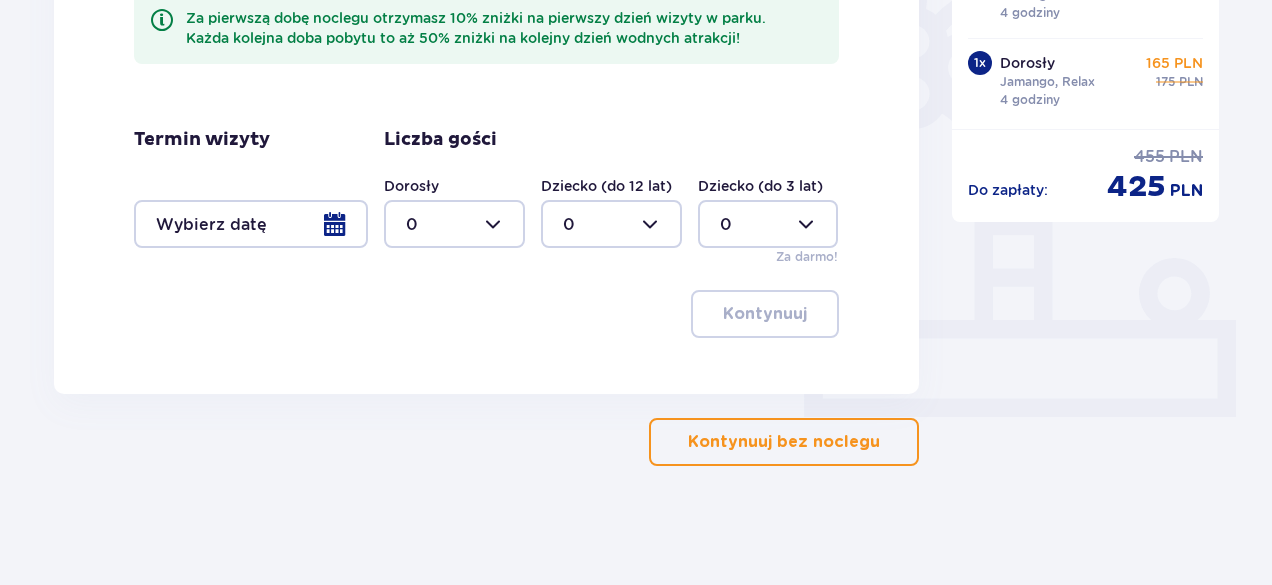 click on "Kontynuuj bez noclegu" at bounding box center (784, 442) 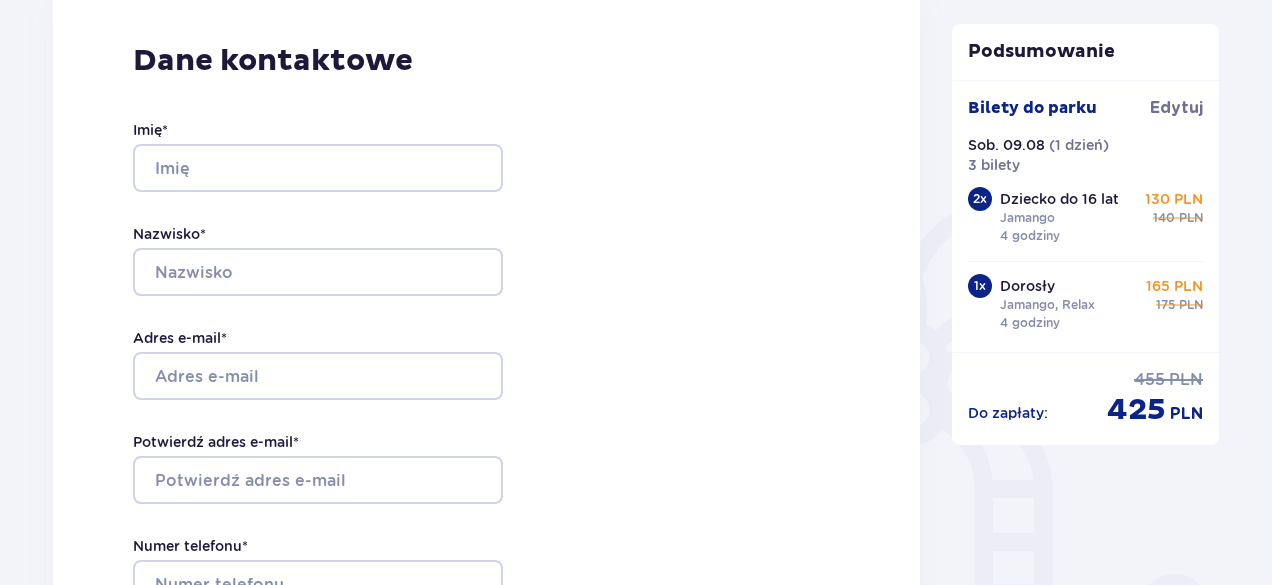scroll, scrollTop: 0, scrollLeft: 0, axis: both 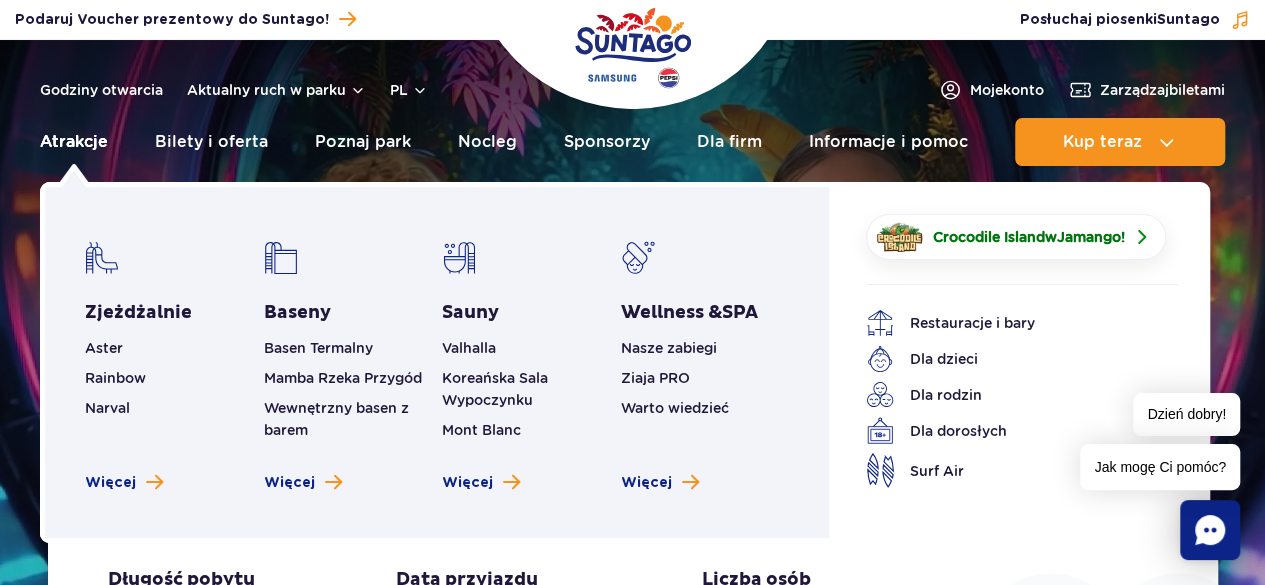 click on "Atrakcje" at bounding box center [74, 142] 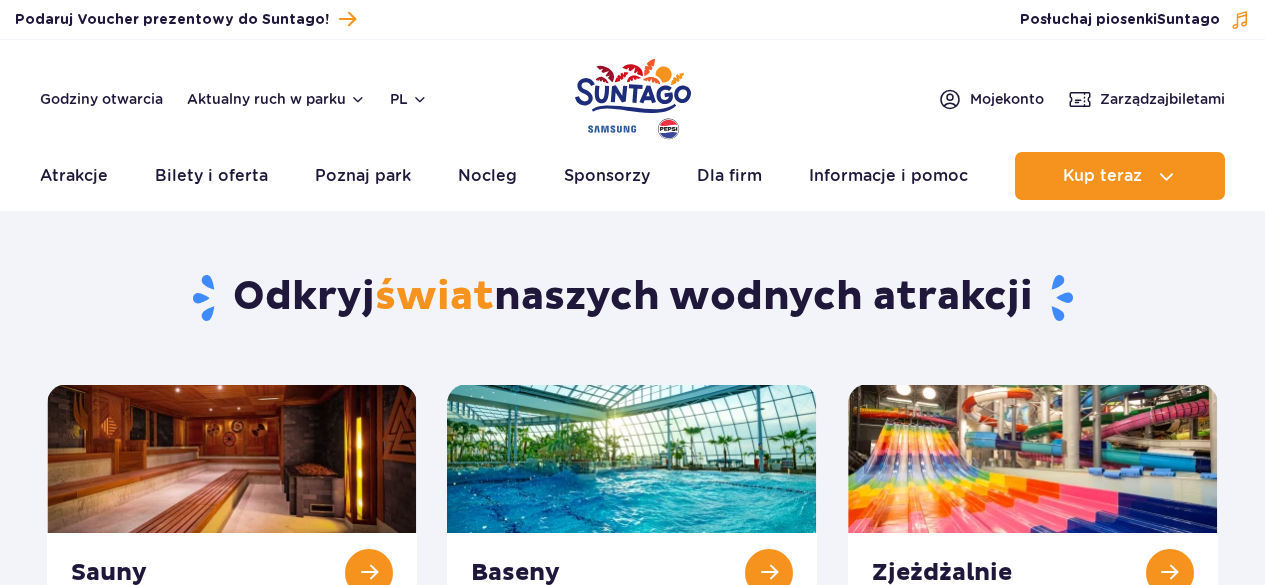 scroll, scrollTop: 0, scrollLeft: 0, axis: both 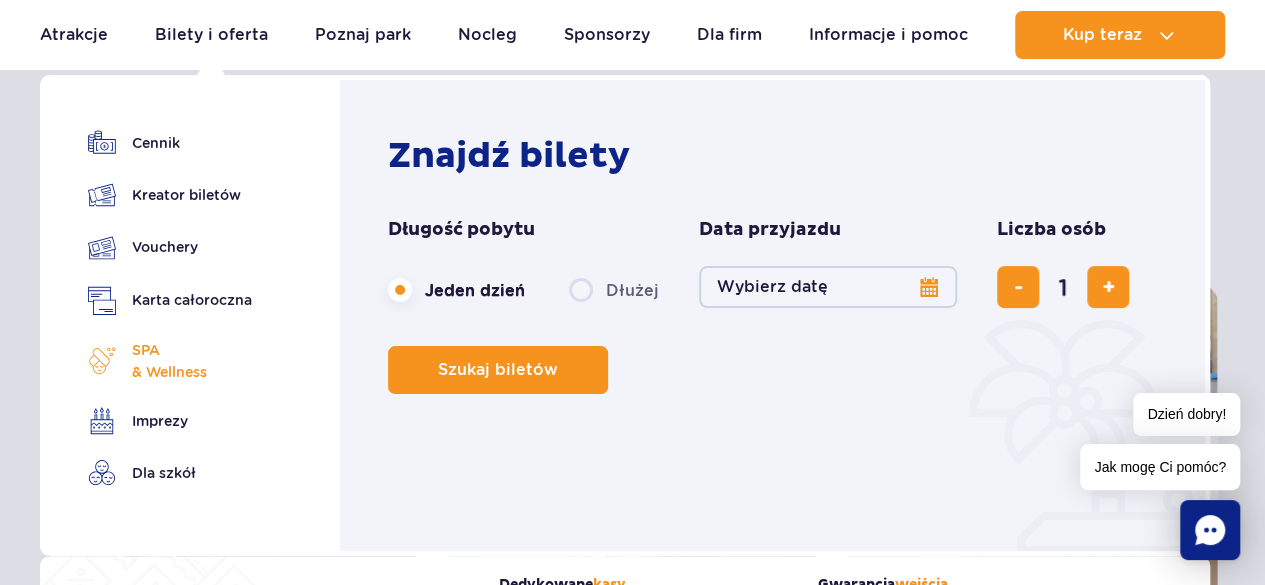click on "SPA  & Wellness" at bounding box center [169, 361] 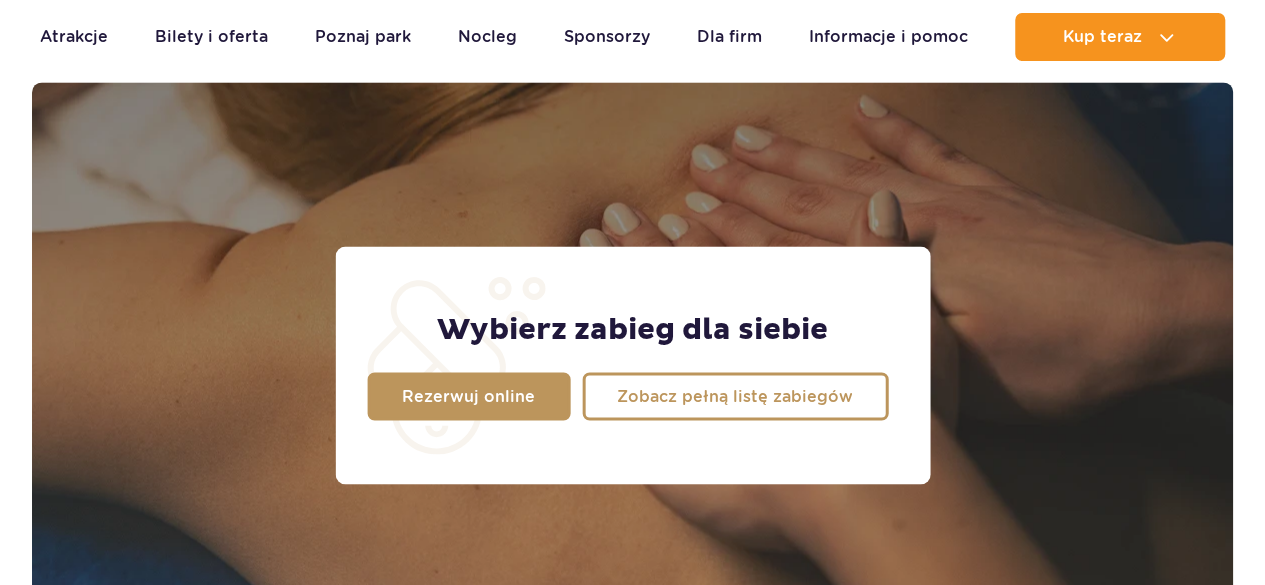 scroll, scrollTop: 1577, scrollLeft: 0, axis: vertical 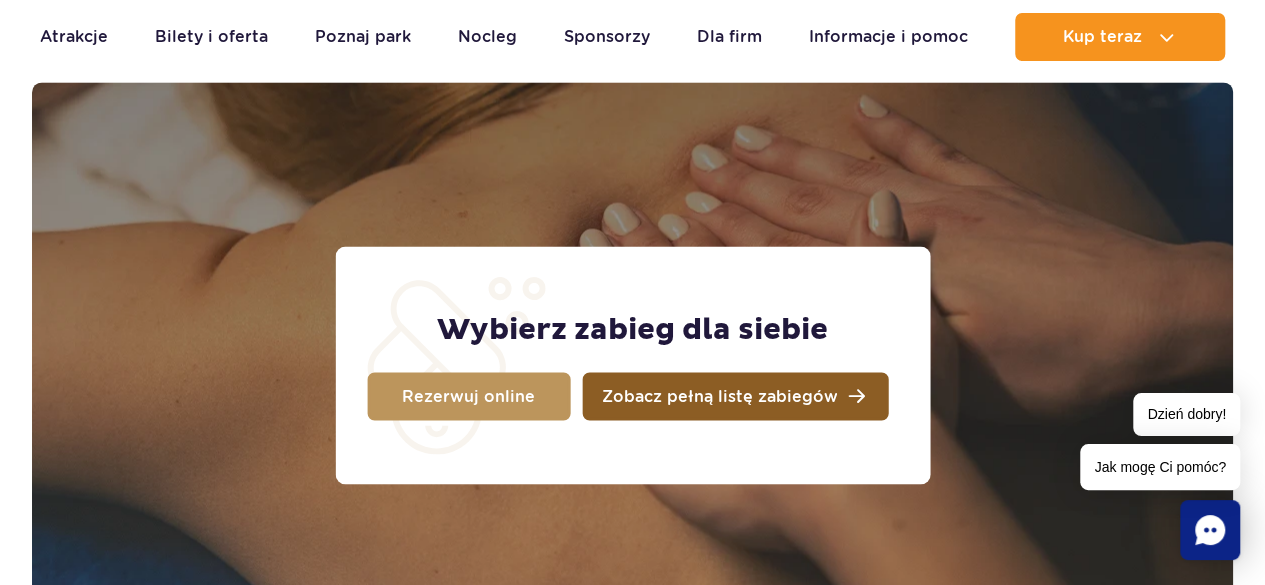 click on "Zobacz pełną listę zabiegów" at bounding box center (720, 396) 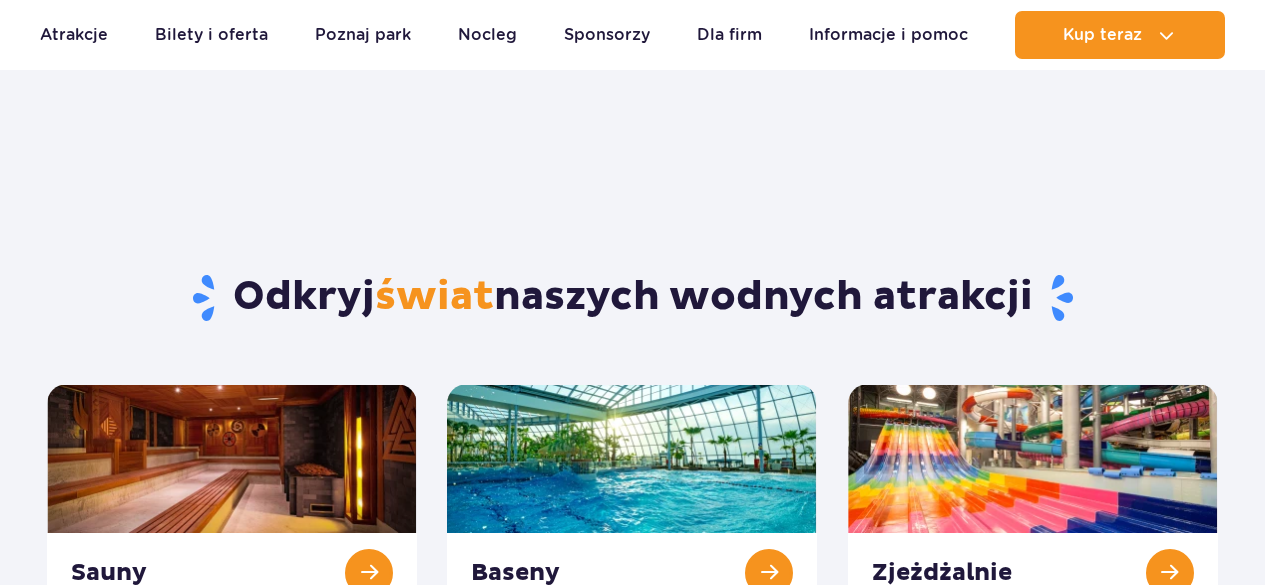 scroll, scrollTop: 100, scrollLeft: 0, axis: vertical 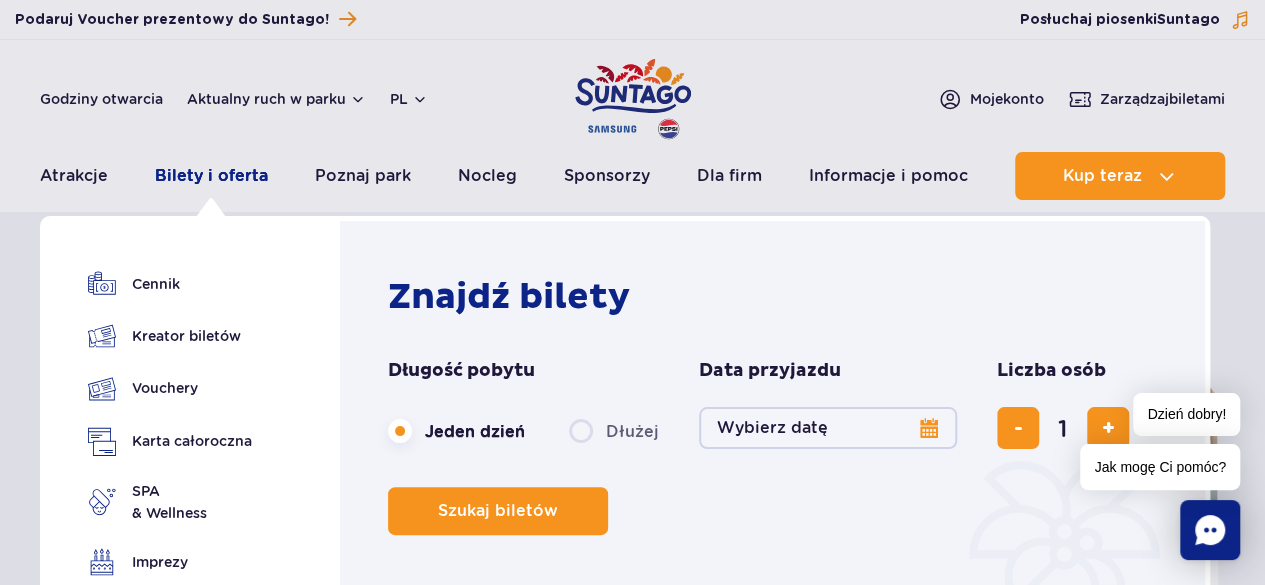 click on "Bilety i oferta" at bounding box center [211, 176] 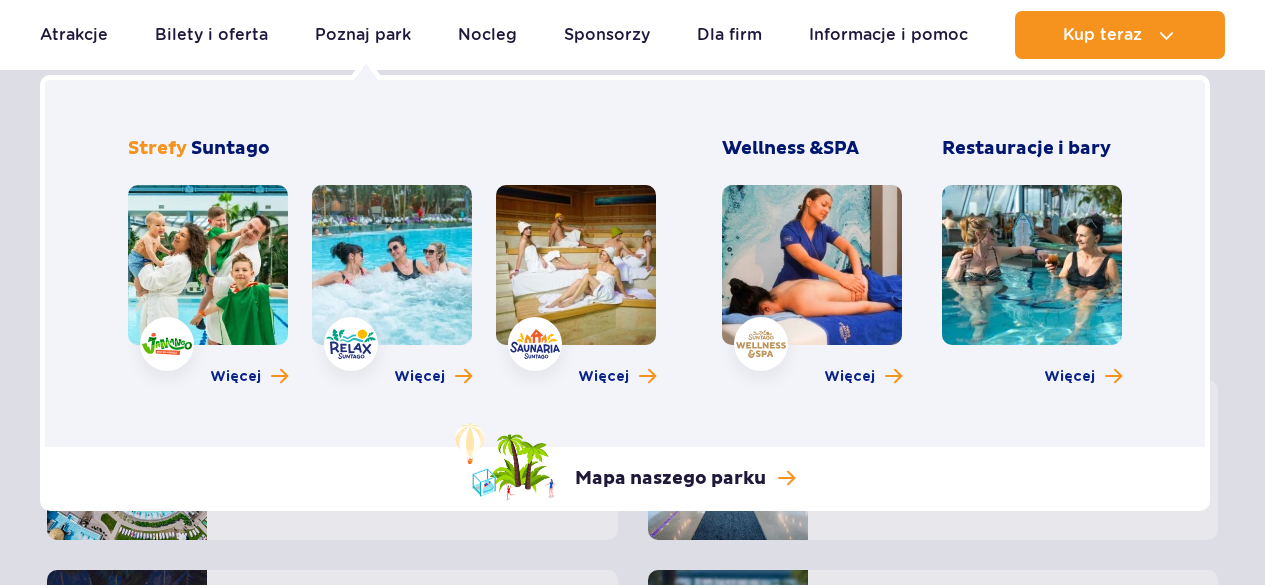 scroll, scrollTop: 200, scrollLeft: 0, axis: vertical 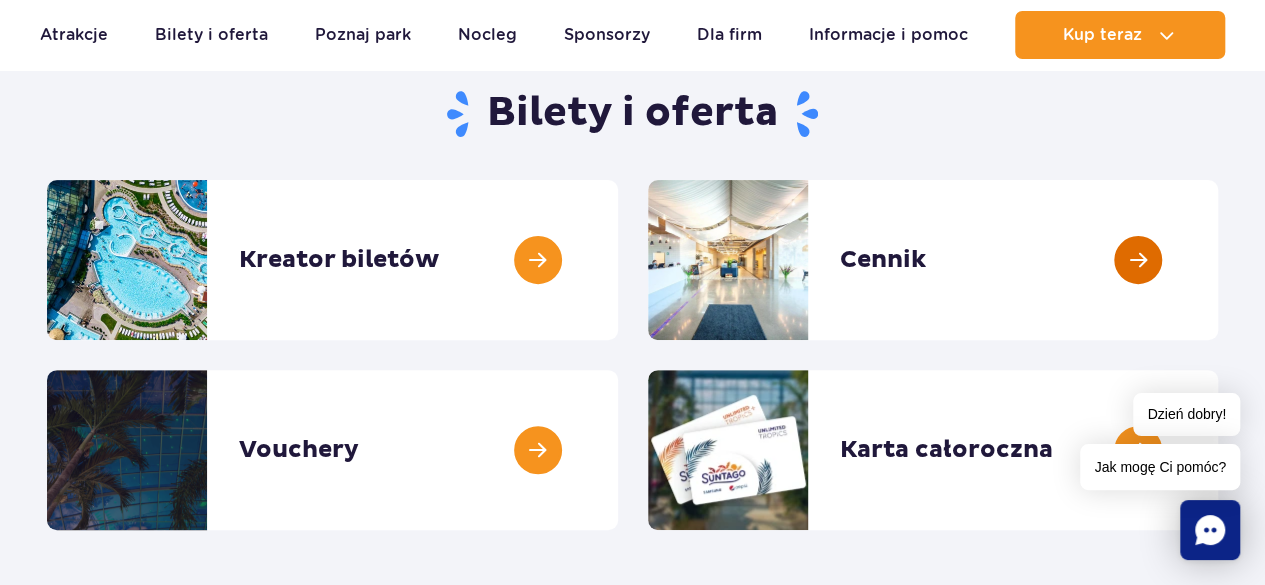 click at bounding box center [1218, 260] 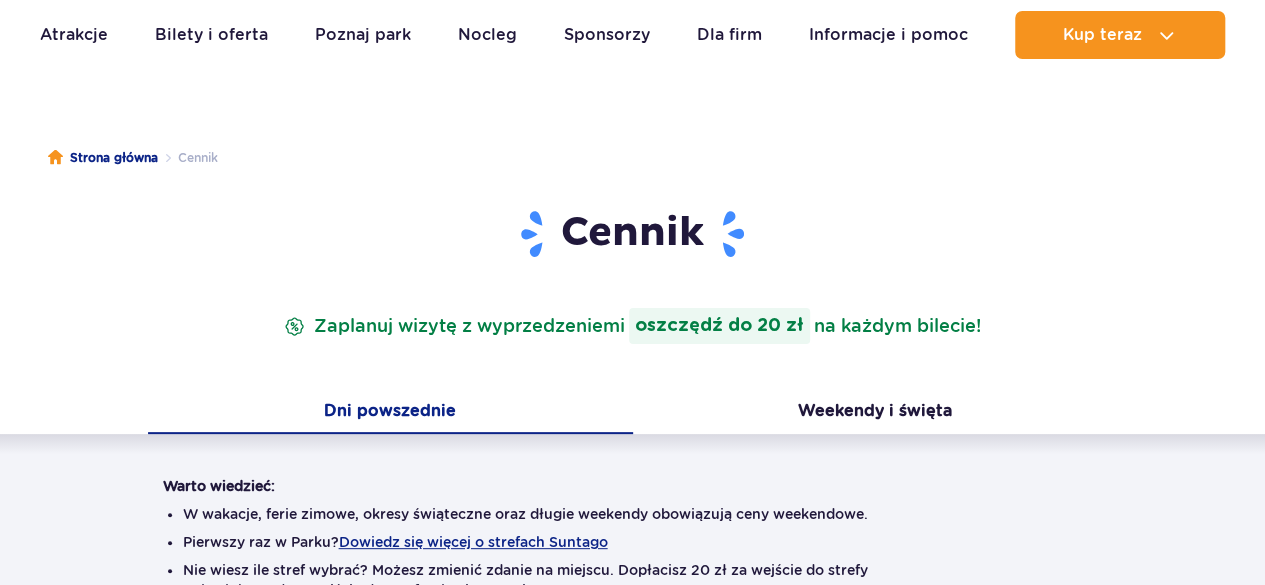 scroll, scrollTop: 400, scrollLeft: 0, axis: vertical 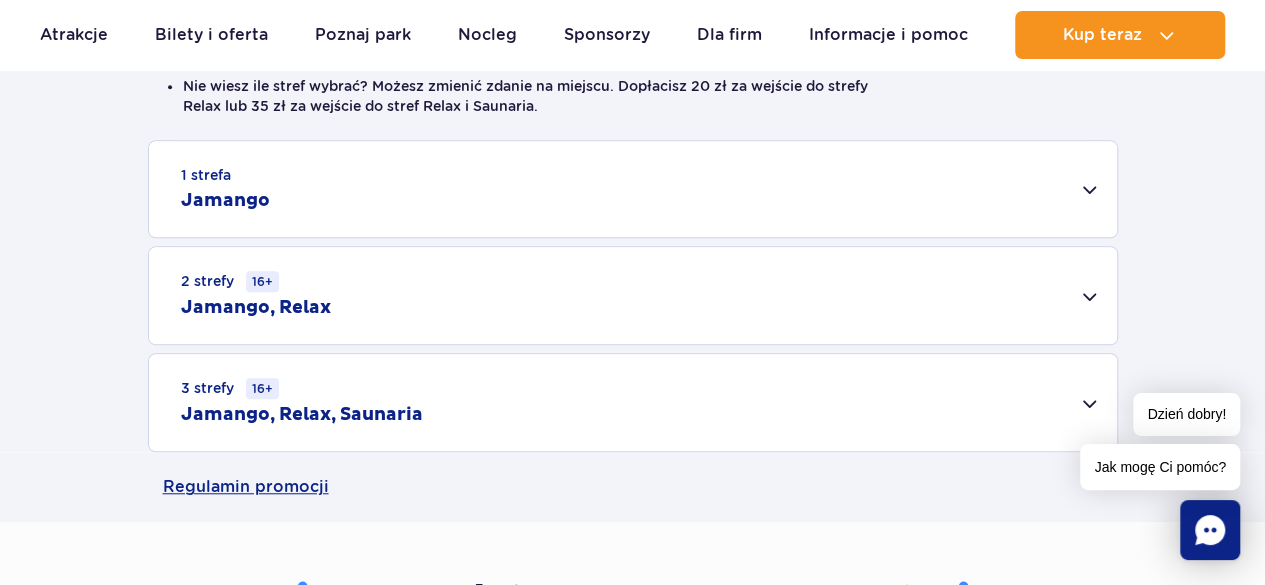 click on "2 strefy  16+
Jamango, Relax" at bounding box center (633, 295) 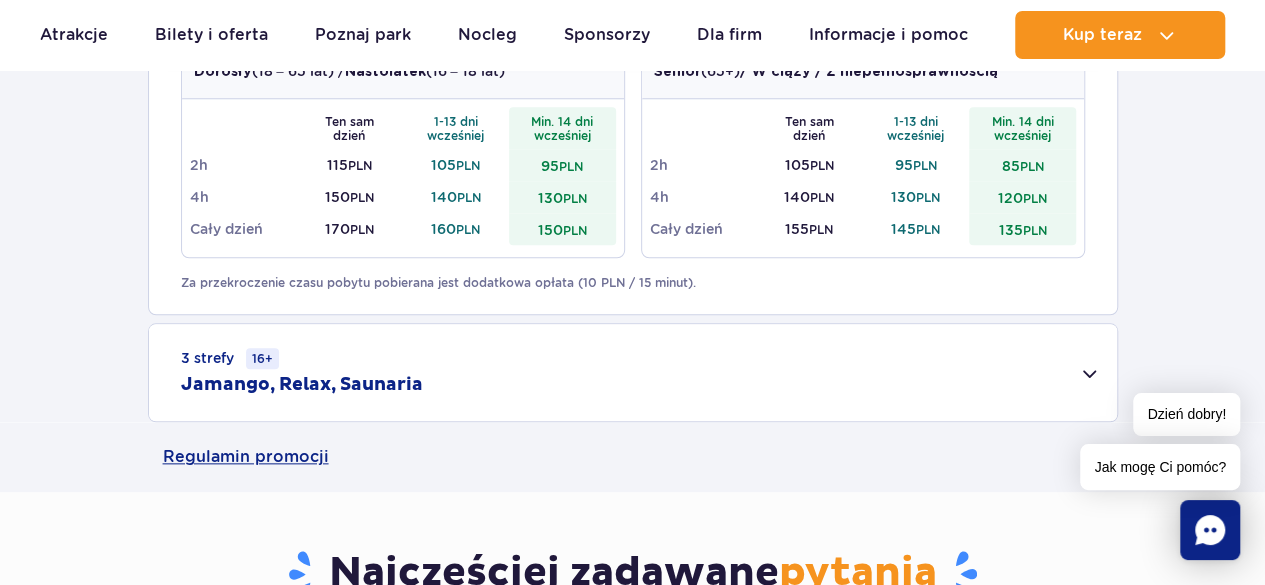 scroll, scrollTop: 700, scrollLeft: 0, axis: vertical 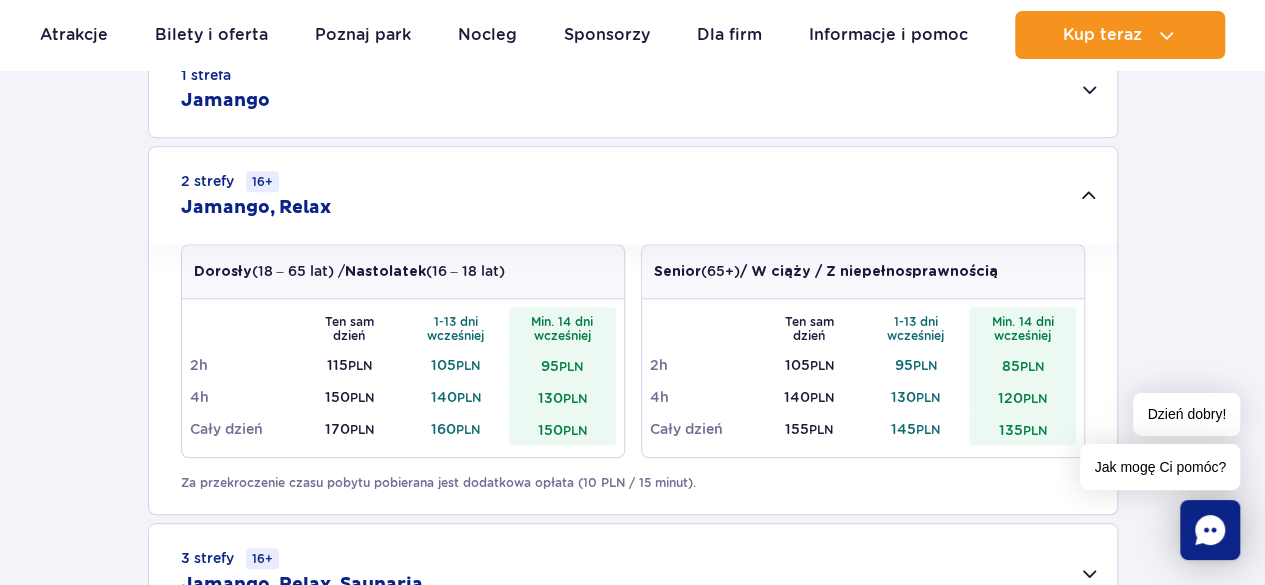 click on "Jamango, Relax" at bounding box center [256, 208] 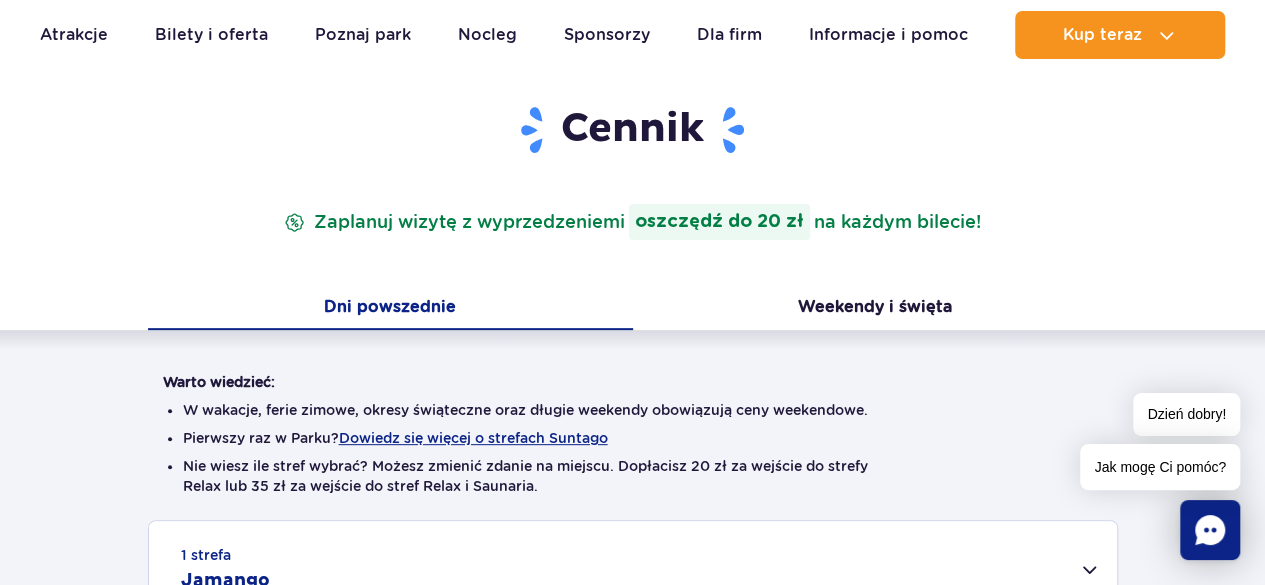 scroll, scrollTop: 200, scrollLeft: 0, axis: vertical 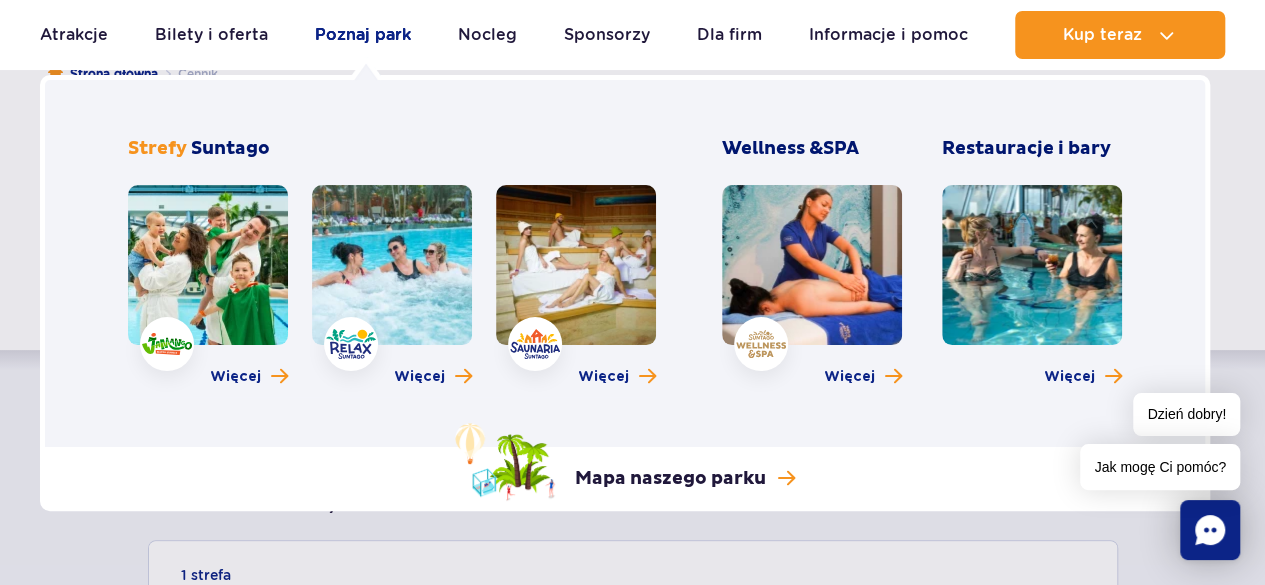 click on "Poznaj park" at bounding box center [363, 35] 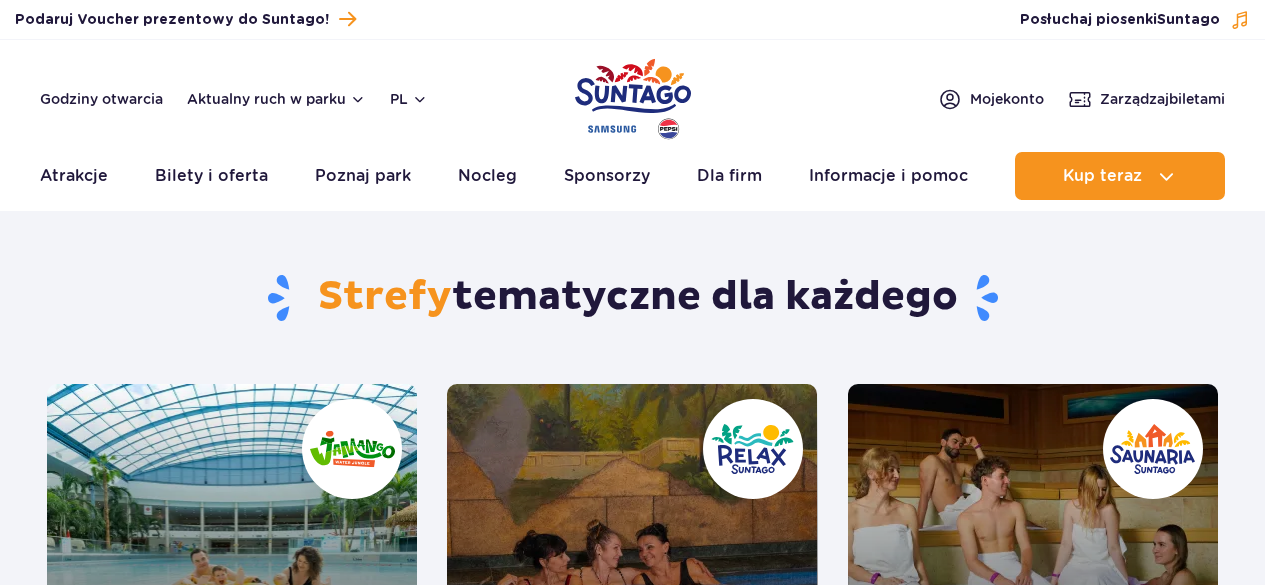 scroll, scrollTop: 0, scrollLeft: 0, axis: both 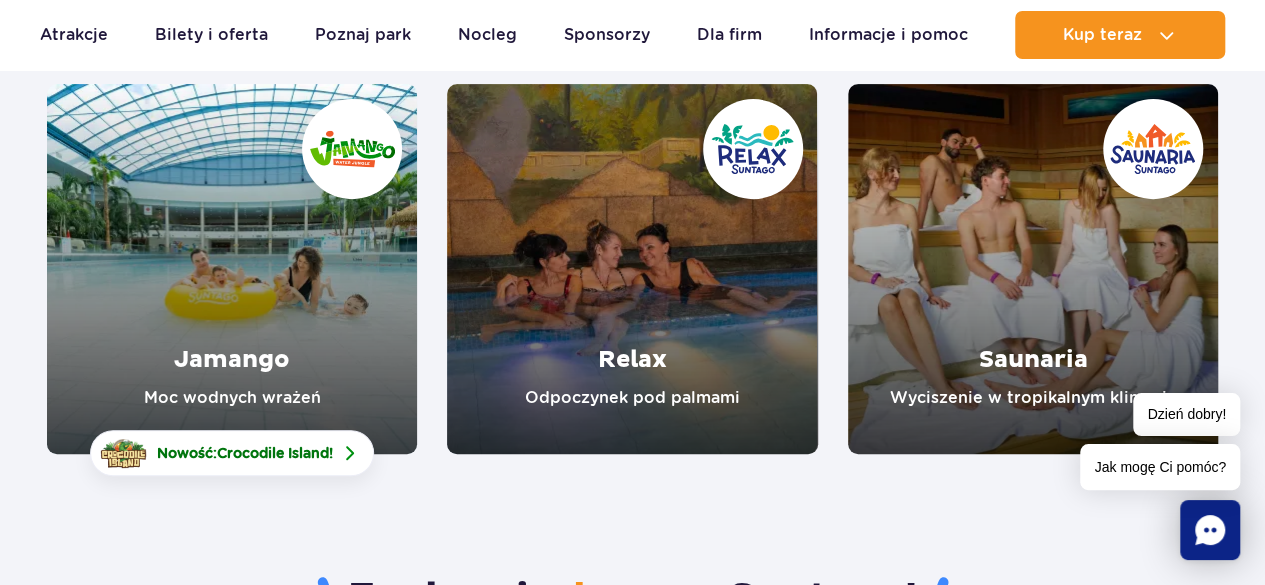 click at bounding box center [632, 269] 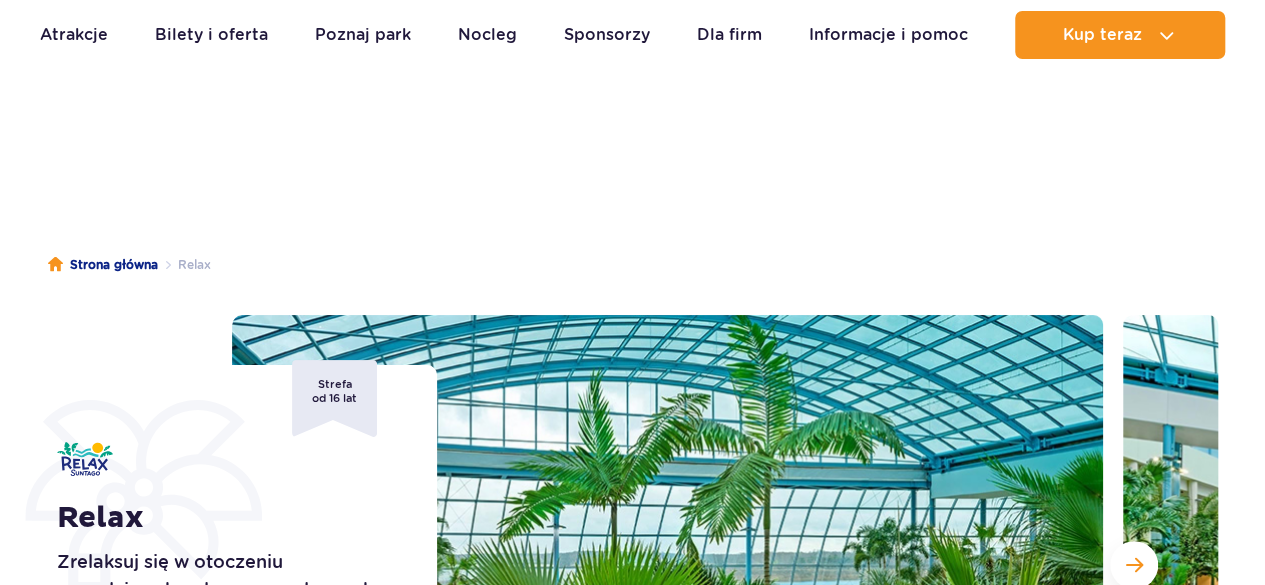 scroll, scrollTop: 400, scrollLeft: 0, axis: vertical 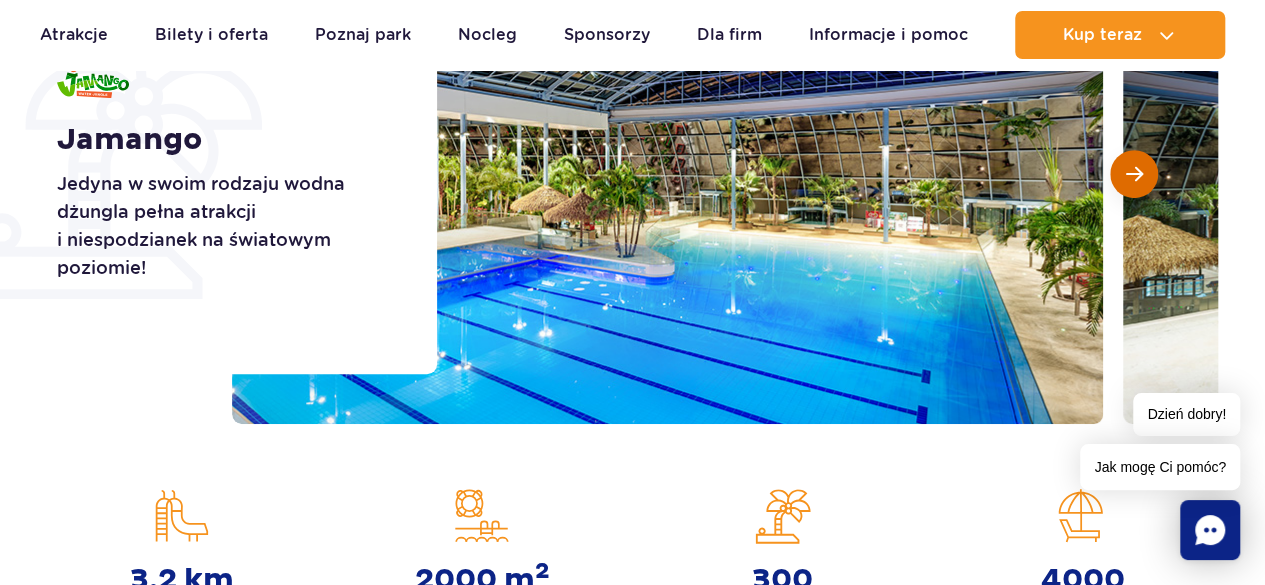 click at bounding box center [1134, 174] 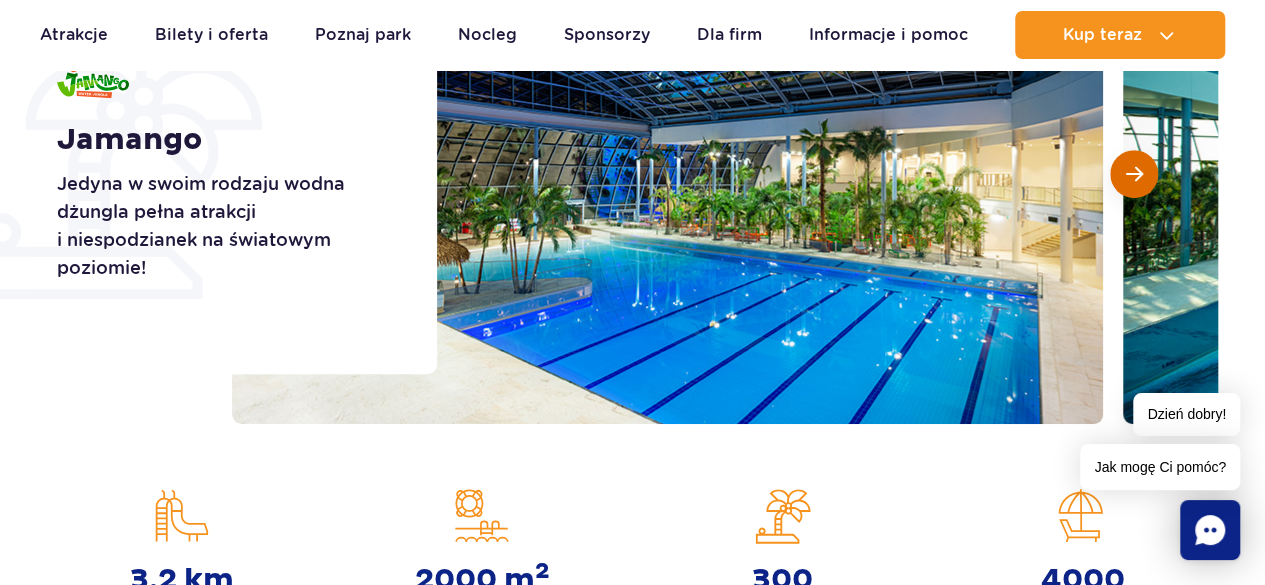 click at bounding box center (1134, 174) 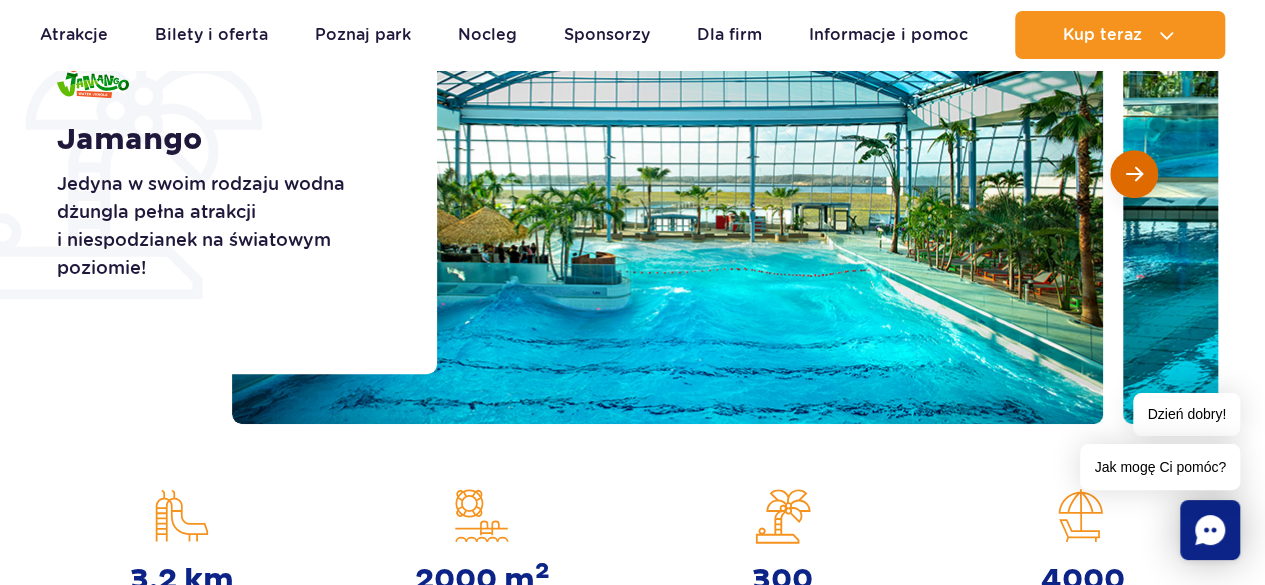 click at bounding box center [1134, 174] 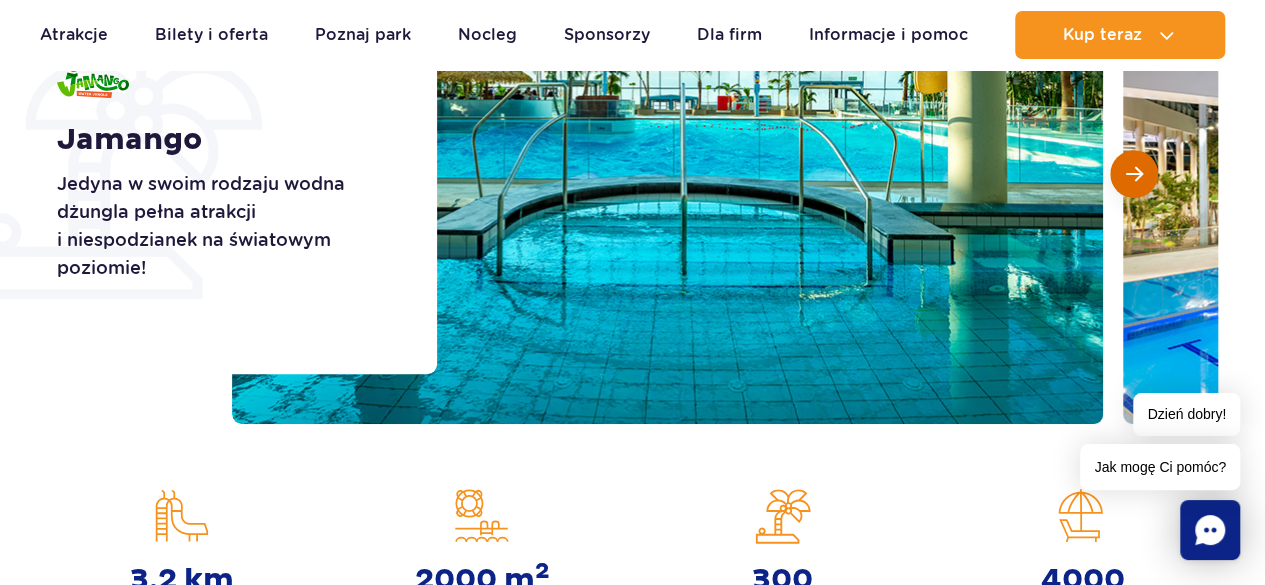 click at bounding box center [1134, 174] 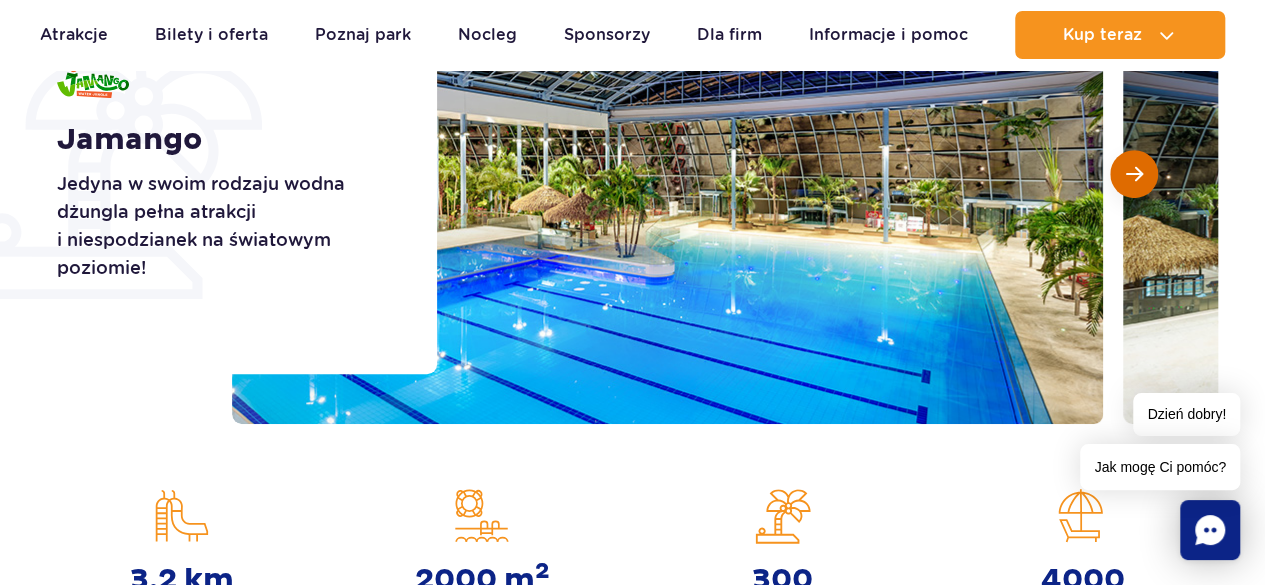 click at bounding box center (1134, 174) 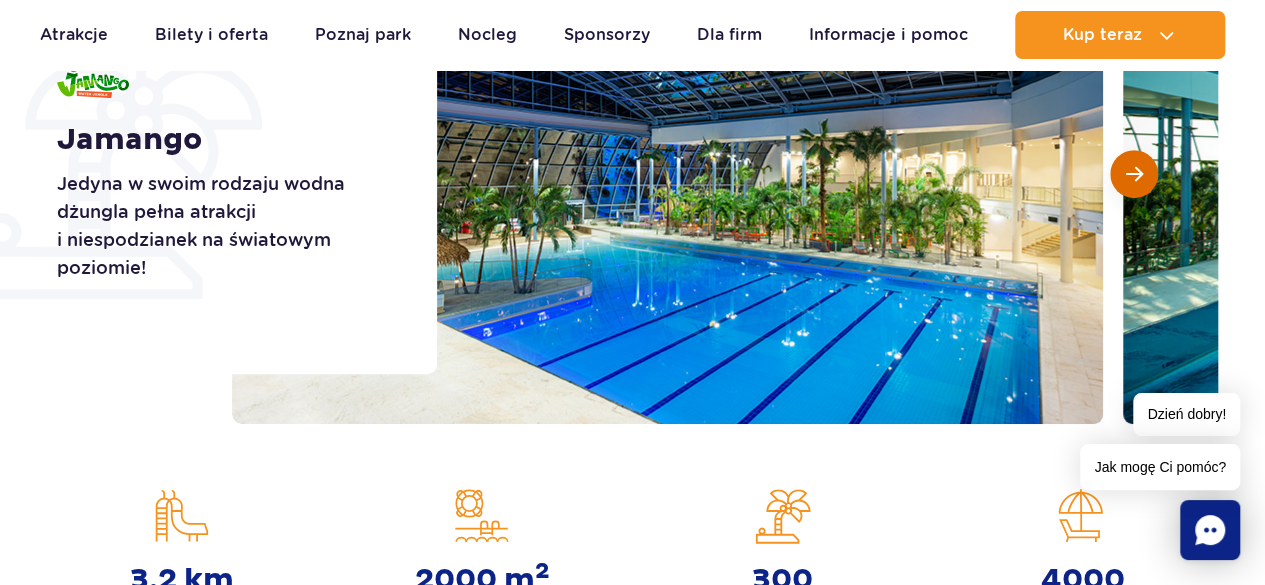 click at bounding box center (1134, 174) 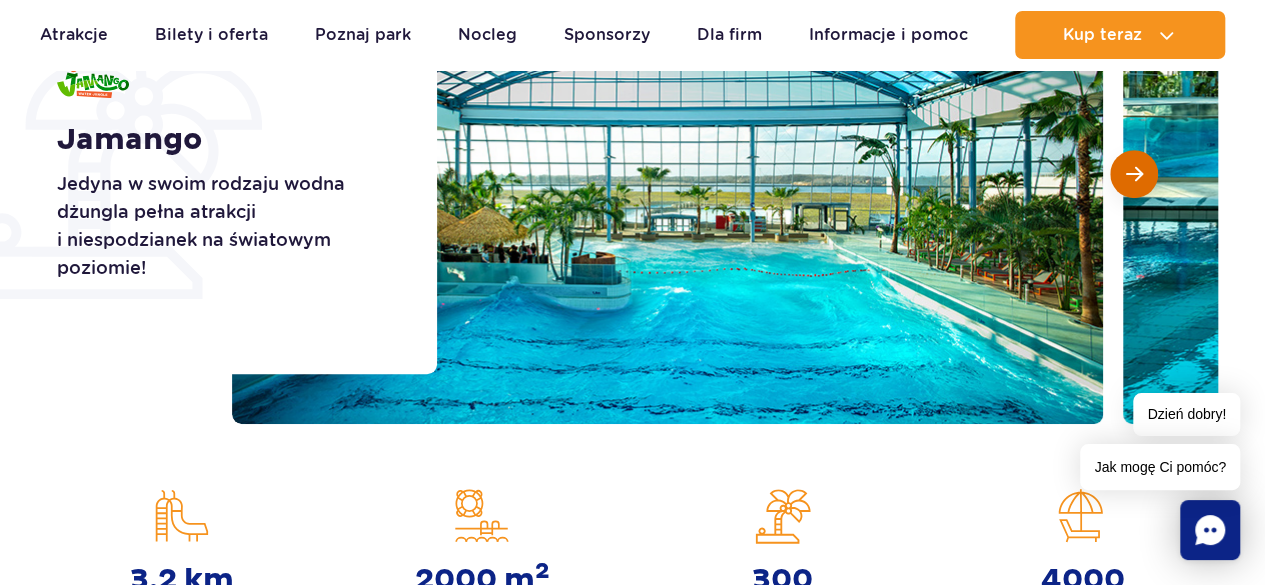 click at bounding box center (1134, 174) 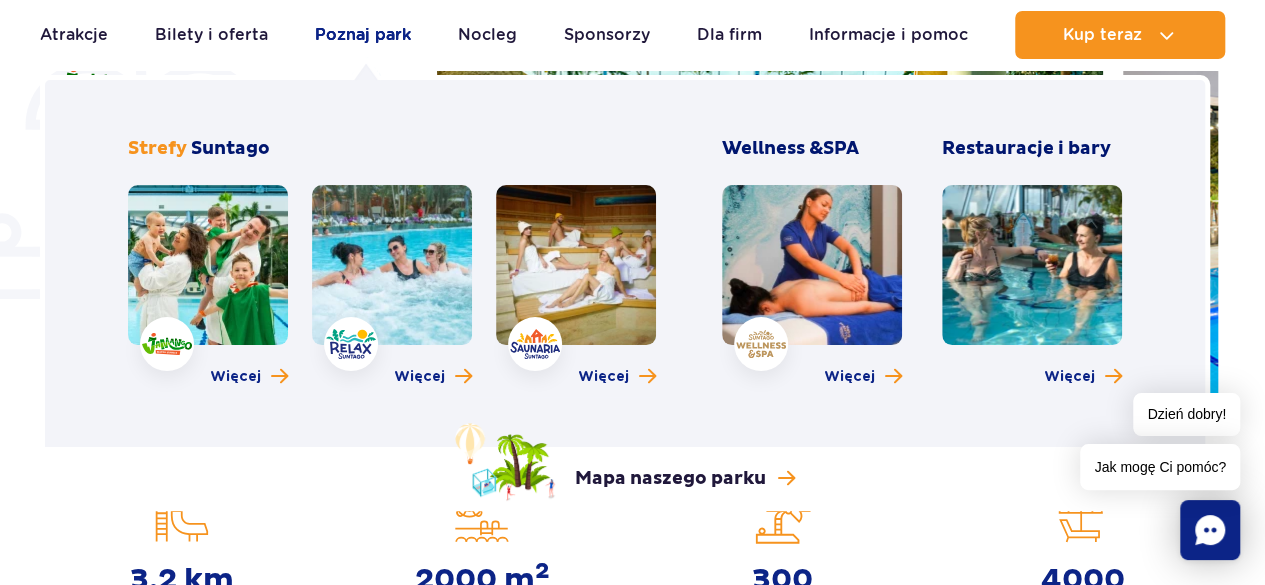 click on "Poznaj park" at bounding box center (363, 35) 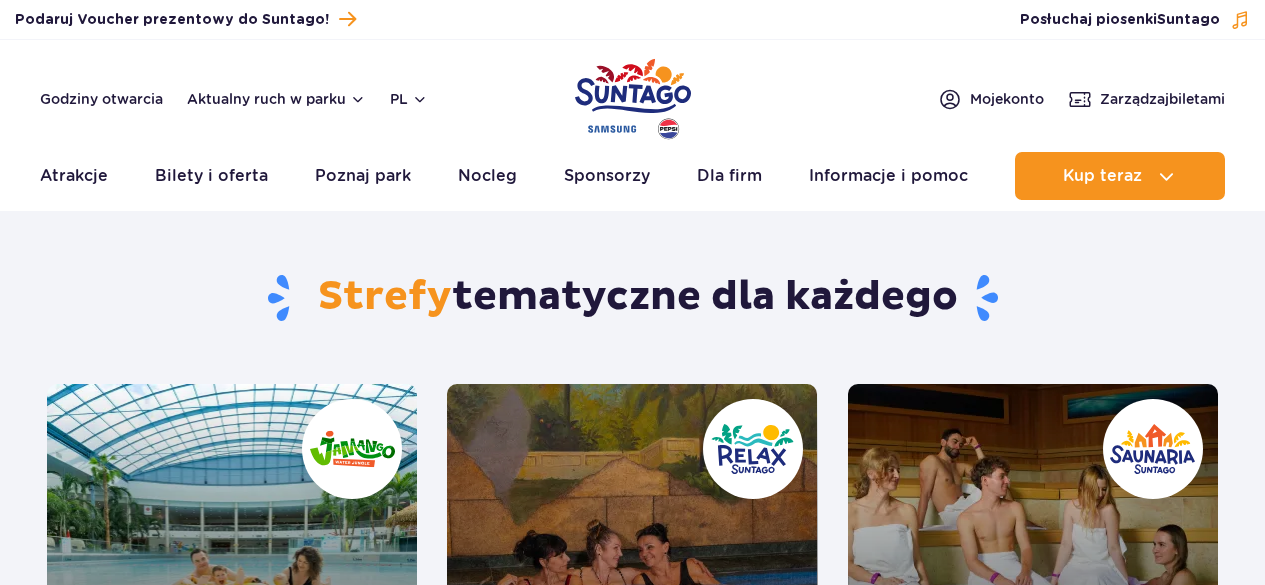 scroll, scrollTop: 0, scrollLeft: 0, axis: both 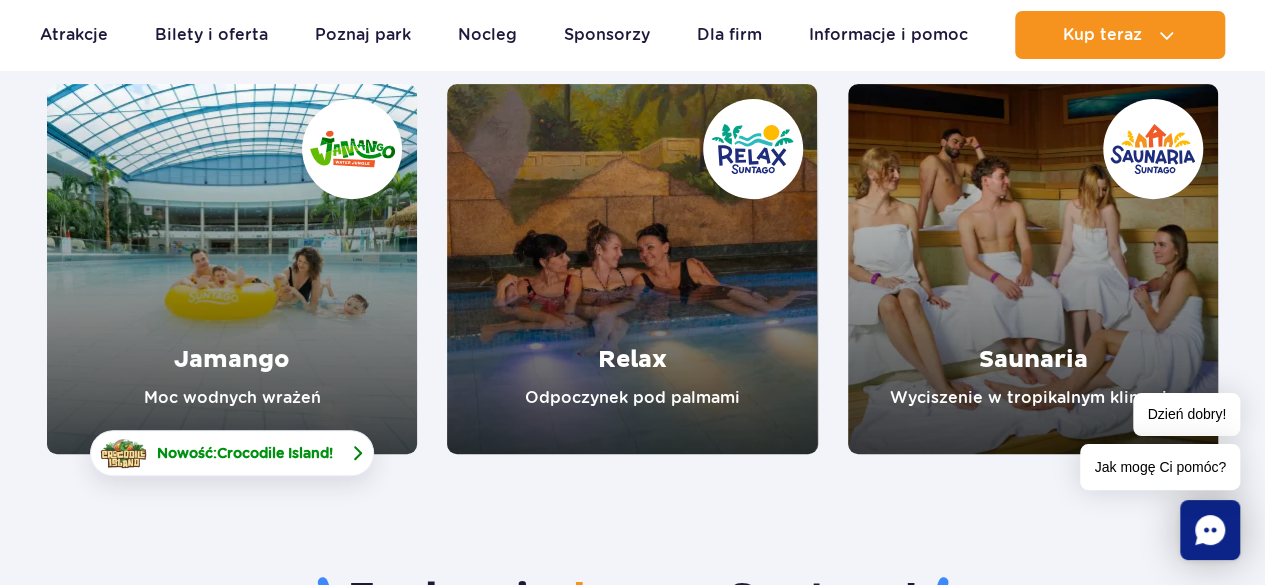 click on "Crocodile Island" at bounding box center [273, 453] 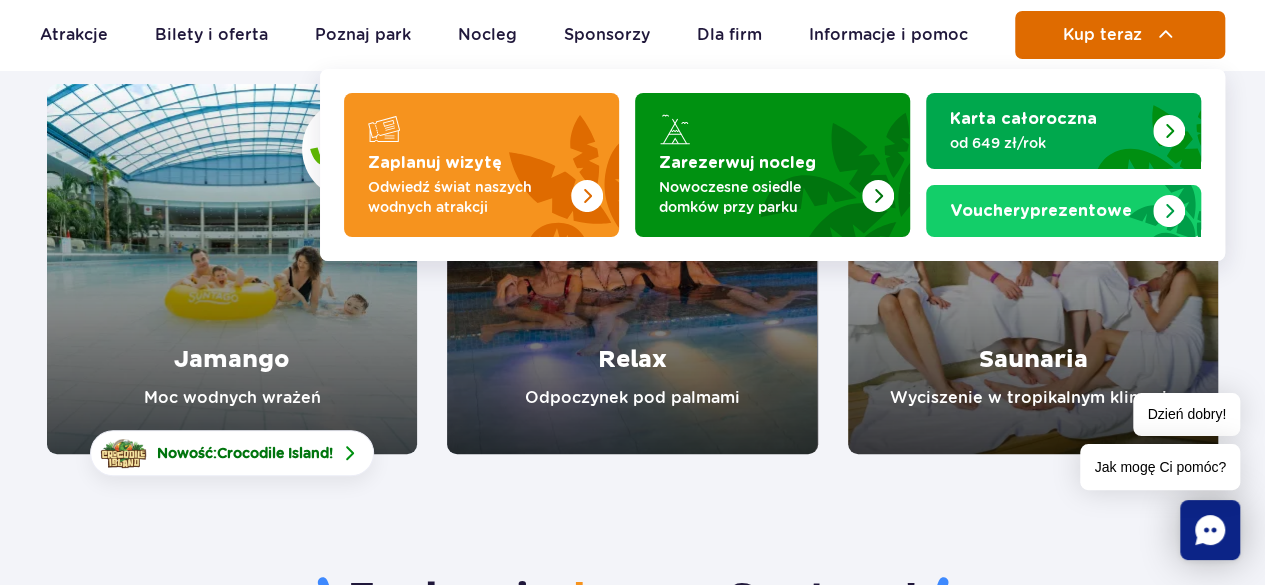 click on "Kup teraz" at bounding box center (1102, 35) 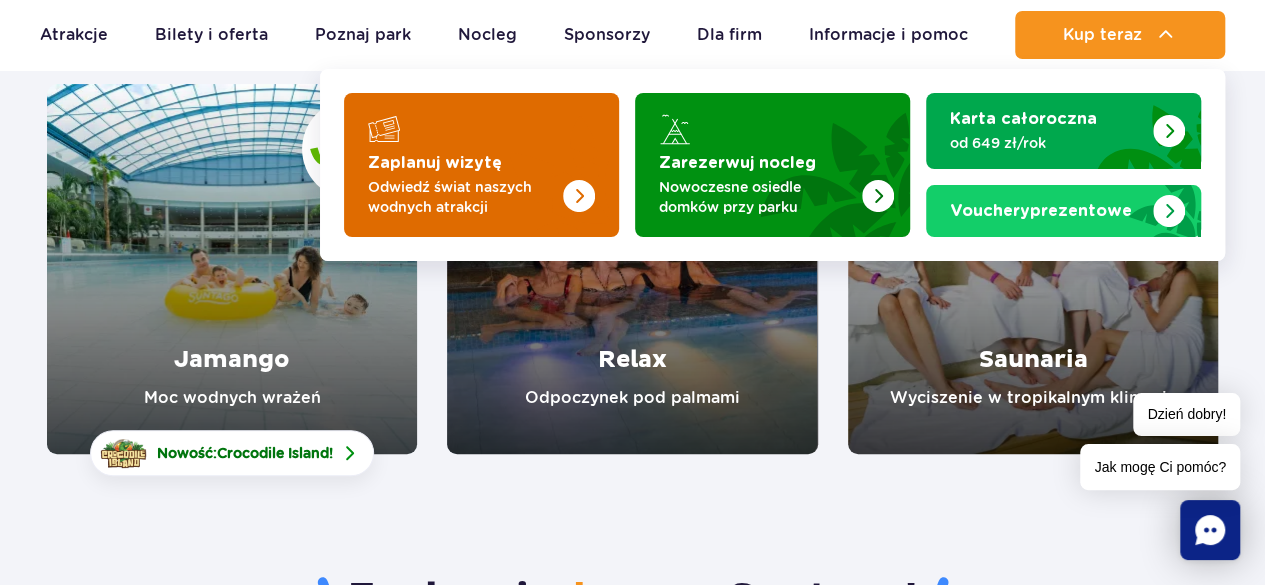 click at bounding box center (539, 159) 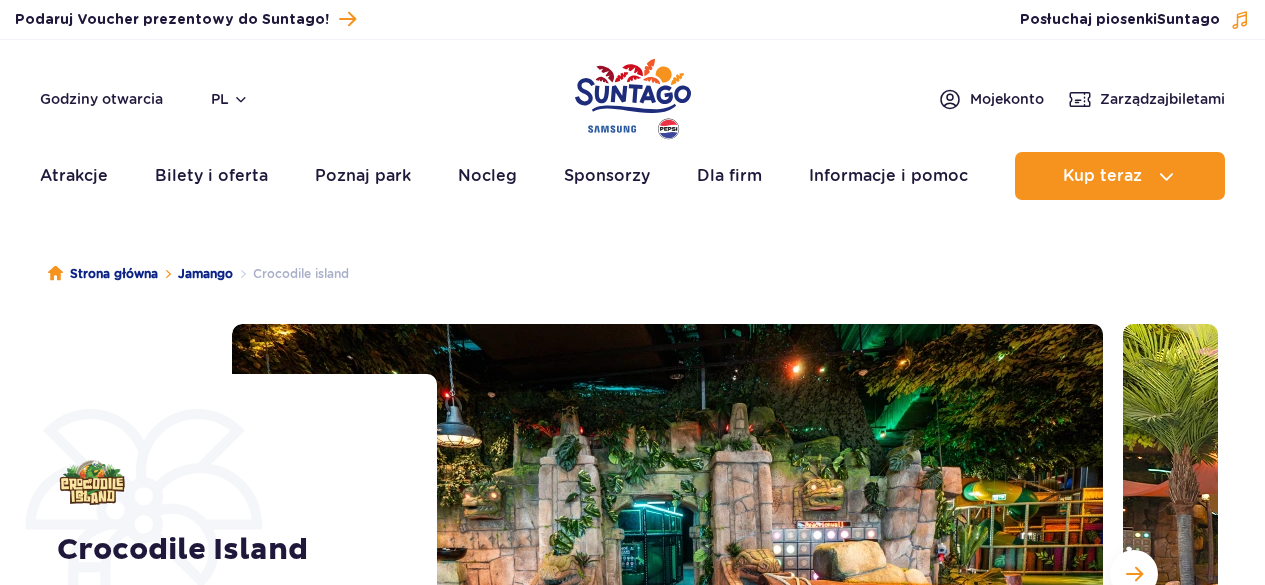 scroll, scrollTop: 0, scrollLeft: 0, axis: both 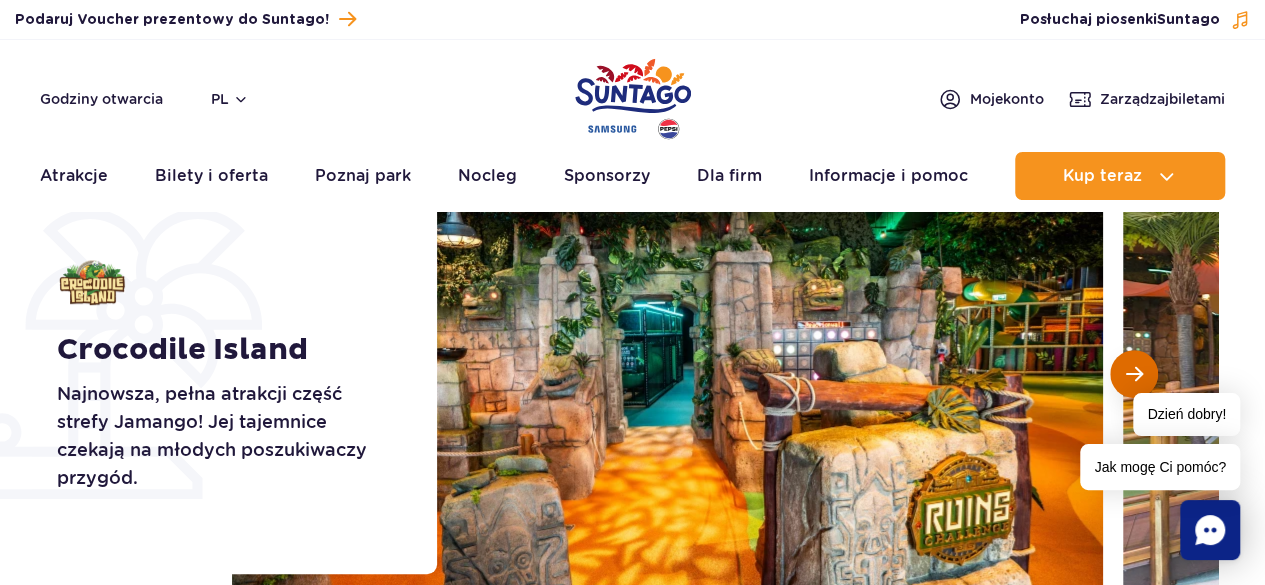 click at bounding box center [1134, 374] 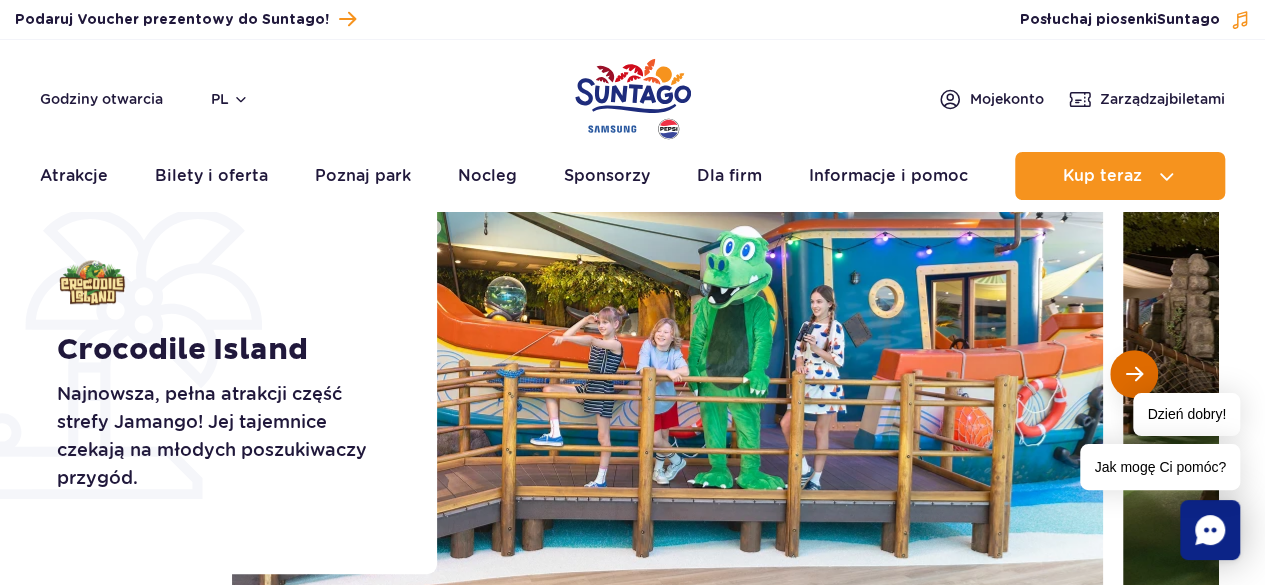 click at bounding box center (1134, 374) 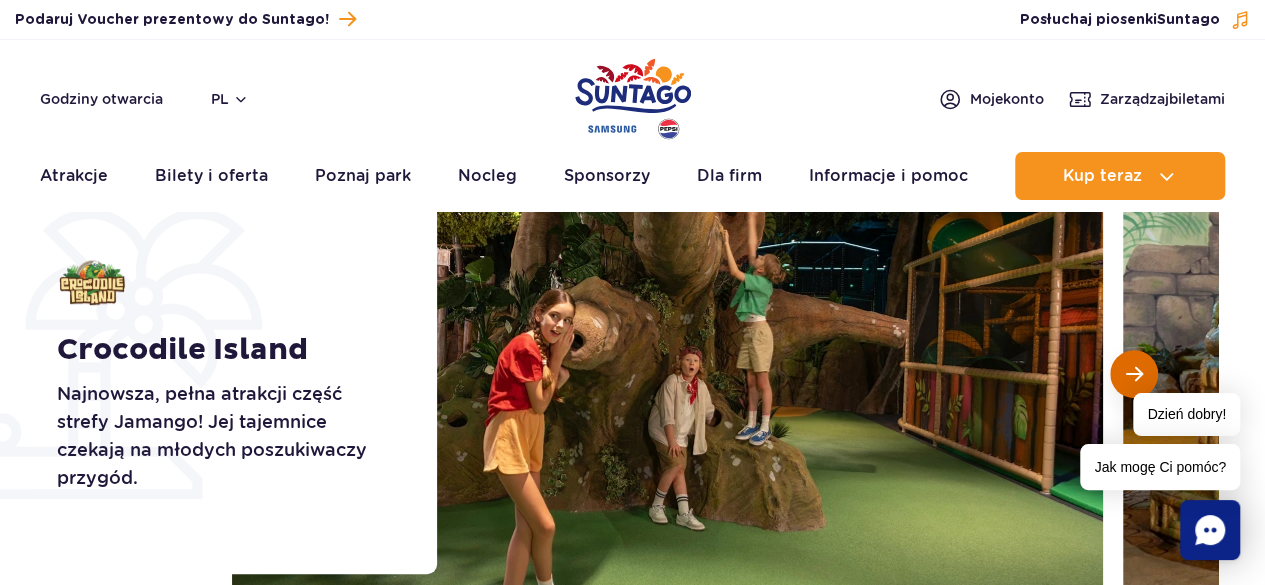 click at bounding box center (1134, 374) 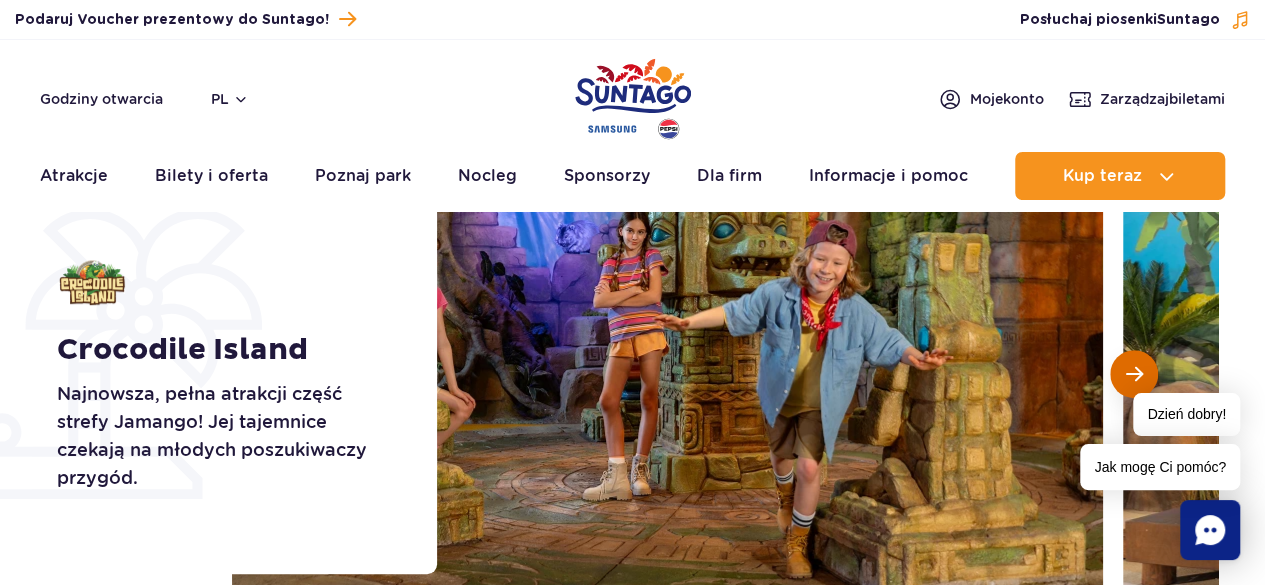 click at bounding box center [1134, 374] 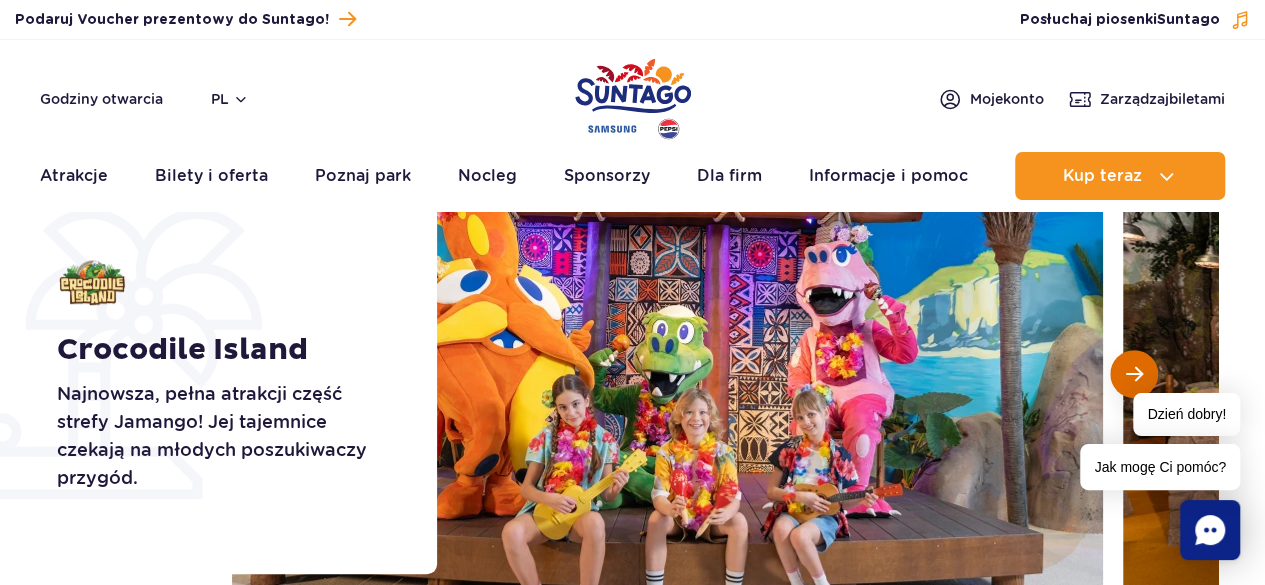 click at bounding box center (1134, 374) 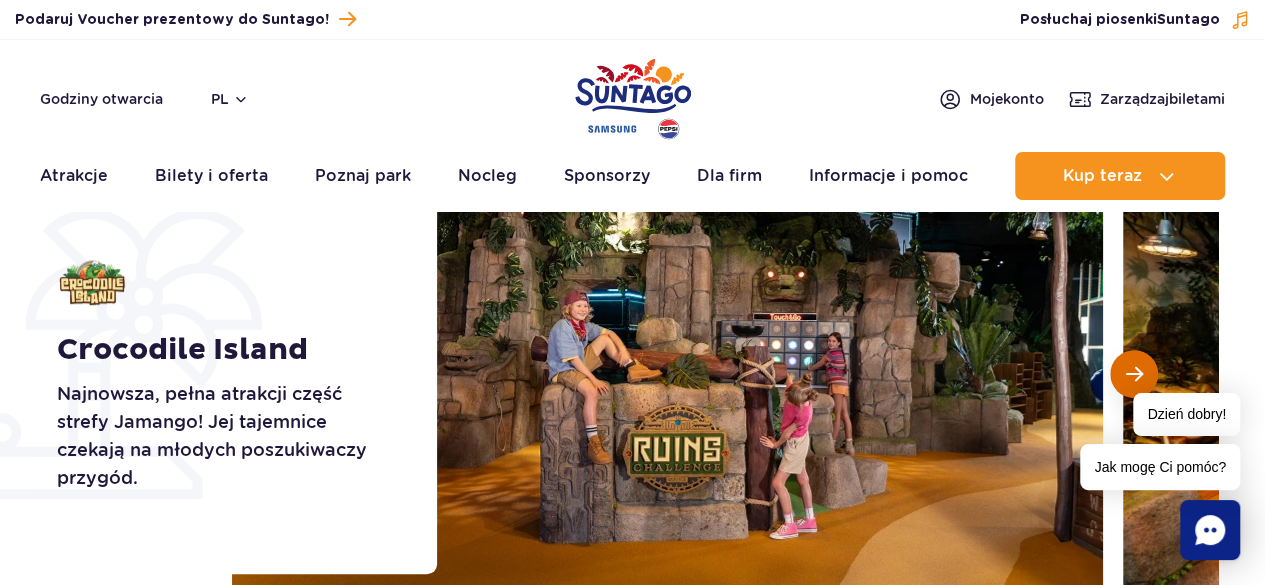 click at bounding box center [1134, 374] 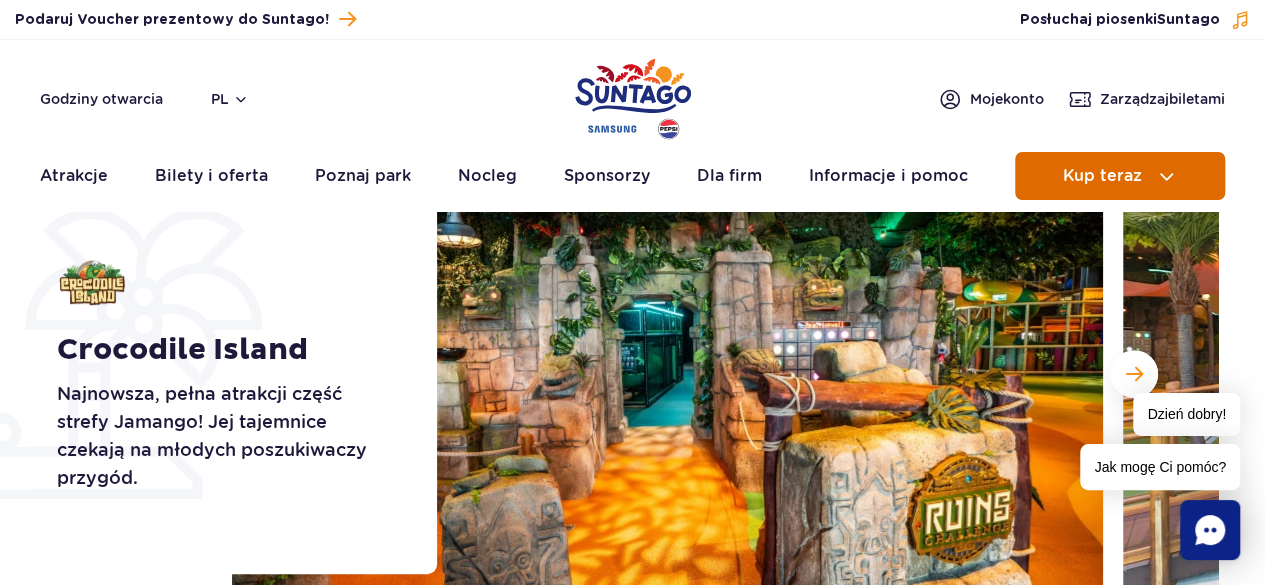 click on "Kup teraz" at bounding box center (1102, 176) 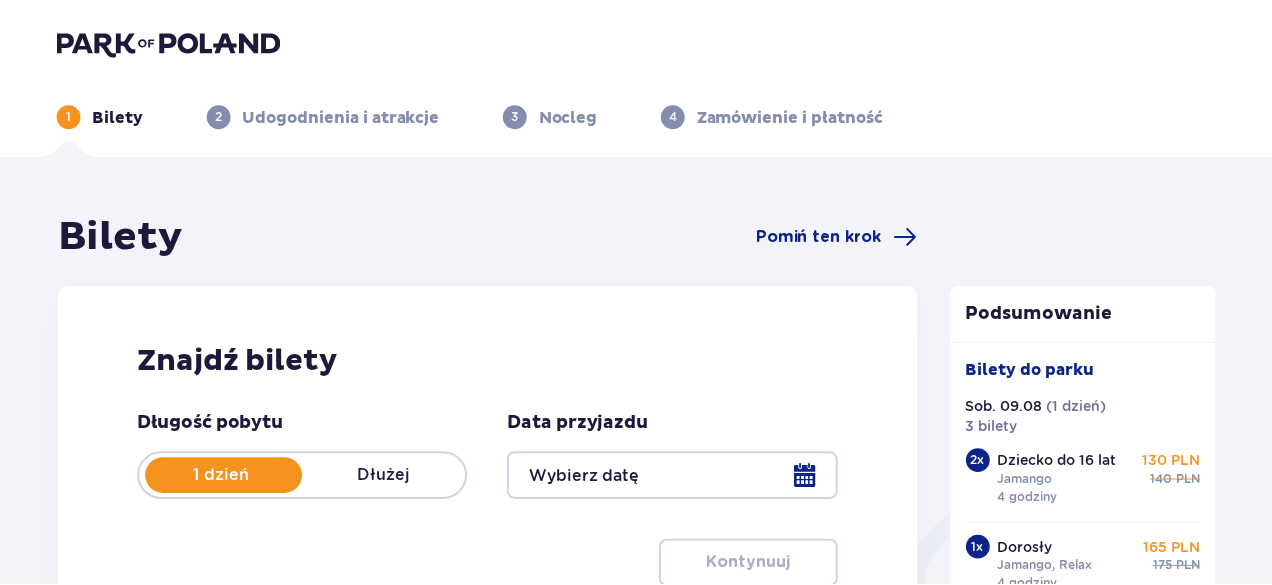 scroll, scrollTop: 0, scrollLeft: 0, axis: both 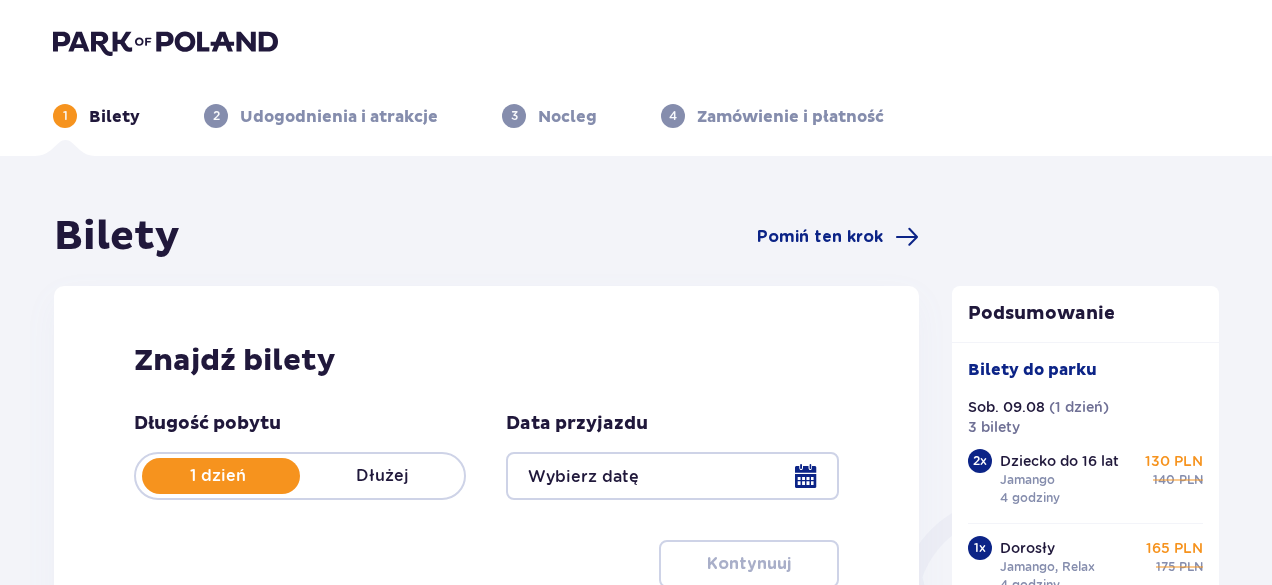 type on "09.08.25" 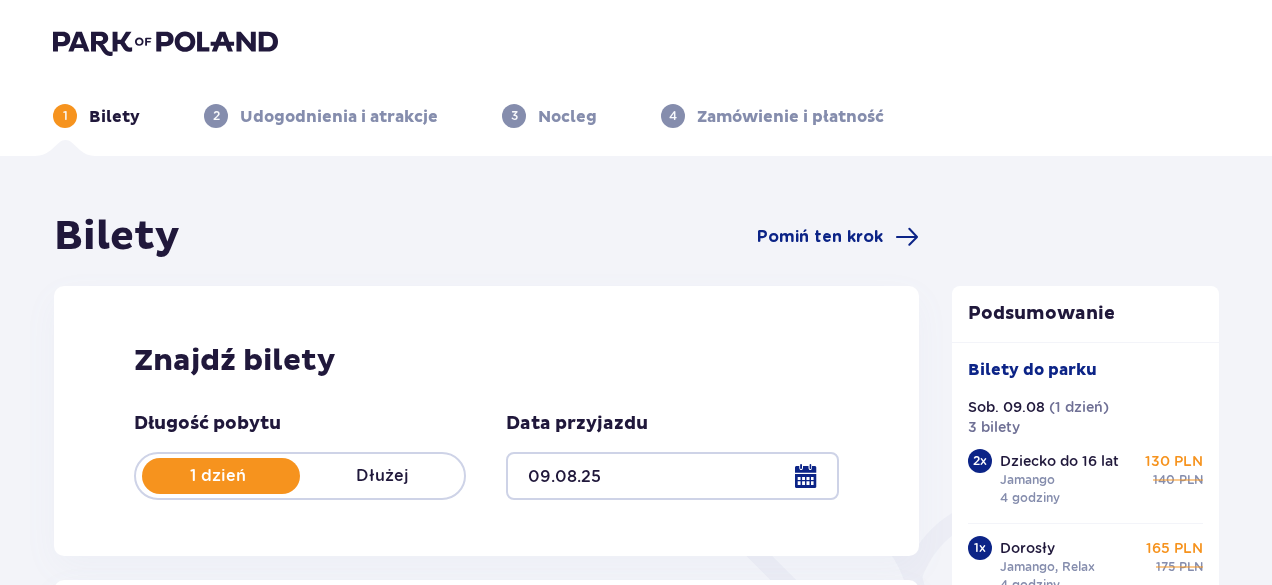 scroll, scrollTop: 0, scrollLeft: 0, axis: both 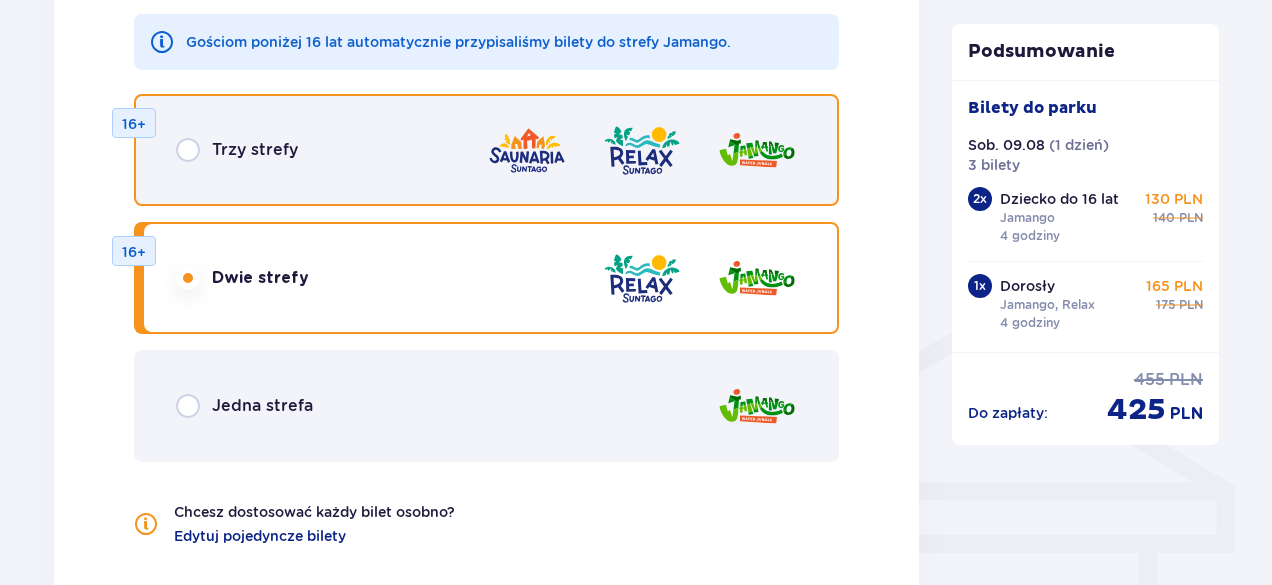 click at bounding box center (188, 150) 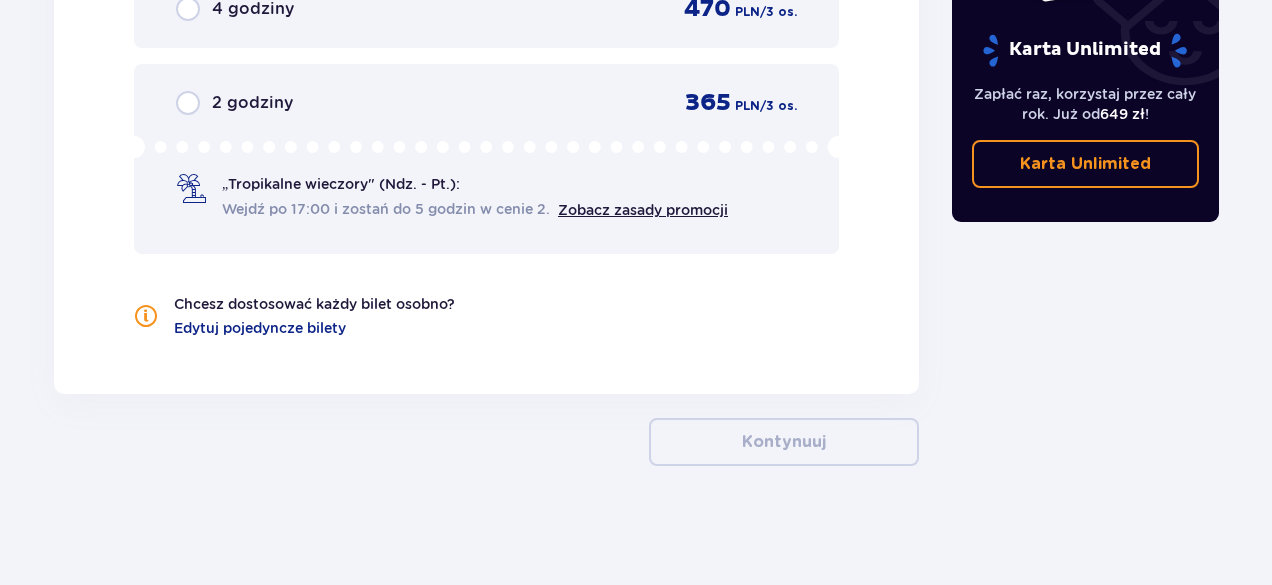 scroll, scrollTop: 1860, scrollLeft: 0, axis: vertical 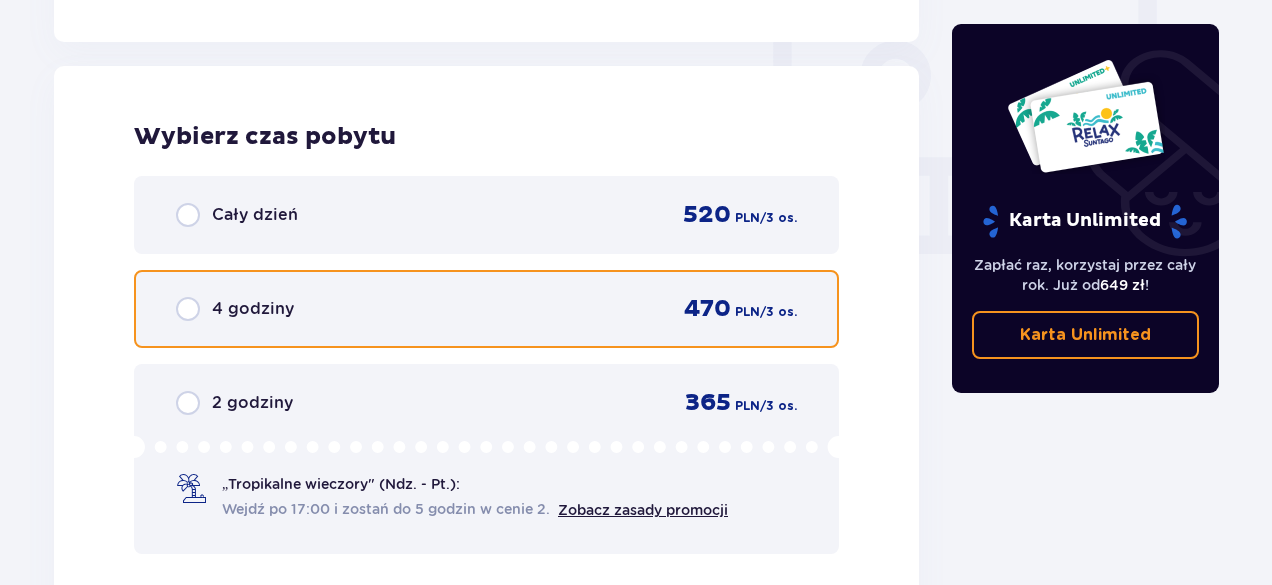 click at bounding box center [188, 309] 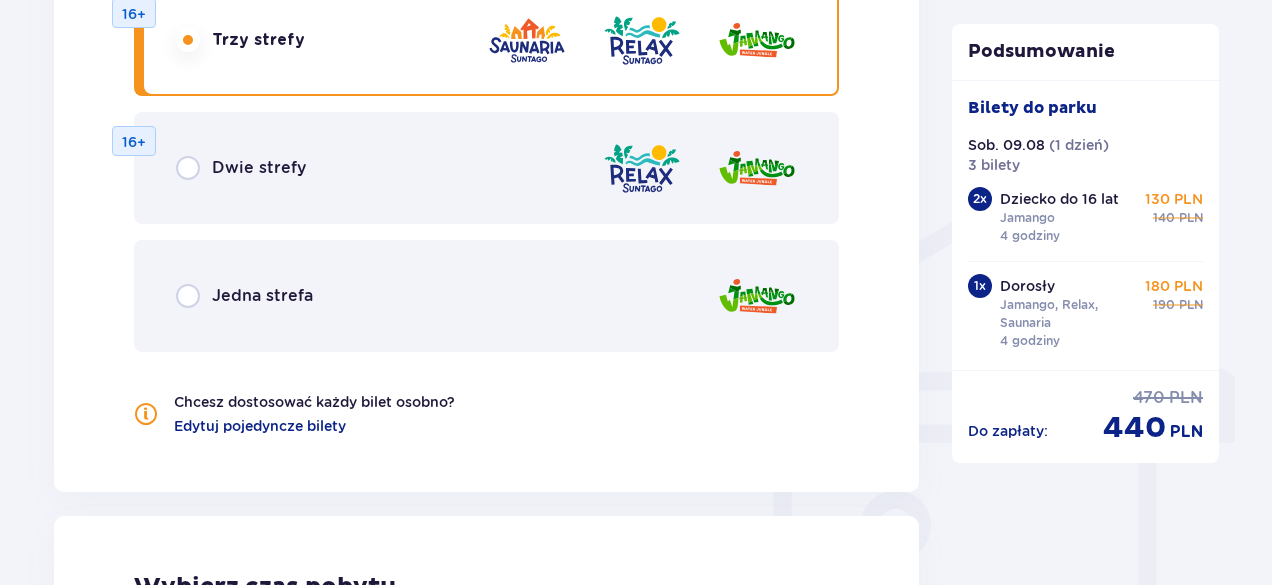 scroll, scrollTop: 1372, scrollLeft: 0, axis: vertical 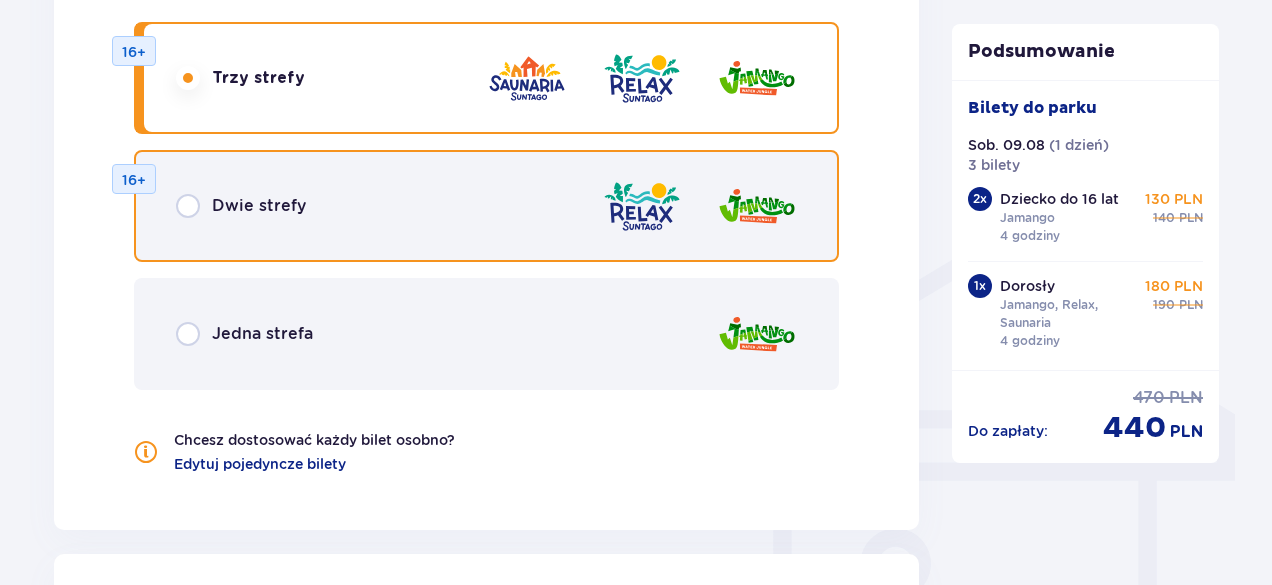 click at bounding box center [188, 206] 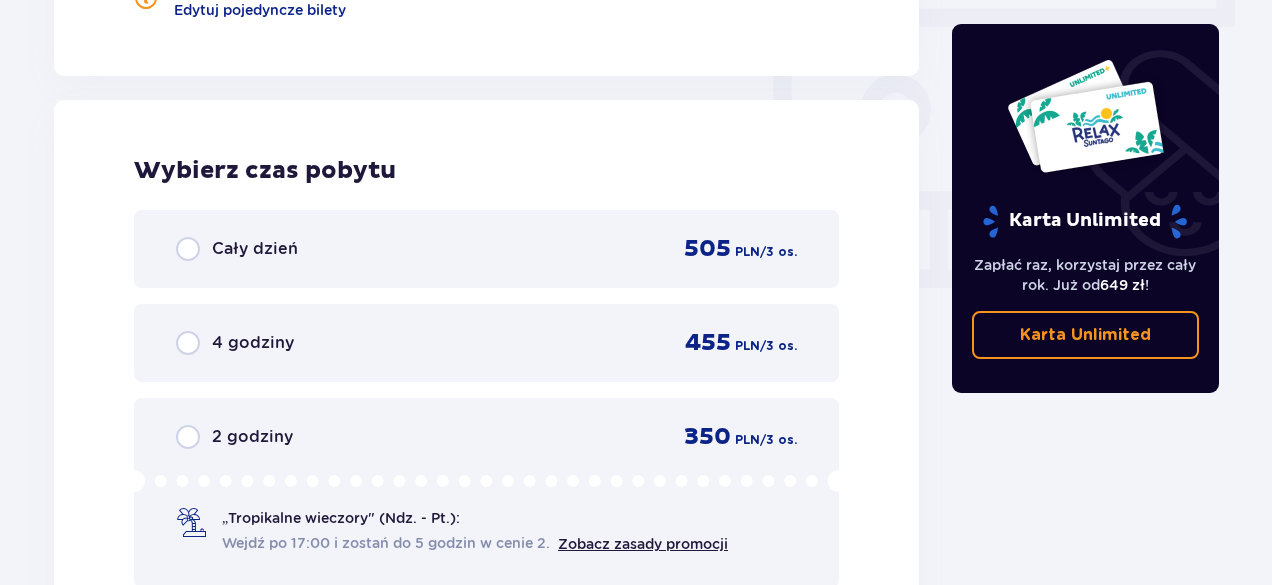 scroll, scrollTop: 1878, scrollLeft: 0, axis: vertical 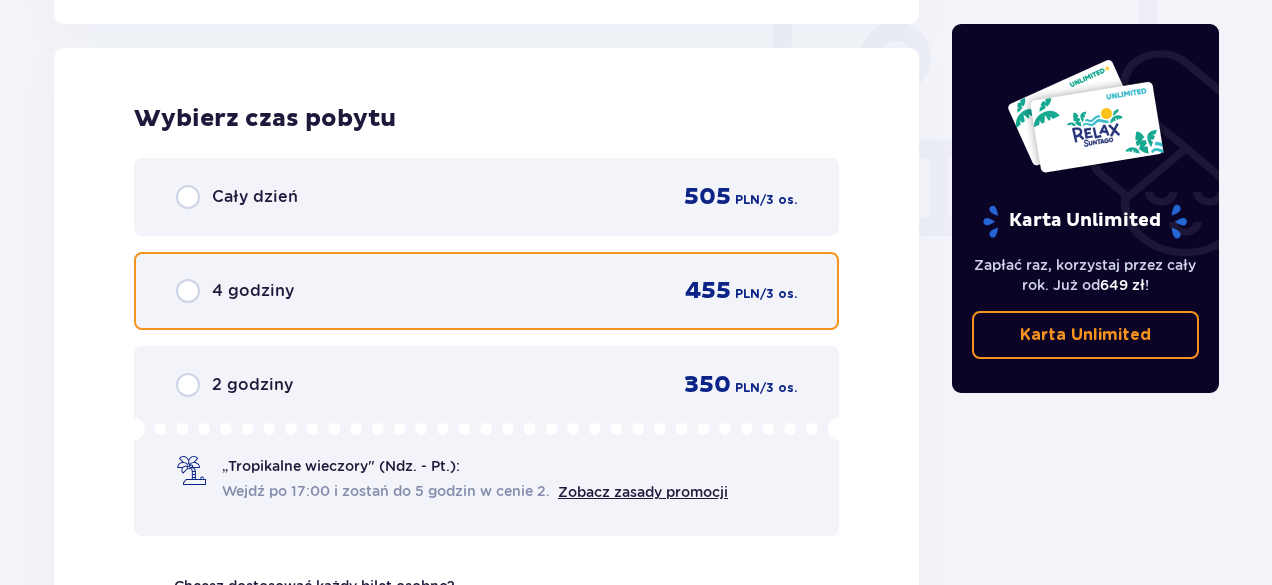 click at bounding box center [188, 291] 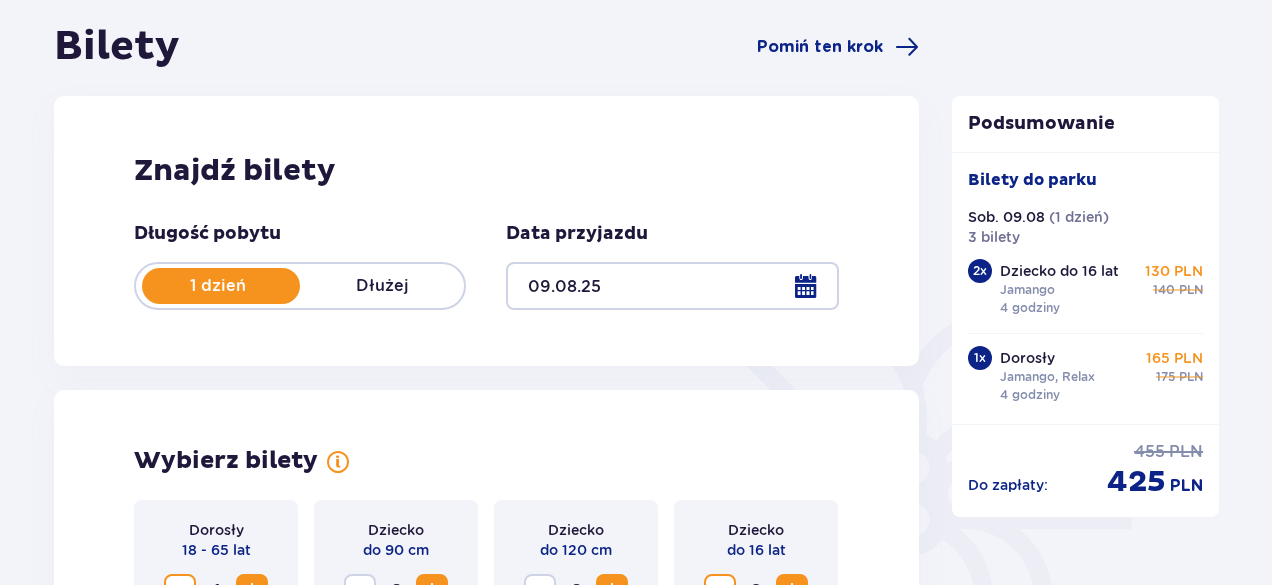 scroll, scrollTop: 0, scrollLeft: 0, axis: both 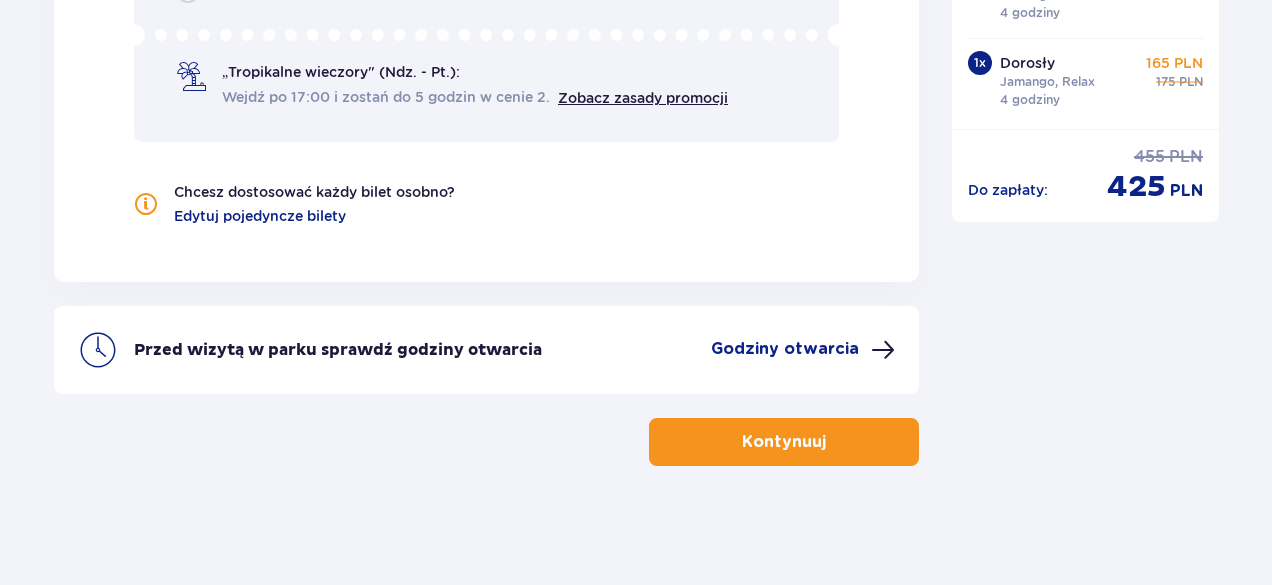click on "Kontynuuj" at bounding box center (784, 442) 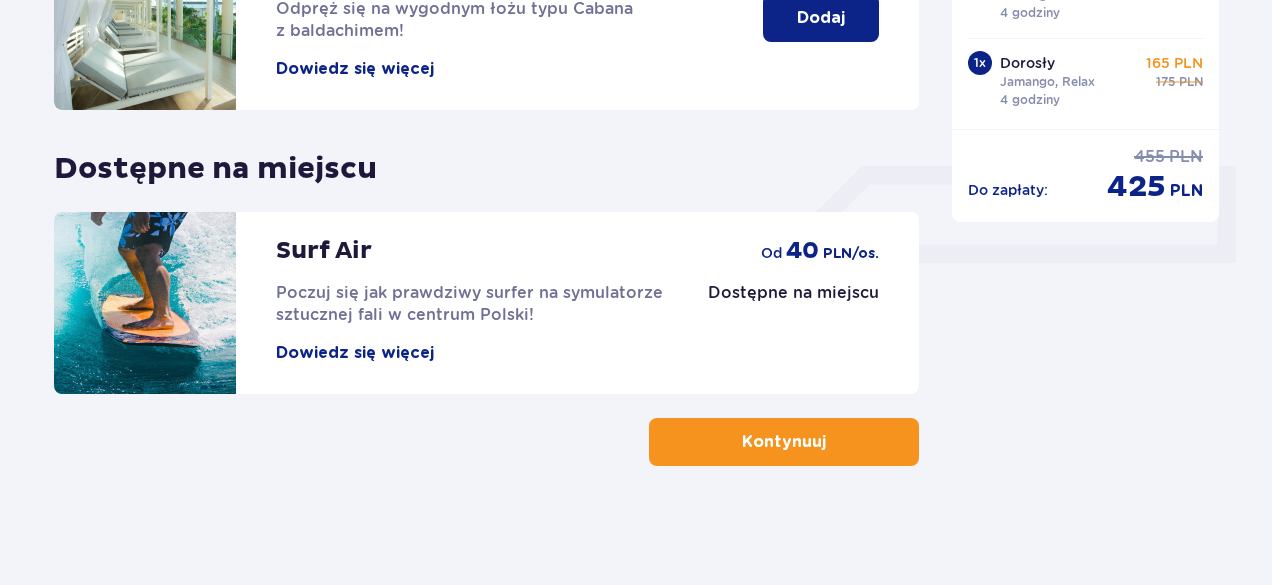 scroll, scrollTop: 0, scrollLeft: 0, axis: both 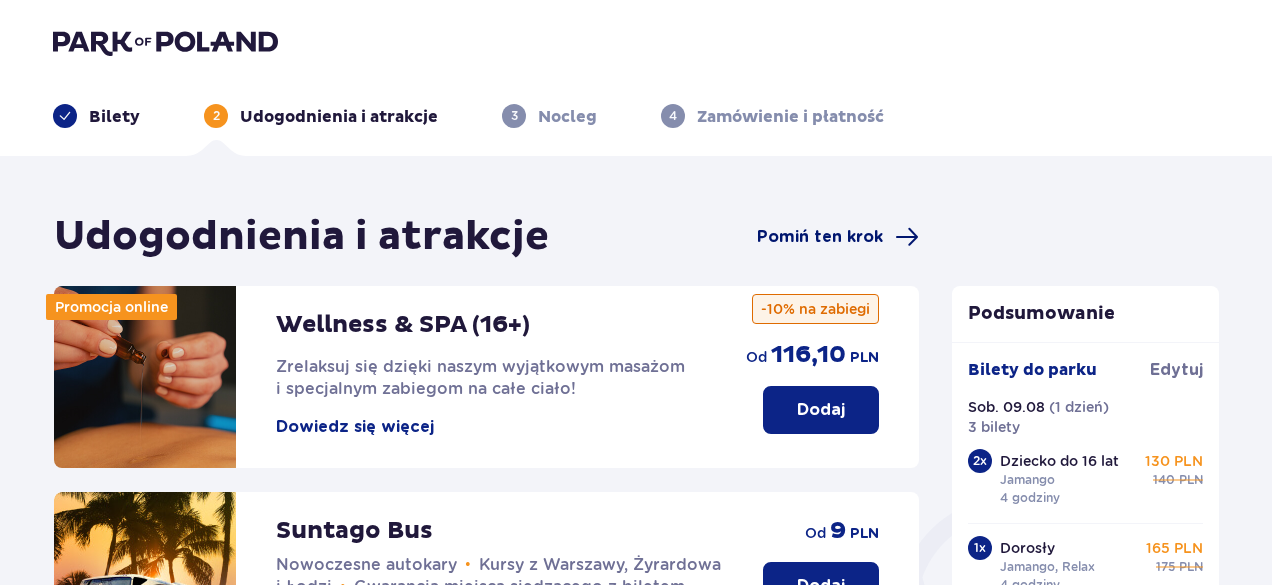 click on "Pomiń ten krok" at bounding box center (820, 237) 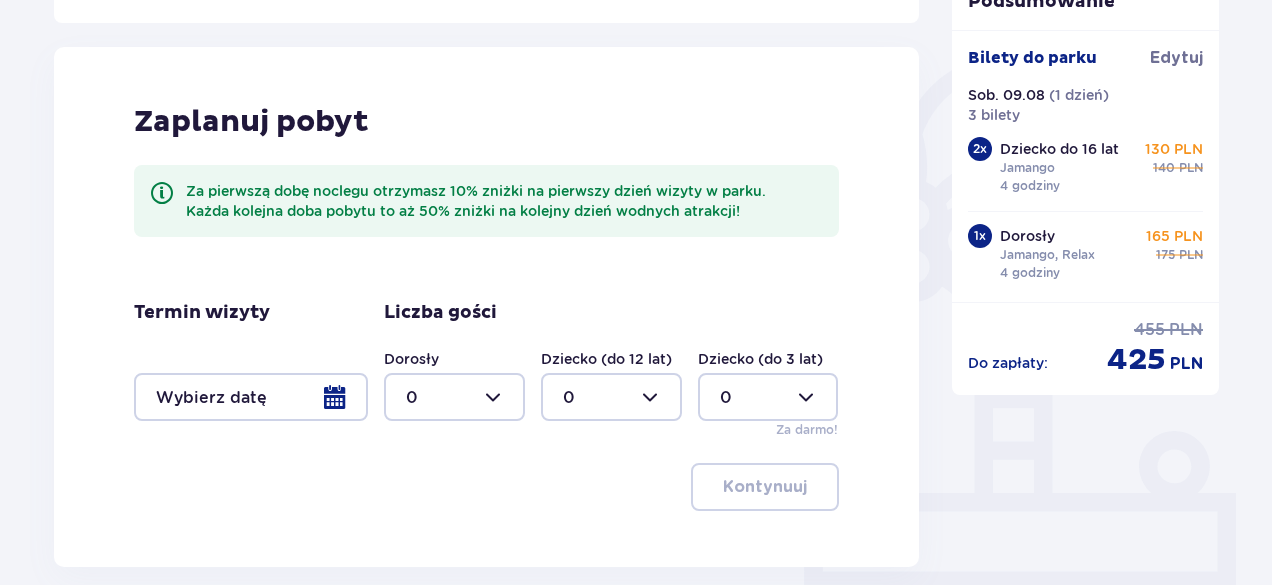 scroll, scrollTop: 616, scrollLeft: 0, axis: vertical 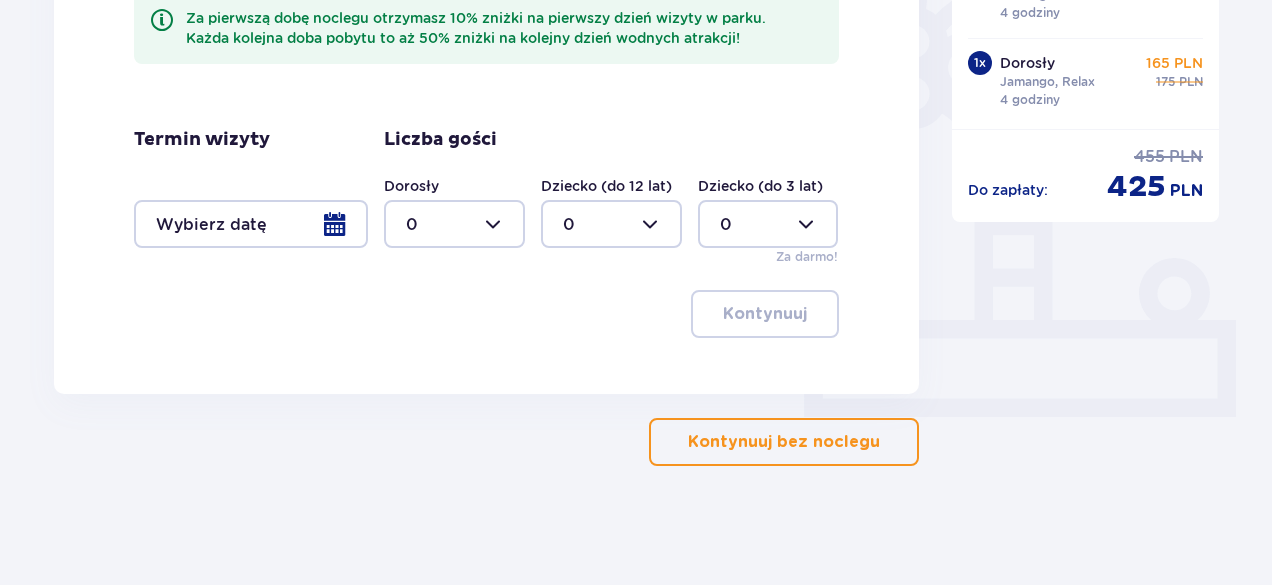 click on "Kontynuuj bez noclegu" at bounding box center (784, 442) 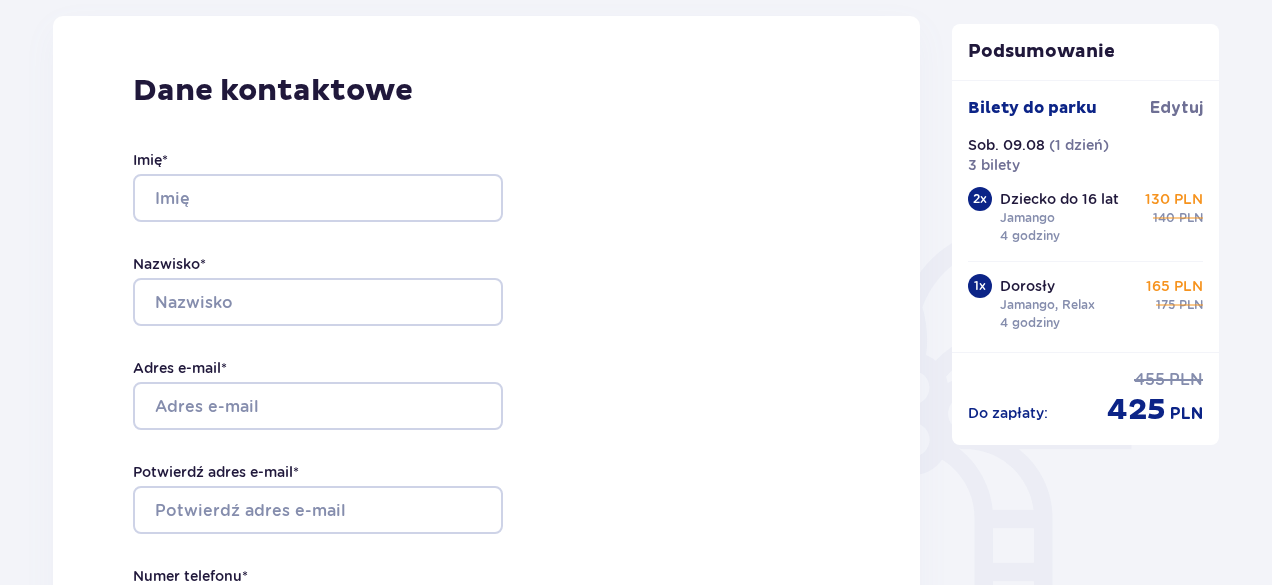 scroll, scrollTop: 0, scrollLeft: 0, axis: both 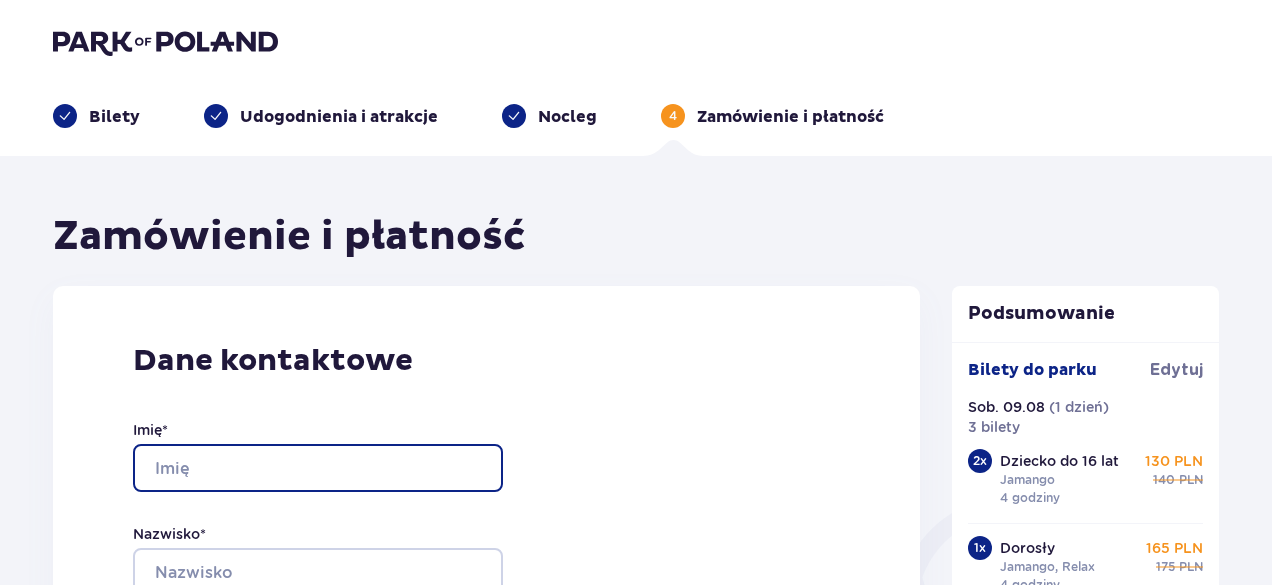 click on "Imię *" at bounding box center [318, 468] 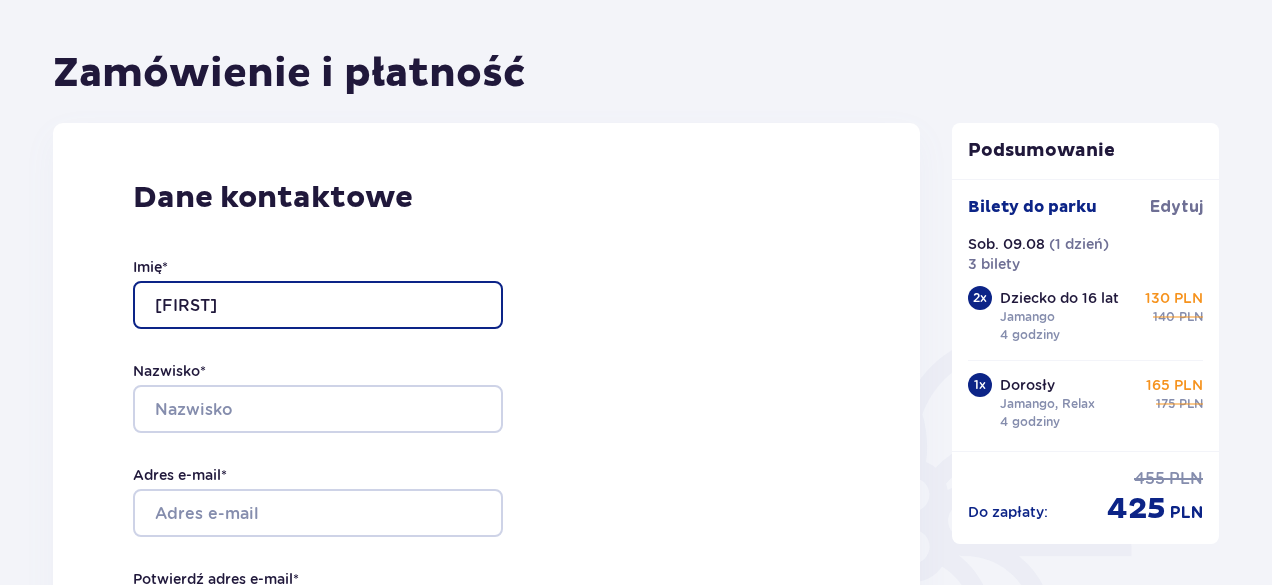 scroll, scrollTop: 400, scrollLeft: 0, axis: vertical 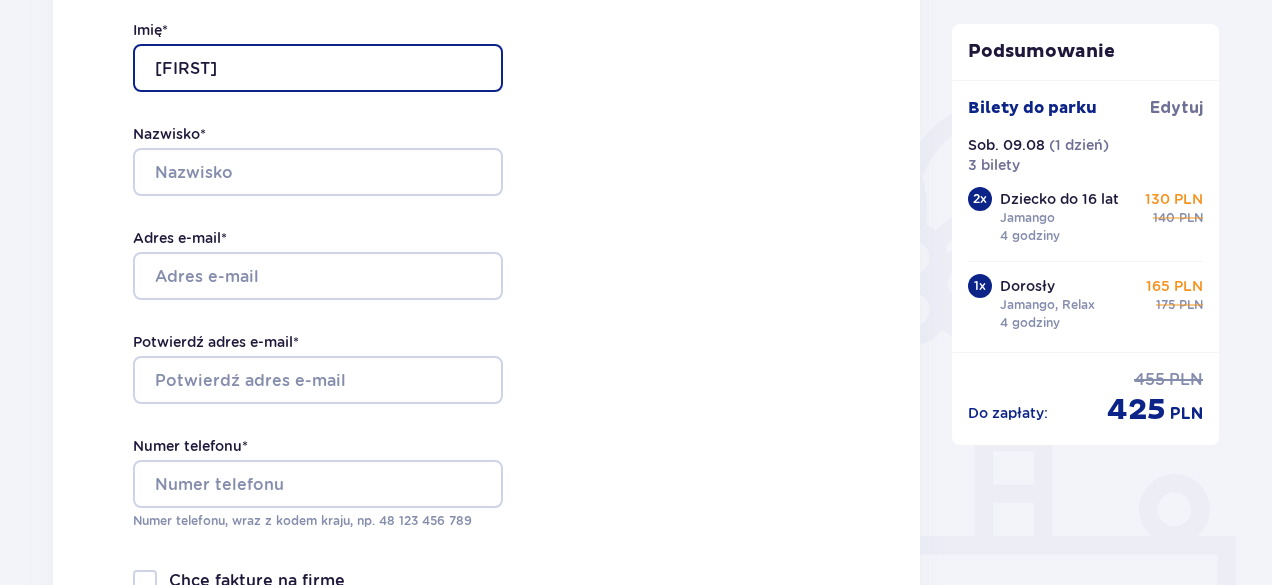 type on "Dorota" 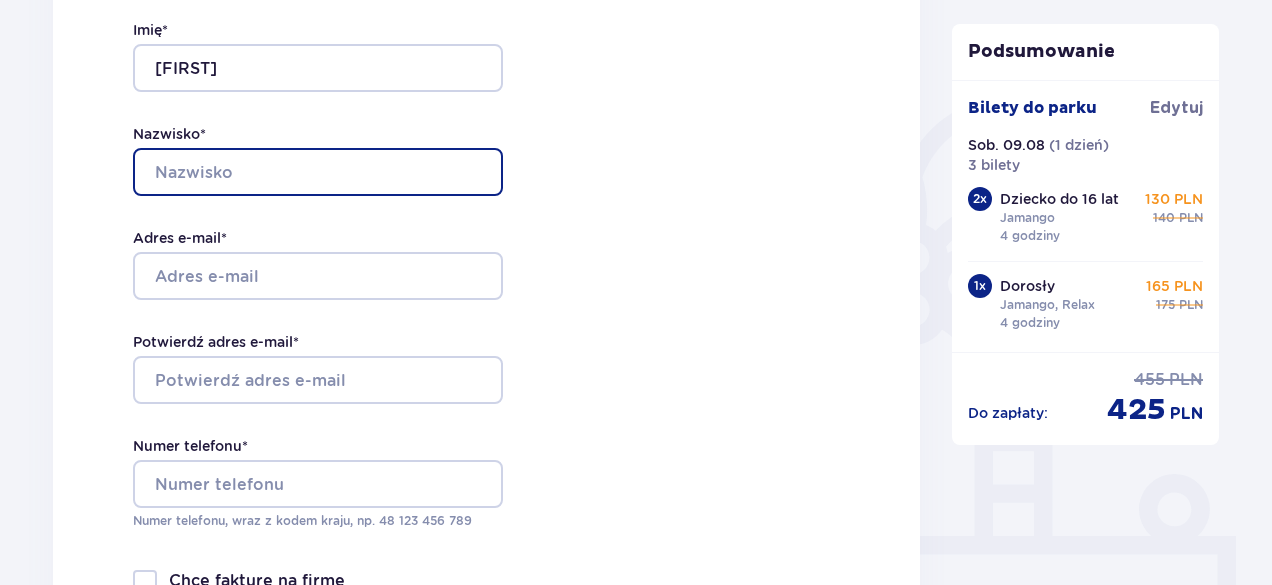 click on "Nazwisko *" at bounding box center (318, 172) 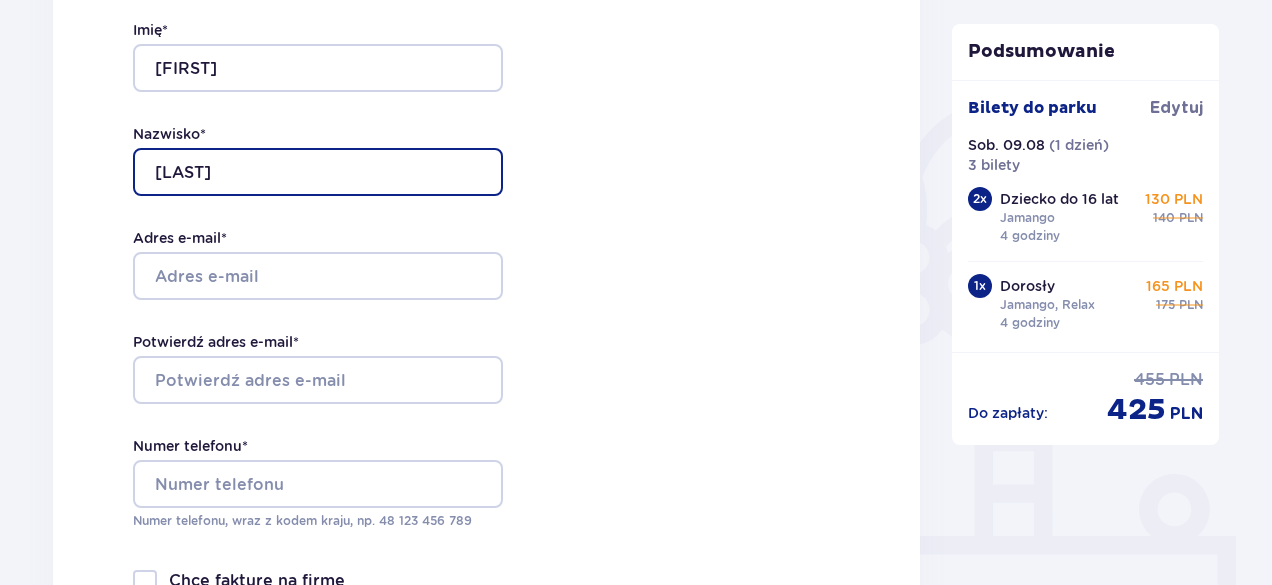type on "Wojciszyn" 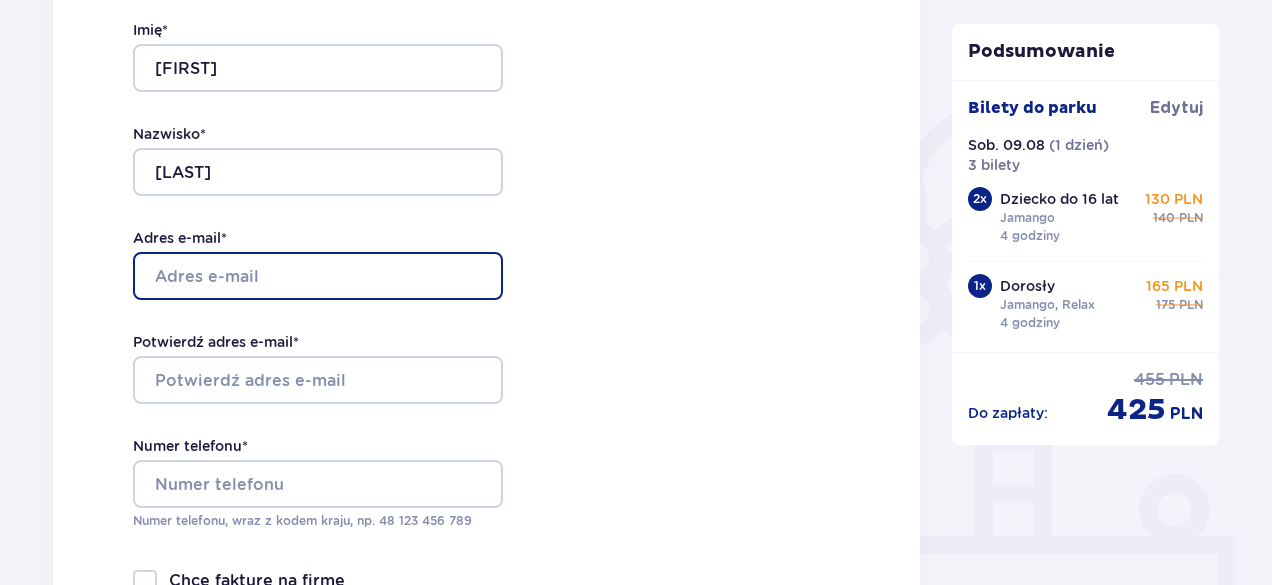 click on "Adres e-mail *" at bounding box center (318, 276) 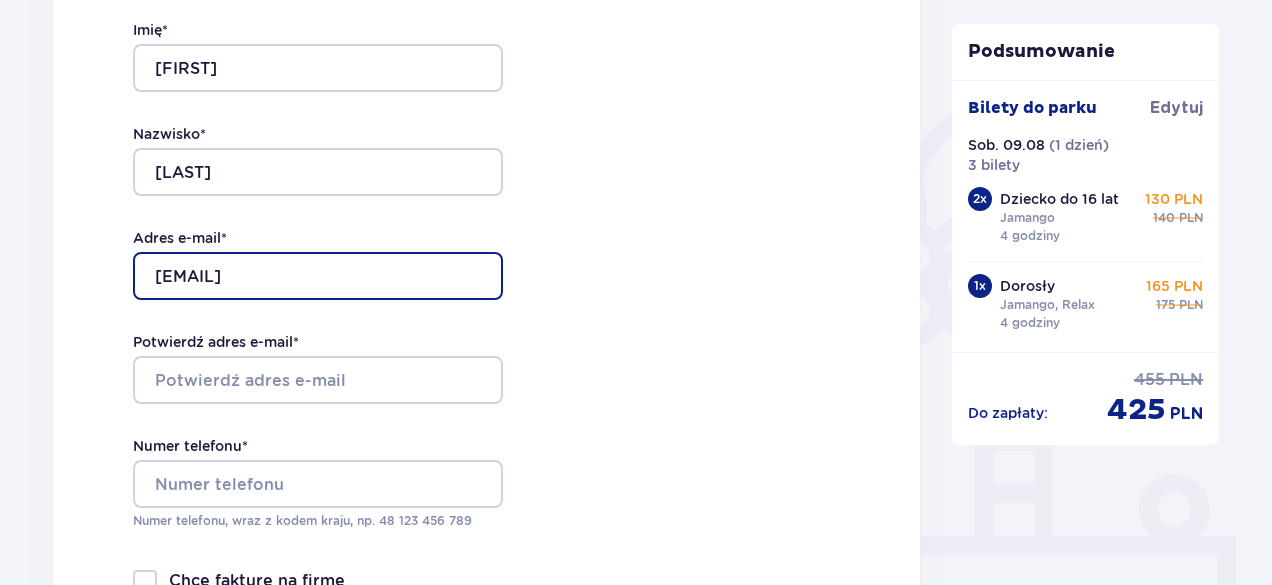 type on "wojdorota36@gmail.com" 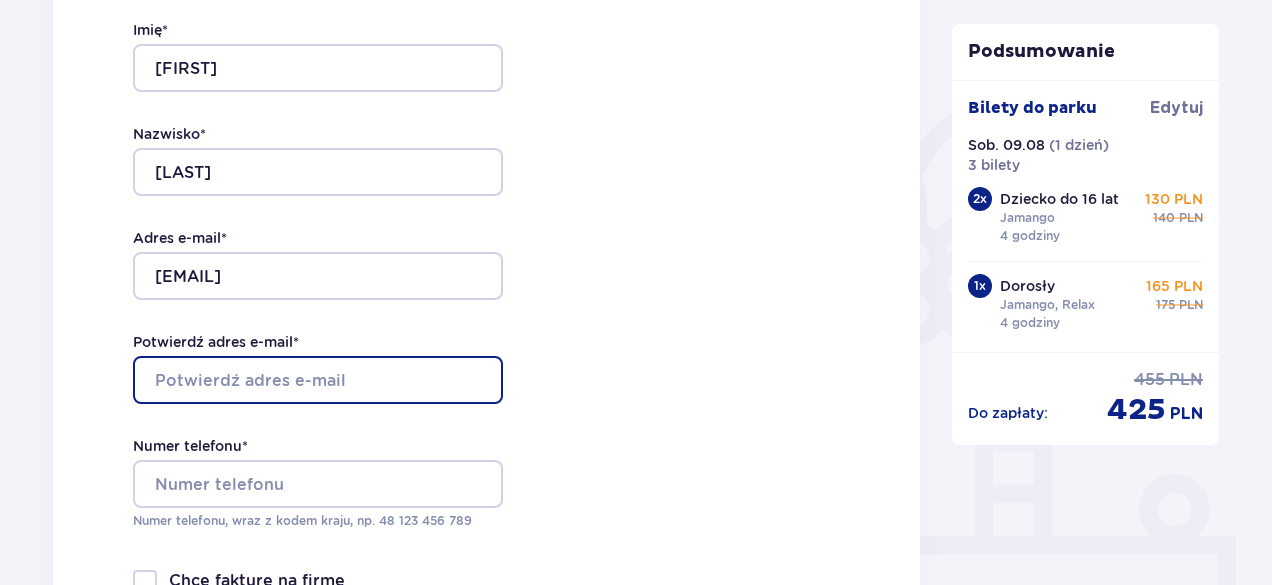 click on "Potwierdź adres e-mail *" at bounding box center (318, 380) 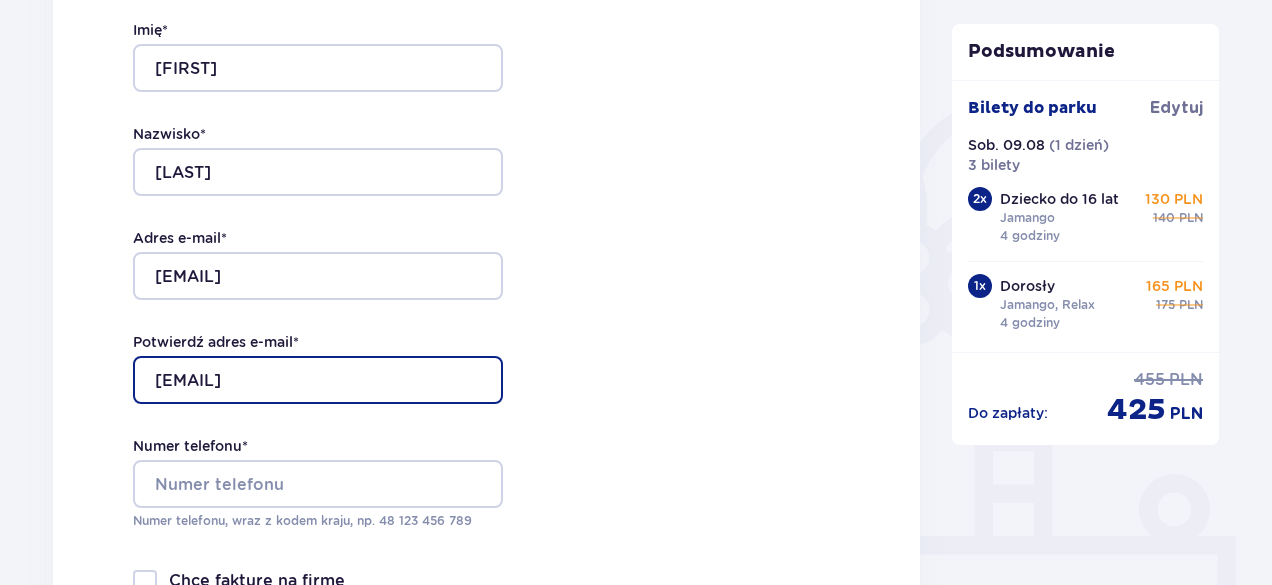 type on "wojdorota36@gmail.com" 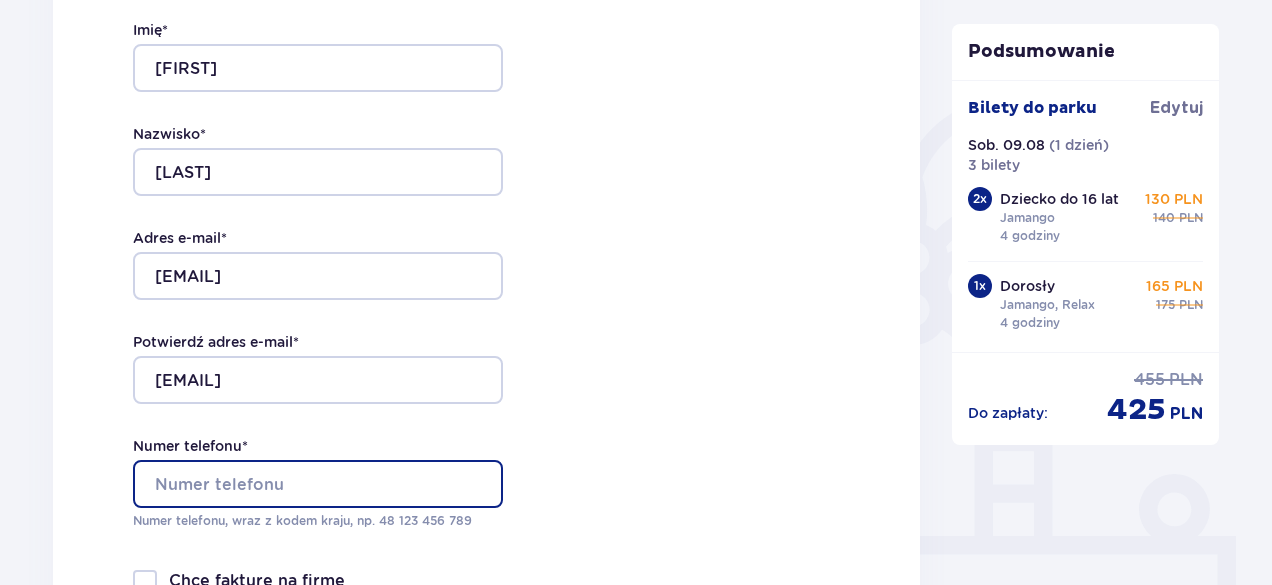 click on "Numer telefonu *" at bounding box center (318, 484) 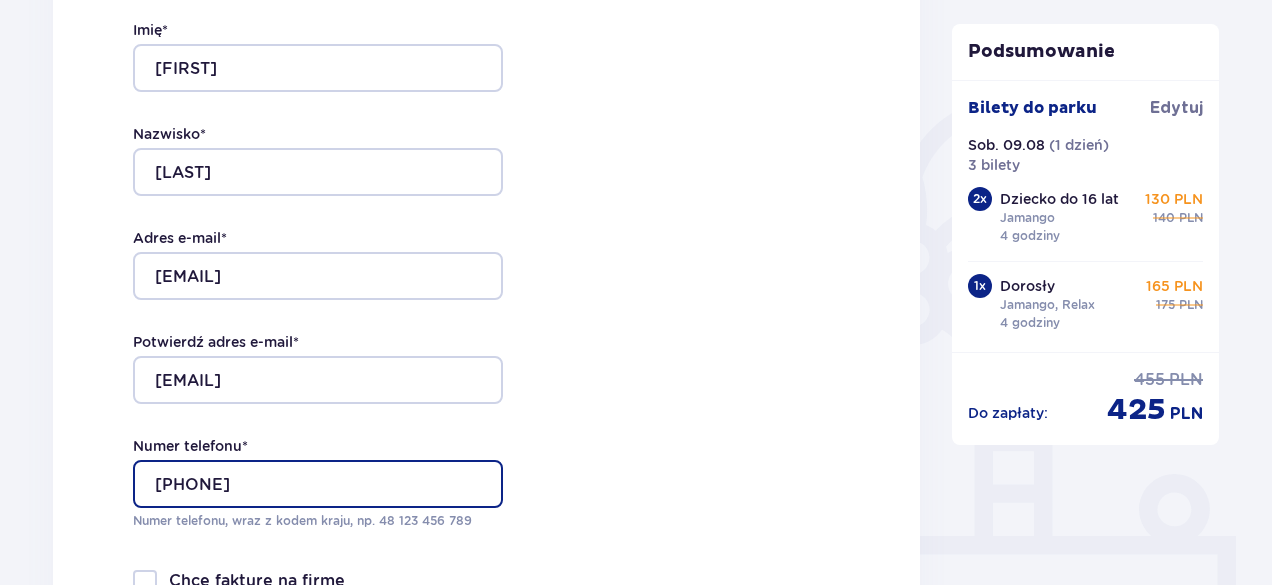 type on "48 518 755 927" 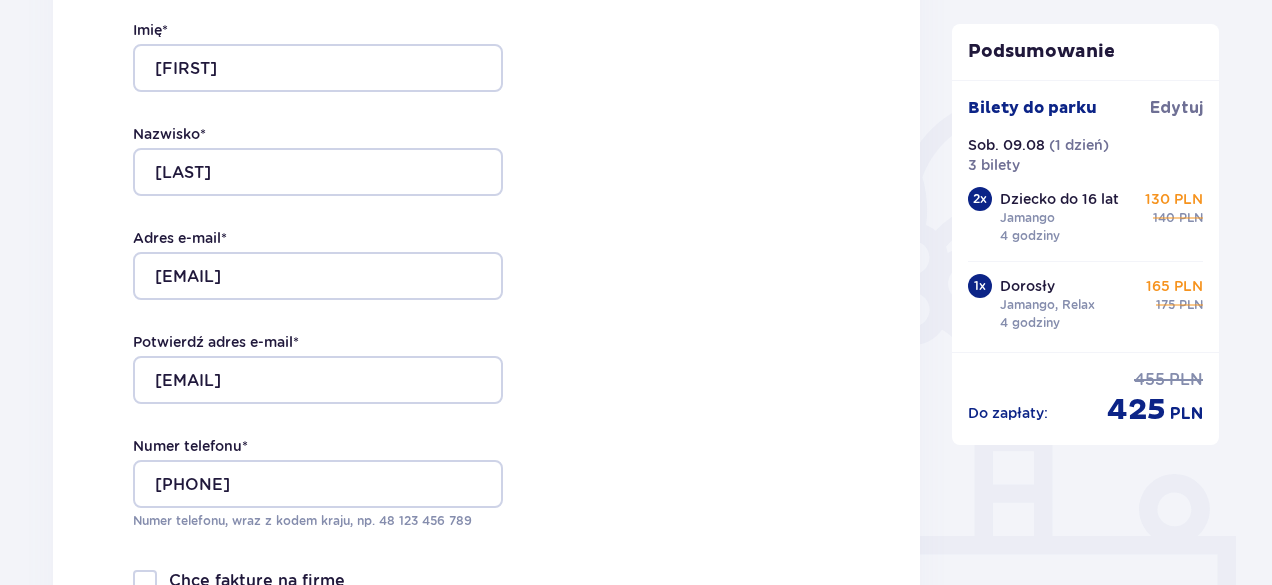 click on "Dane kontaktowe Imię * Dorota Nazwisko * Wojciszyn Adres e-mail * wojdorota36@gmail.com Potwierdź adres e-mail * wojdorota36@gmail.com Numer telefonu * 48 518 755 927 Numer telefonu, wraz z kodem kraju, np. 48 ​123 ​456 ​789 Chcę fakturę na firmę Jeśli nie prowadzisz działalności gospodarczej lub innej spółki, automatycznie wystawimy Ci fakturę imienną. Dodaj adres do faktury imiennej" at bounding box center (486, 306) 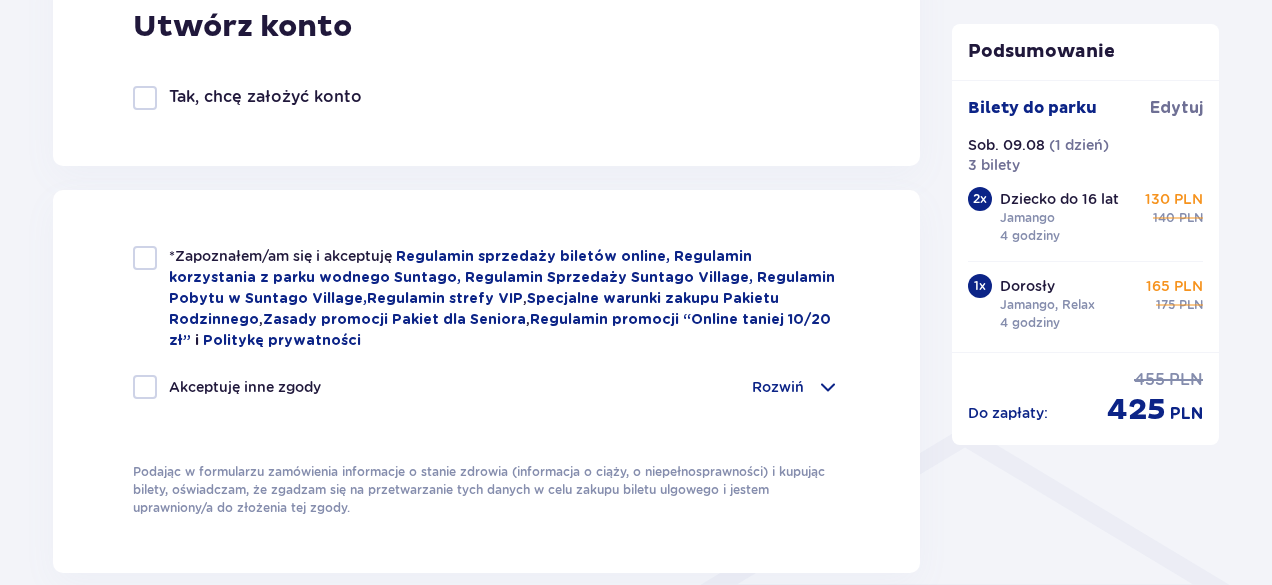 scroll, scrollTop: 1200, scrollLeft: 0, axis: vertical 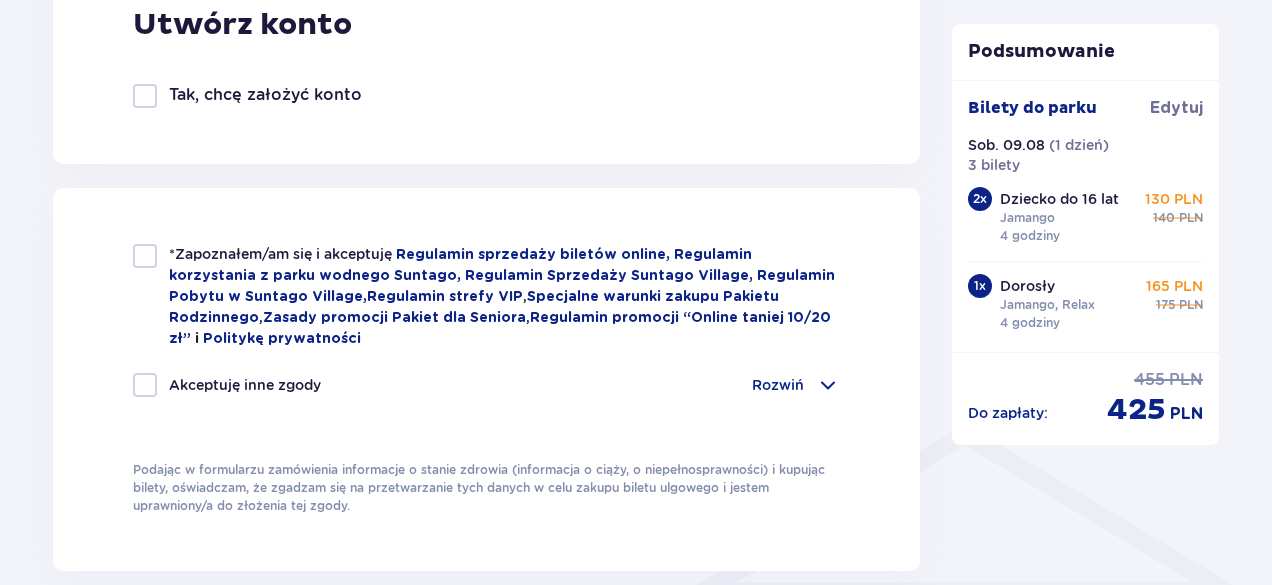 click at bounding box center [145, 256] 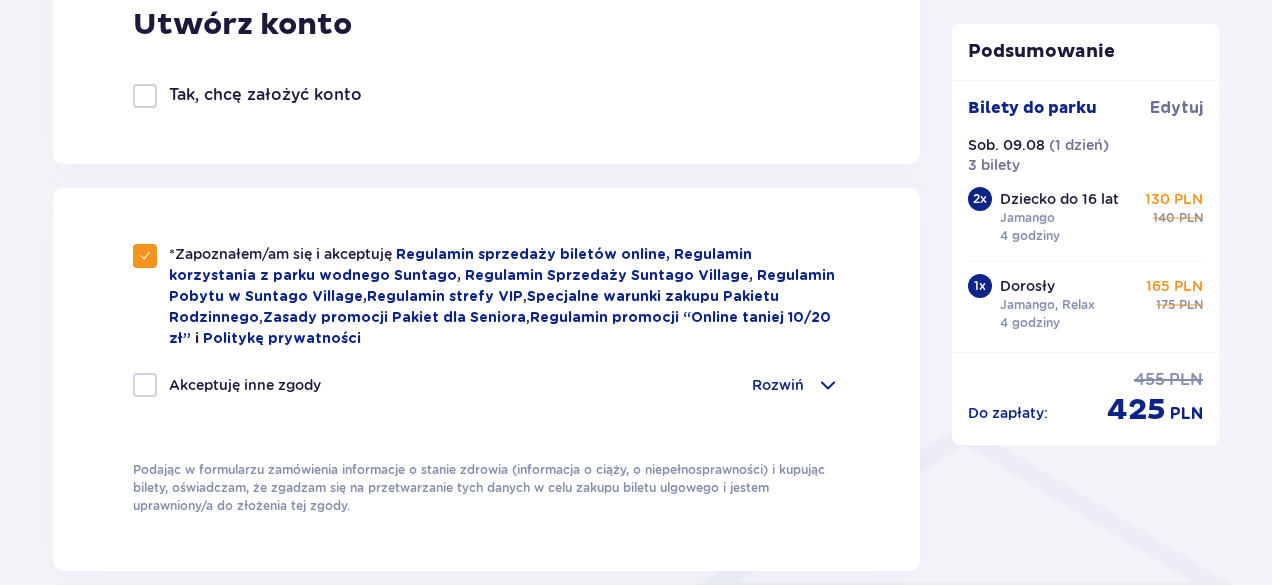 click at bounding box center (145, 385) 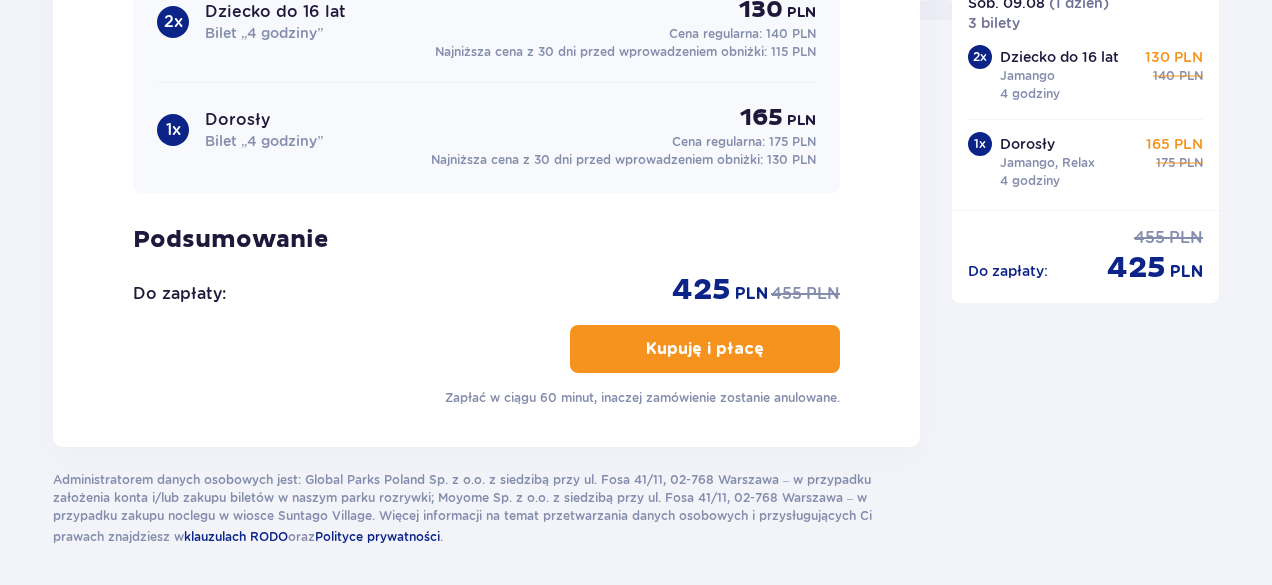 scroll, scrollTop: 2100, scrollLeft: 0, axis: vertical 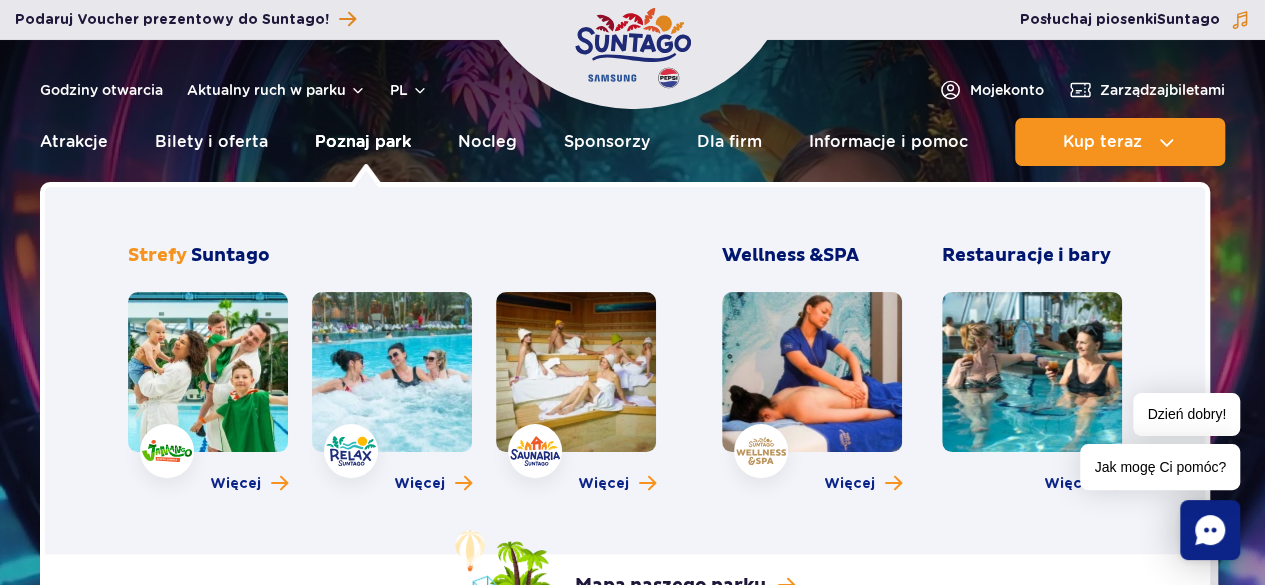 click on "Poznaj park" at bounding box center (363, 142) 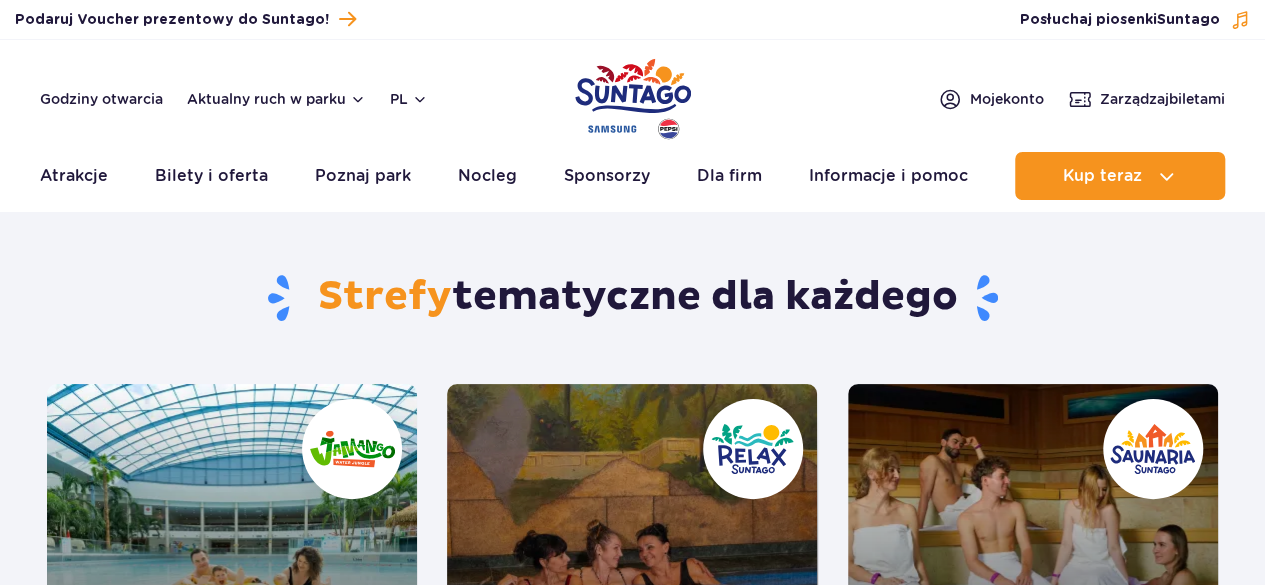 scroll, scrollTop: 222, scrollLeft: 0, axis: vertical 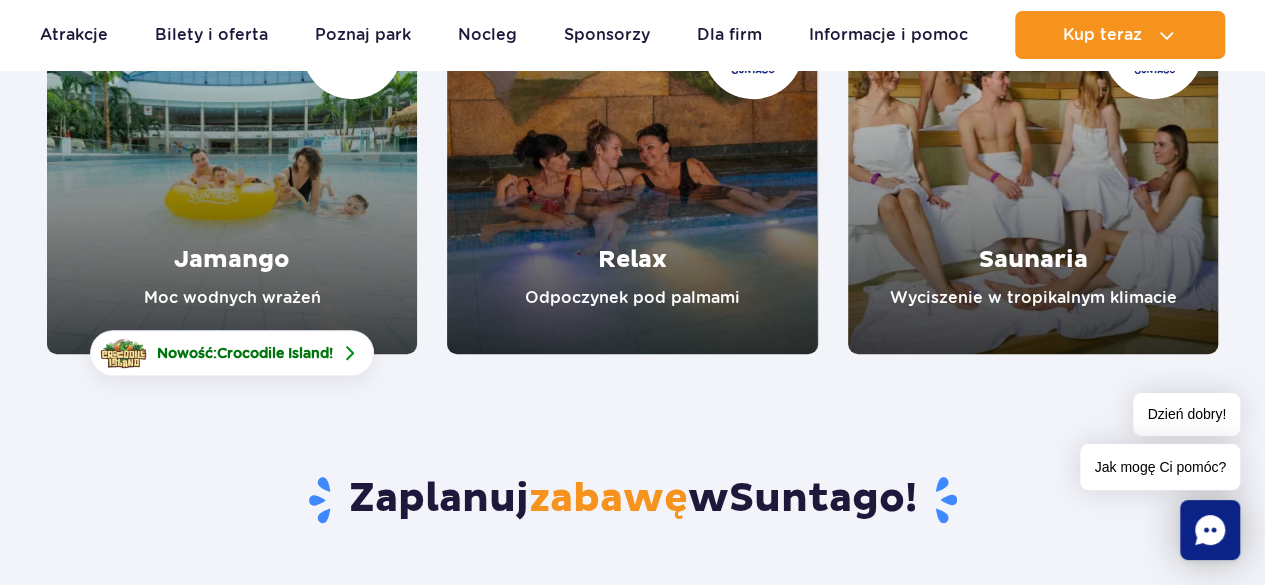 click at bounding box center [1033, 169] 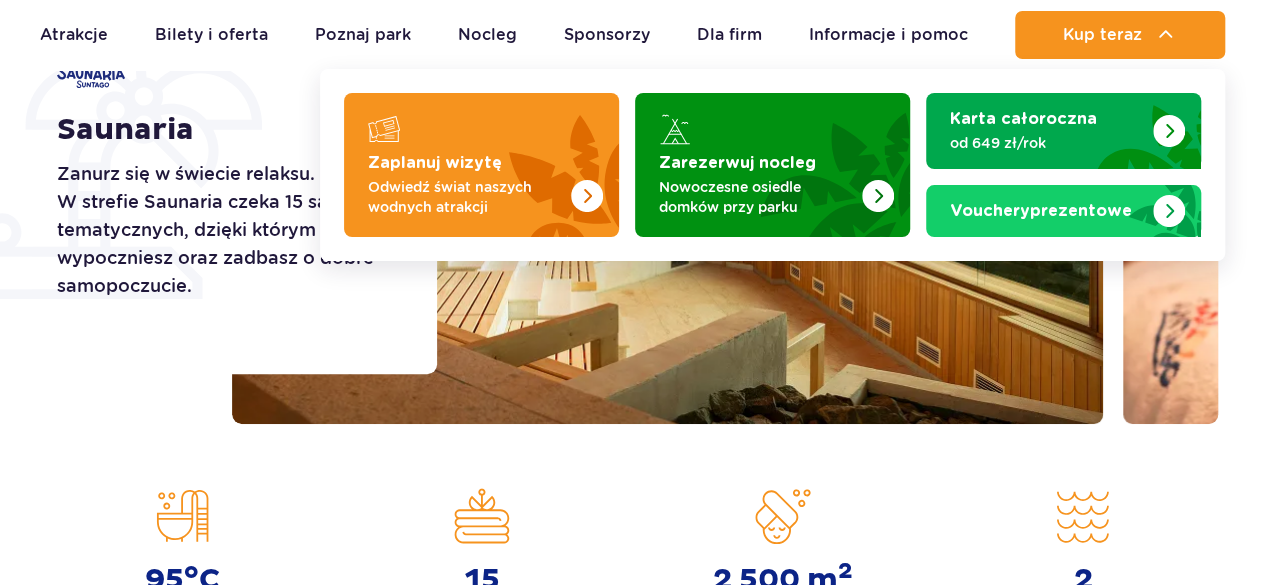 scroll, scrollTop: 400, scrollLeft: 0, axis: vertical 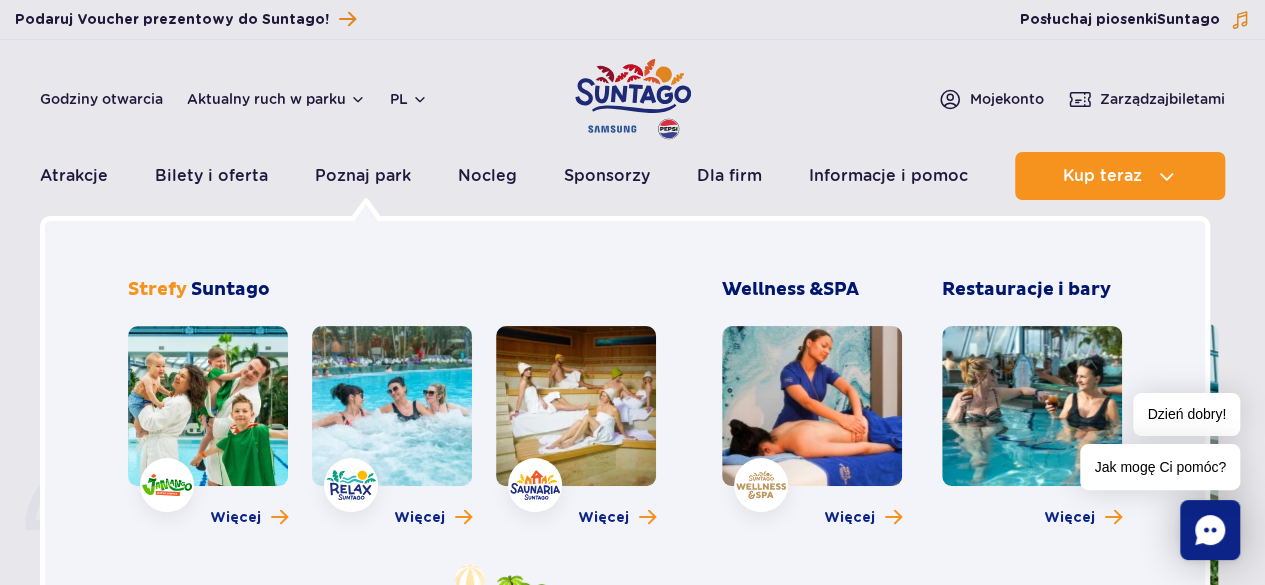 click at bounding box center [208, 406] 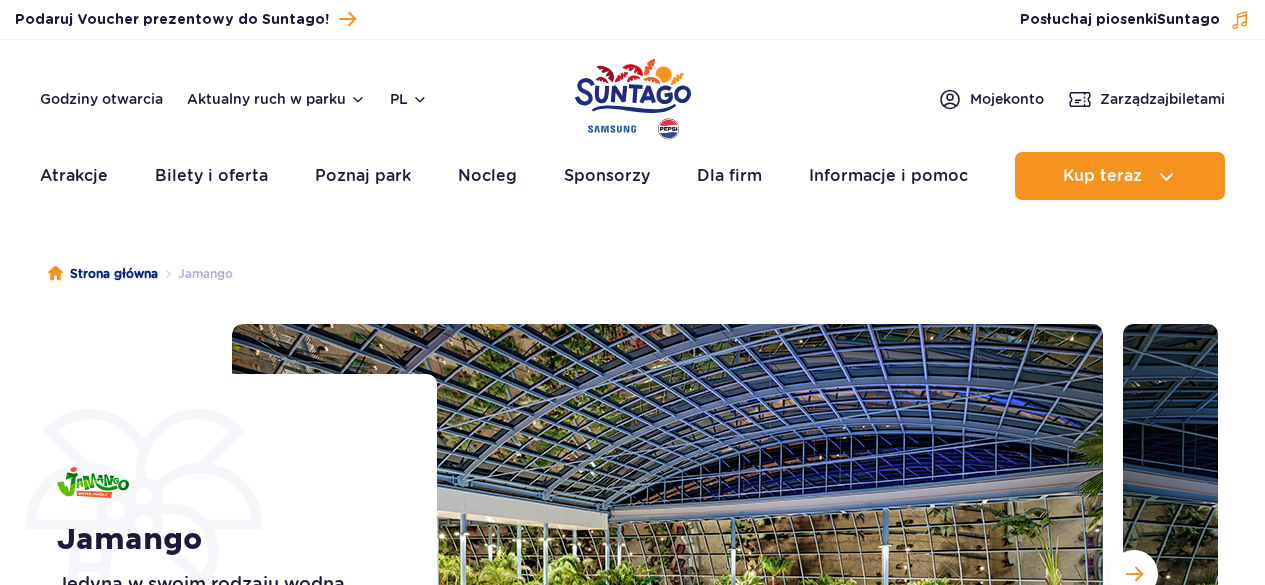 scroll, scrollTop: 0, scrollLeft: 0, axis: both 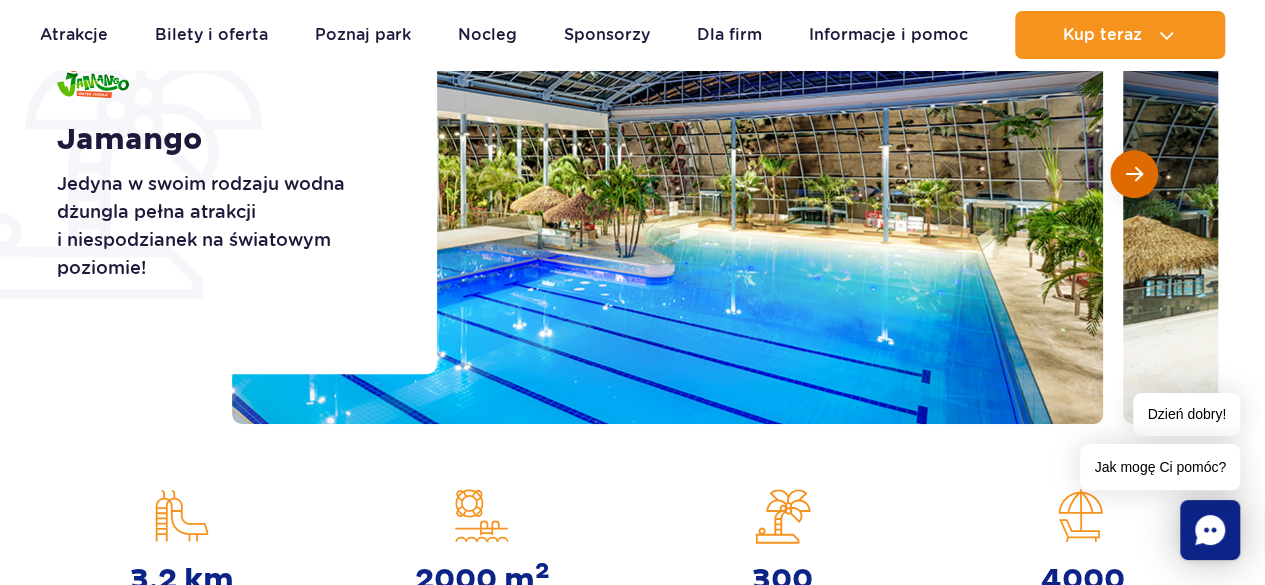 click at bounding box center [1134, 174] 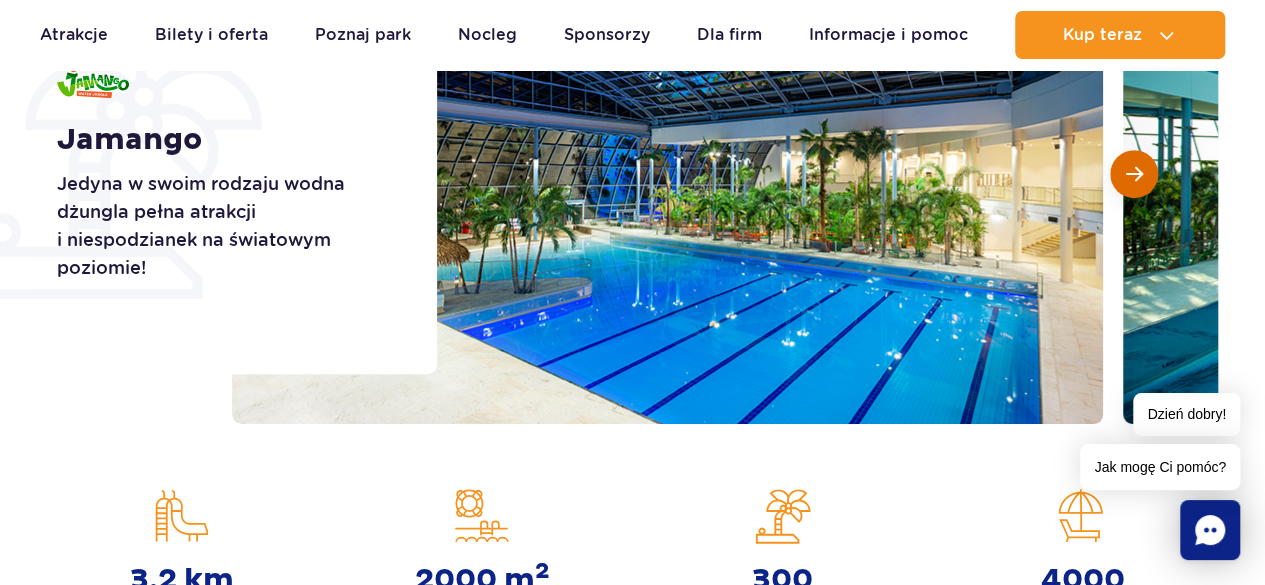 click at bounding box center [1134, 174] 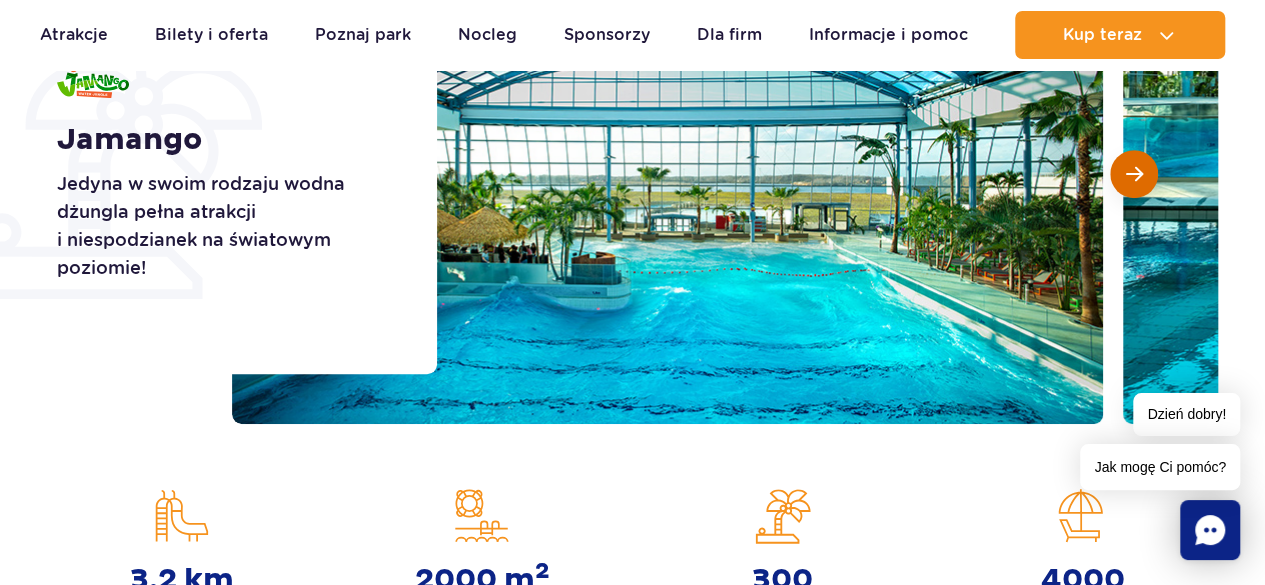 click at bounding box center (1134, 174) 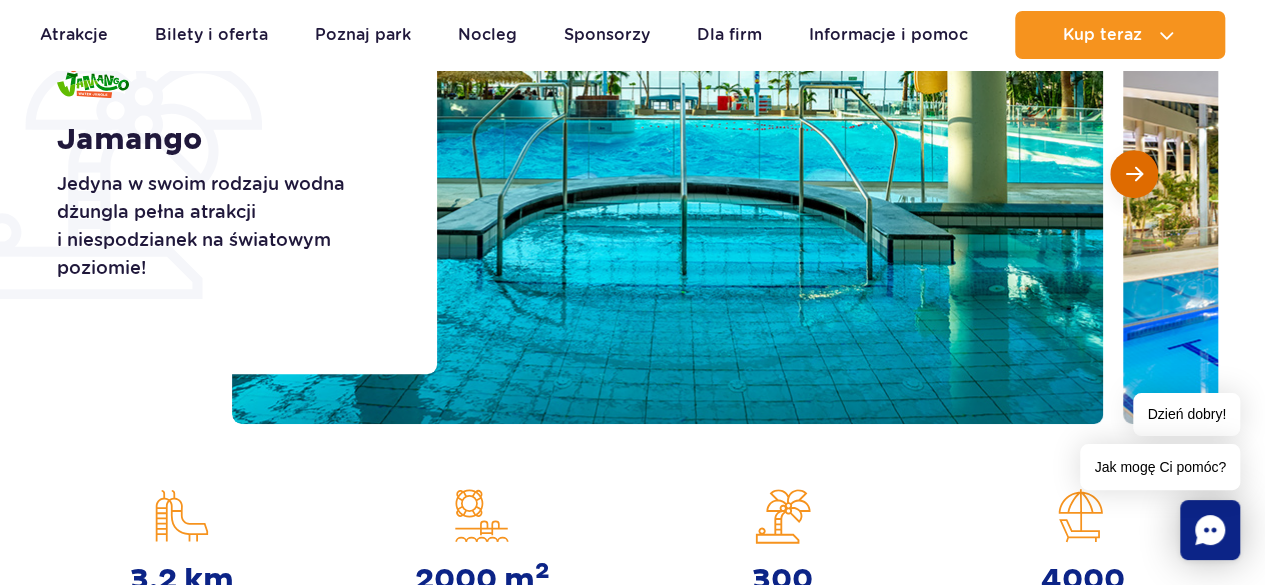 click at bounding box center [1134, 174] 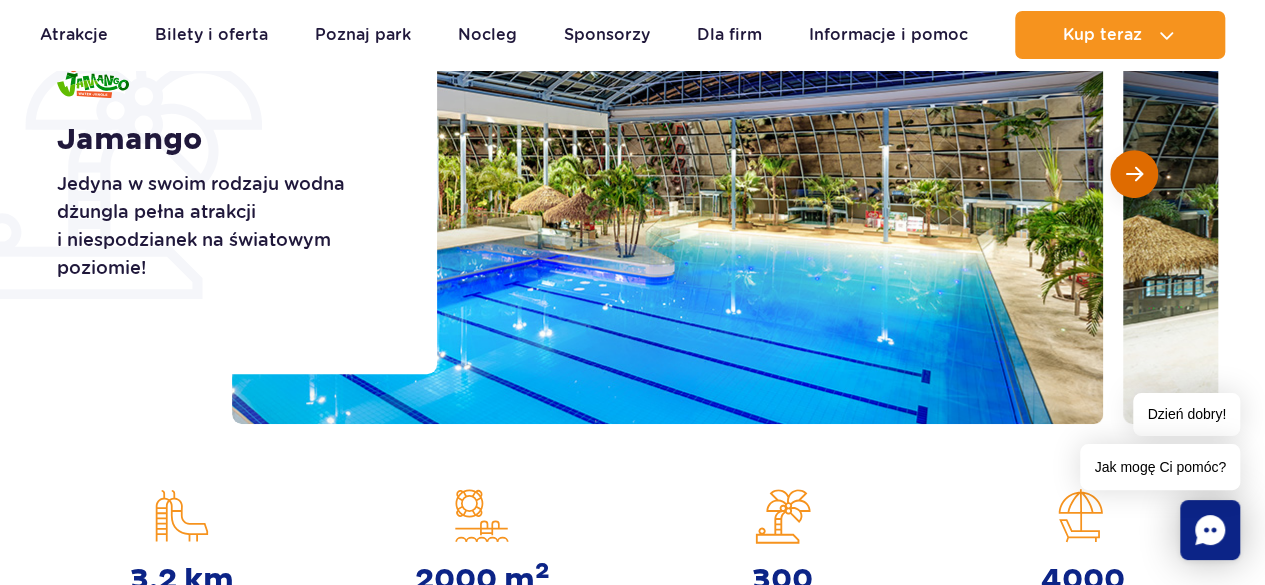 click at bounding box center (1134, 174) 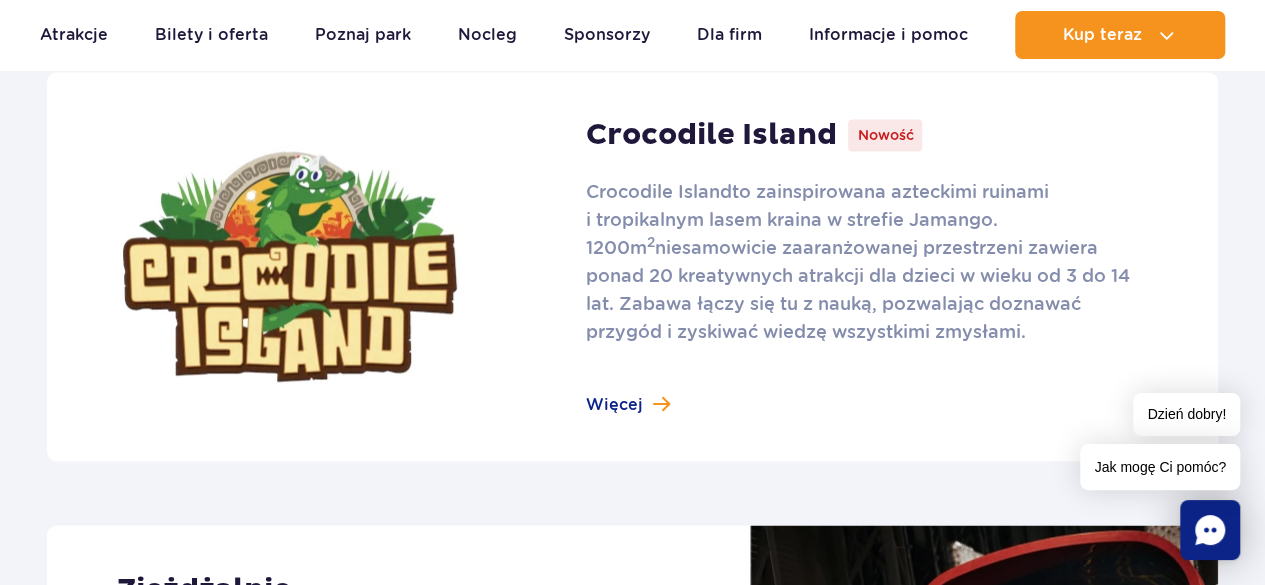 scroll, scrollTop: 1400, scrollLeft: 0, axis: vertical 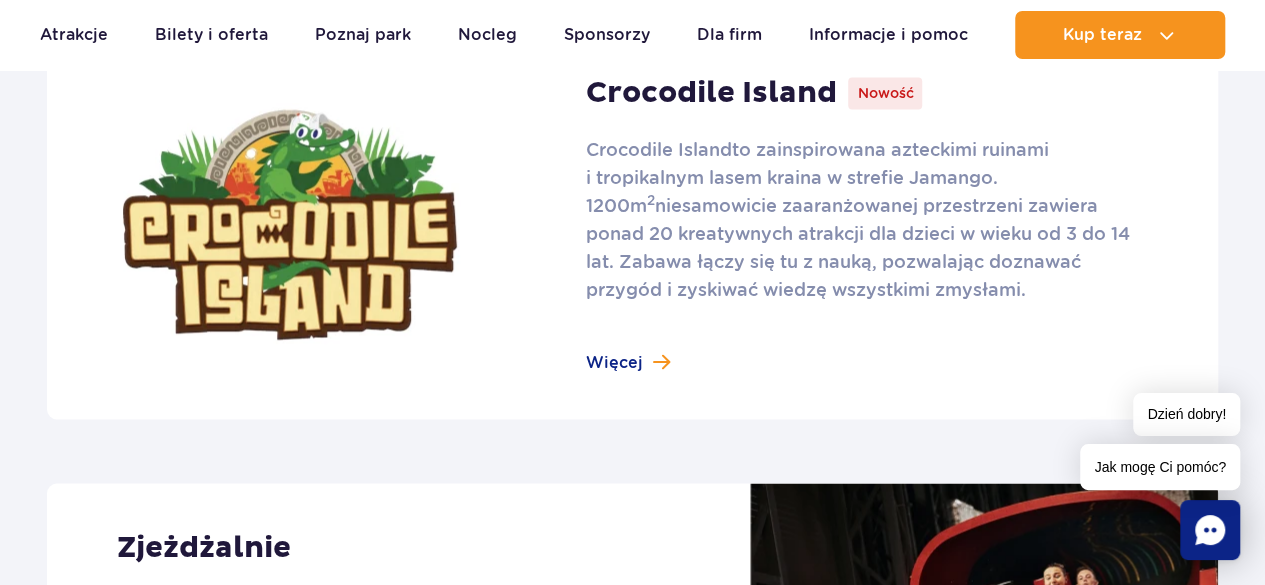 click at bounding box center [632, 224] 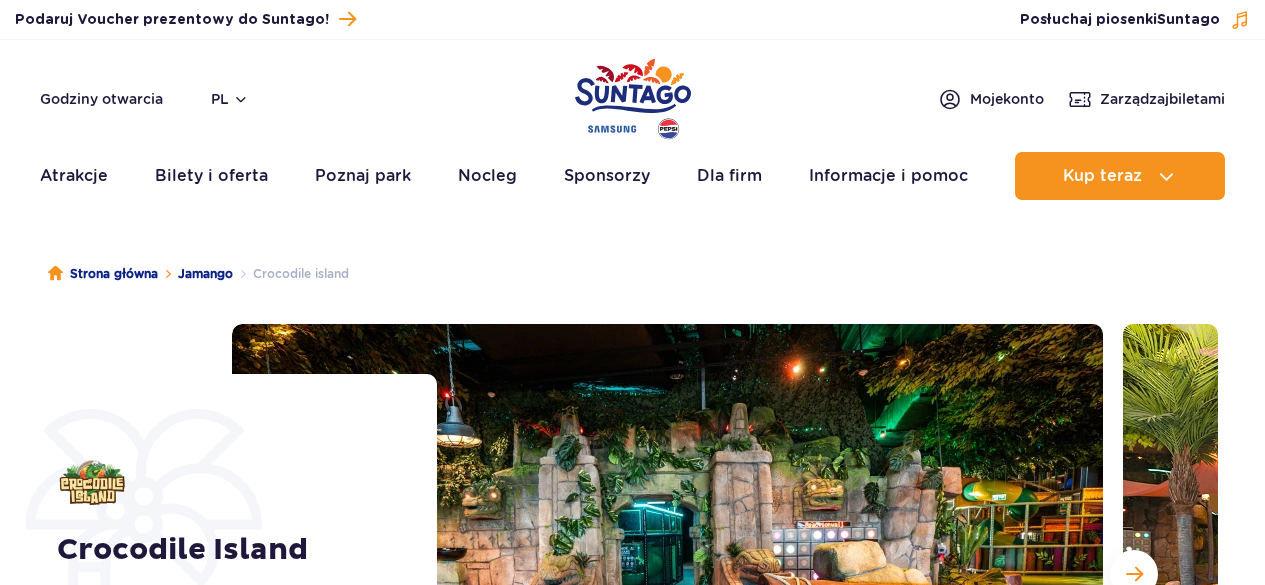 scroll, scrollTop: 0, scrollLeft: 0, axis: both 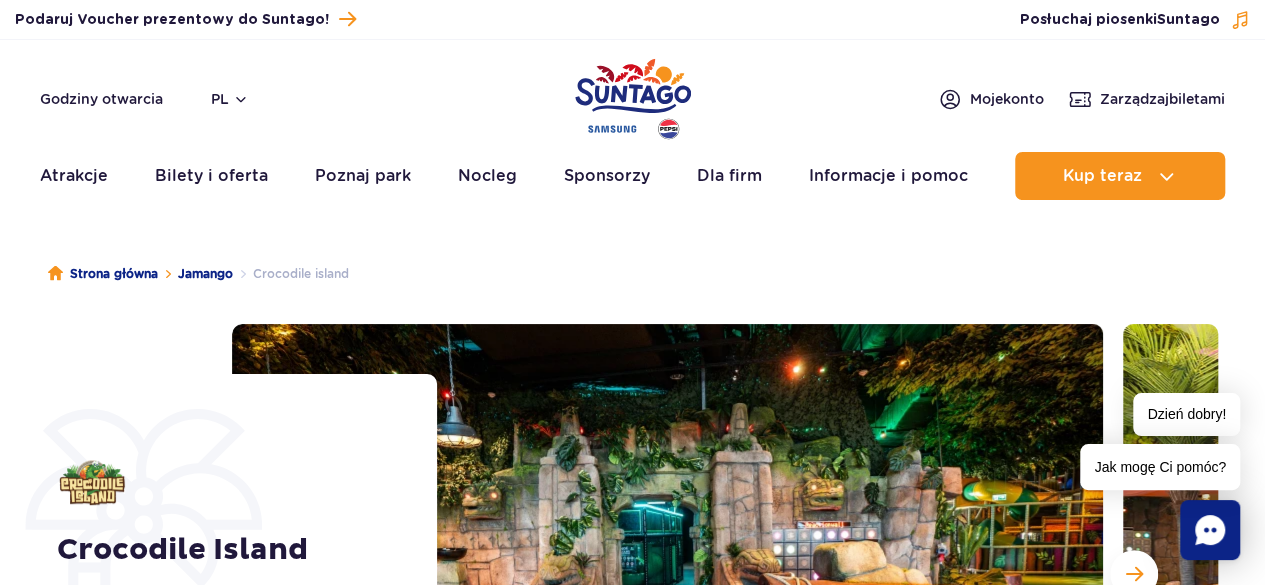 click on "Strona główna
Jamango
Crocodile [LOCATION]" at bounding box center [633, 274] 